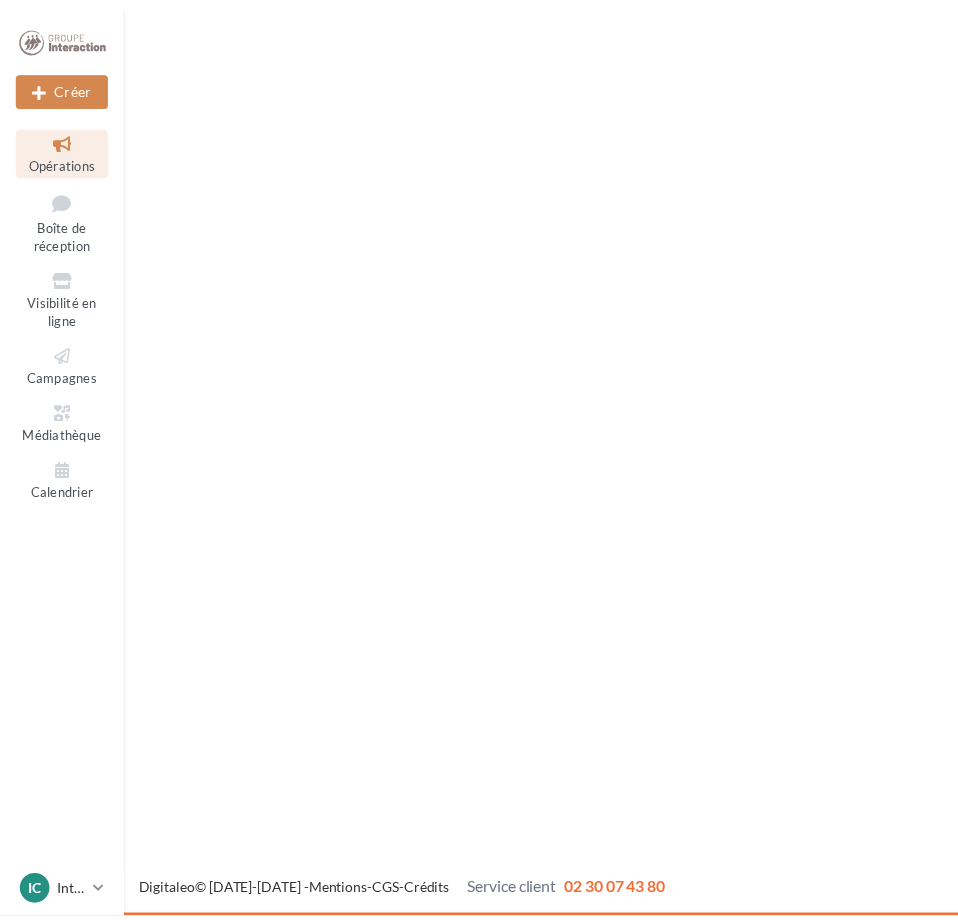 scroll, scrollTop: 0, scrollLeft: 0, axis: both 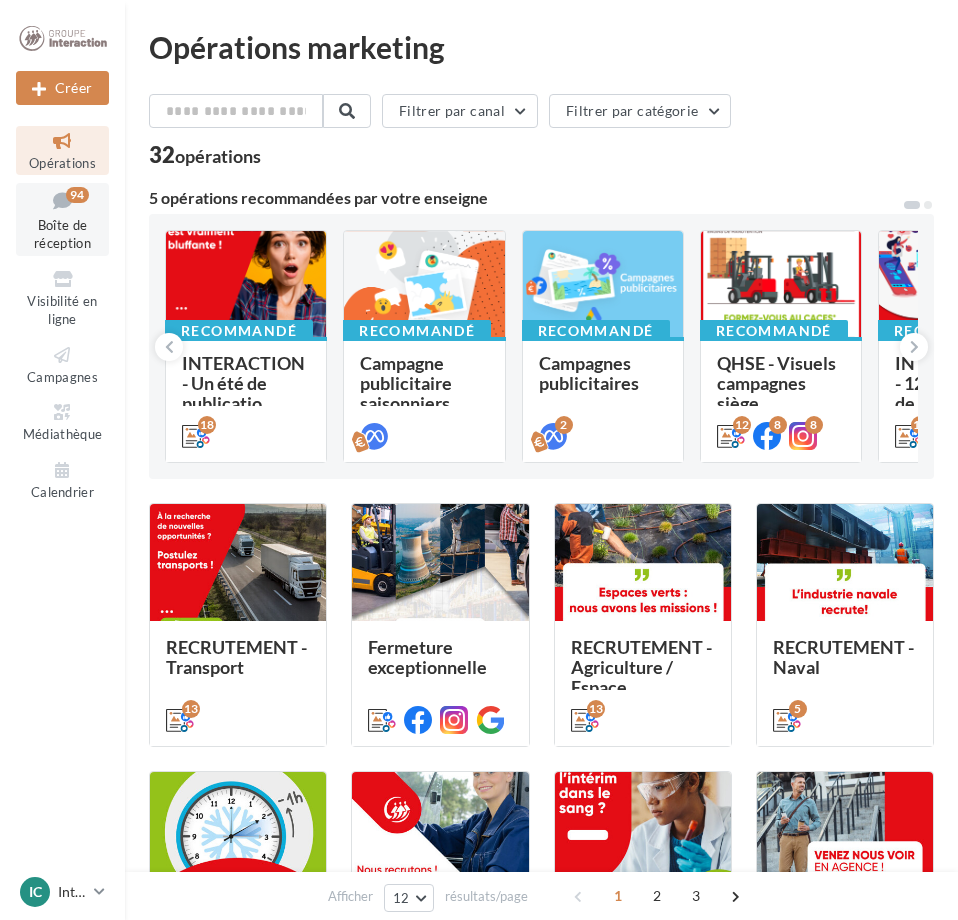 click on "Boîte de réception" at bounding box center [62, 234] 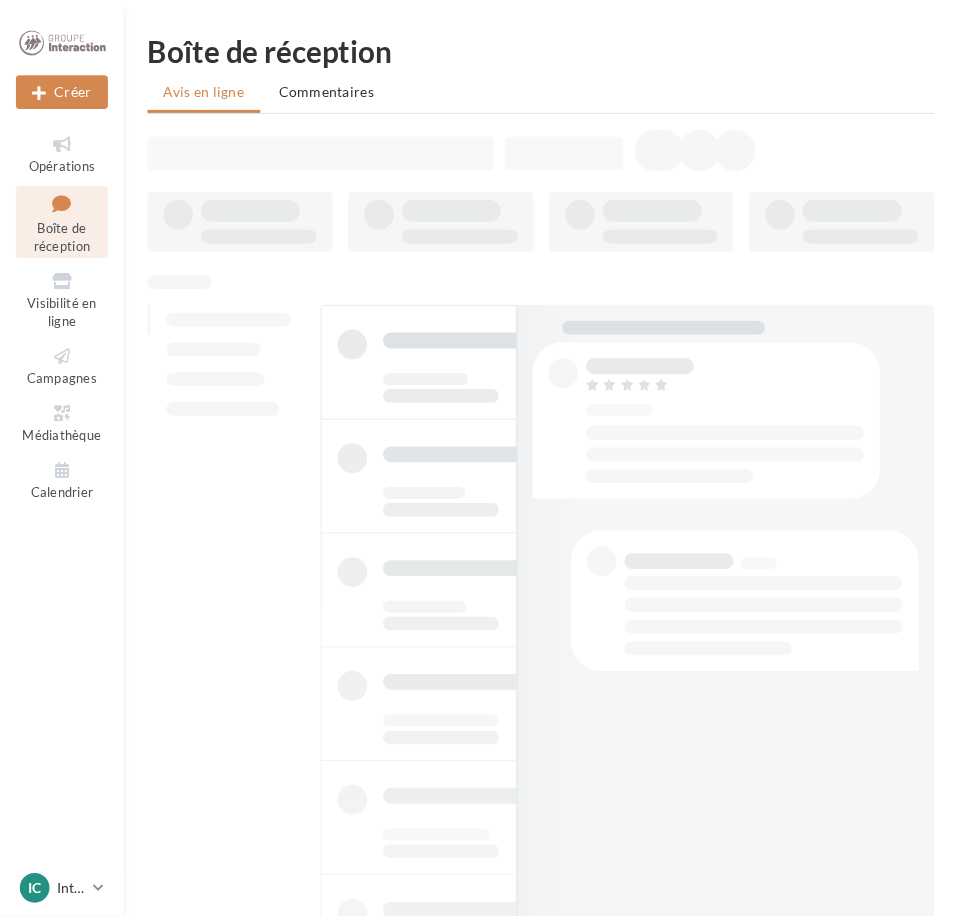 scroll, scrollTop: 0, scrollLeft: 0, axis: both 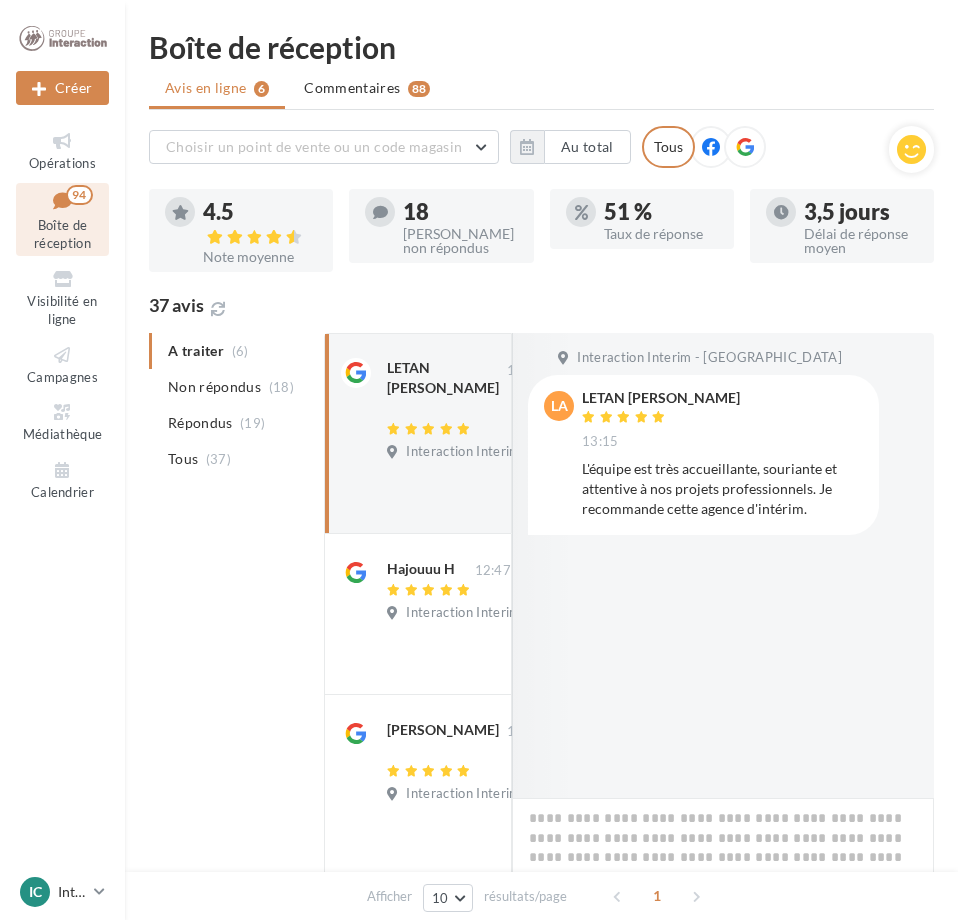 click on "37 avis" at bounding box center [541, 306] 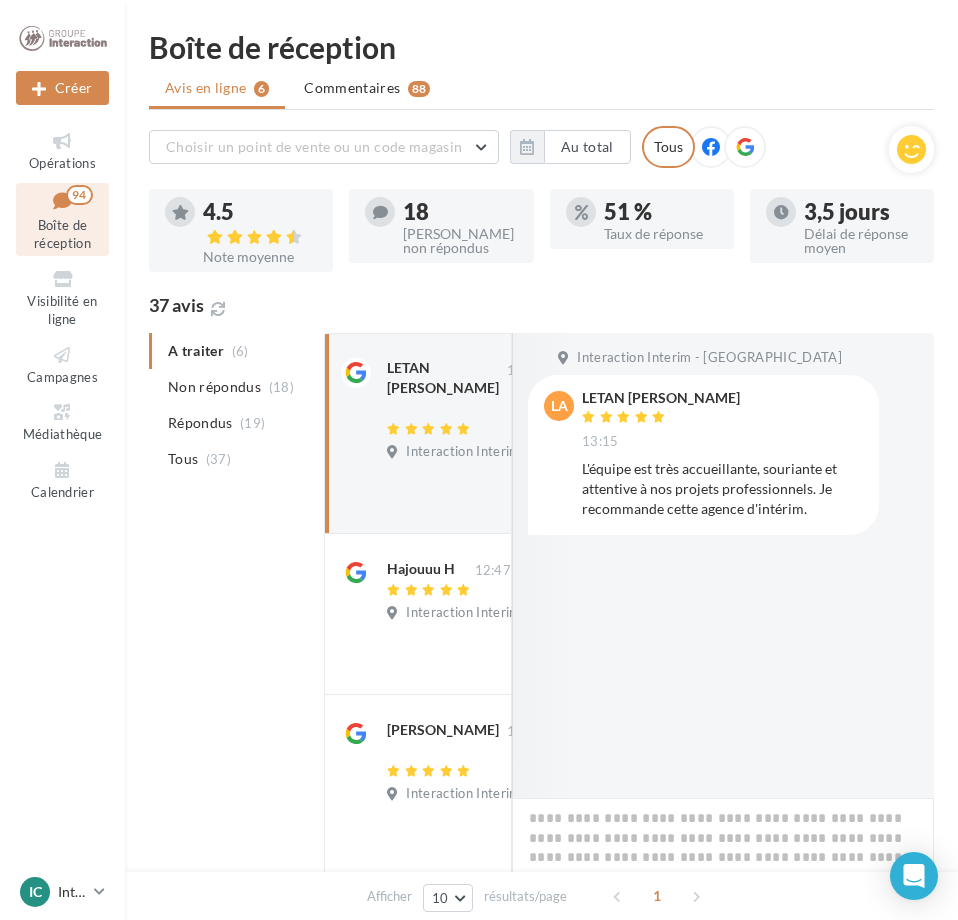 click on "A traiter
(6)
Non répondus
(18)
Répondus
(19)
Tous
(37)
LETAN Amélie
13:15
Interaction Interim - Cherbourg
L'équipe est très accueillante, souriante et attentive à nos projets professionnels. Je recommande cette agence d'intérim.
Ignorer
Hajouuu H
12:47
Interaction Interim - Cherbourg
Accueil agréable, professionnalisme au rdv, toujours un plaisir d’échanger avec eux :-) yp
Ignorer
11:05" at bounding box center [541, 922] 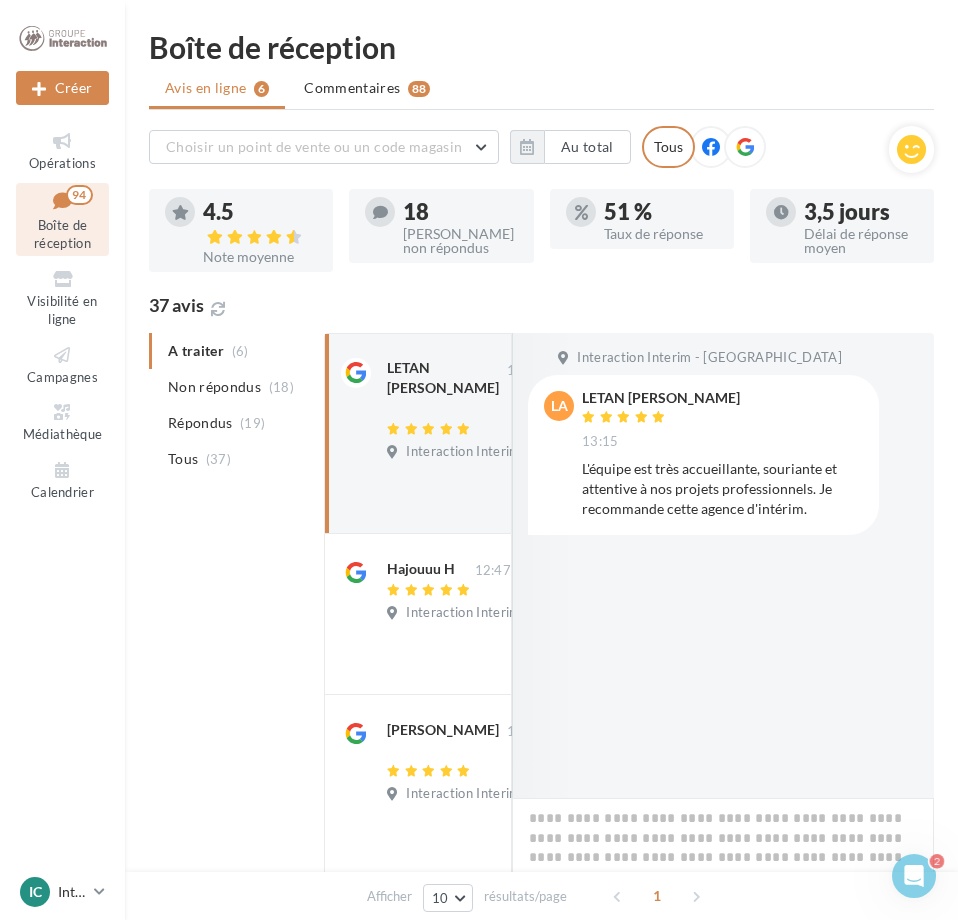 scroll, scrollTop: 0, scrollLeft: 0, axis: both 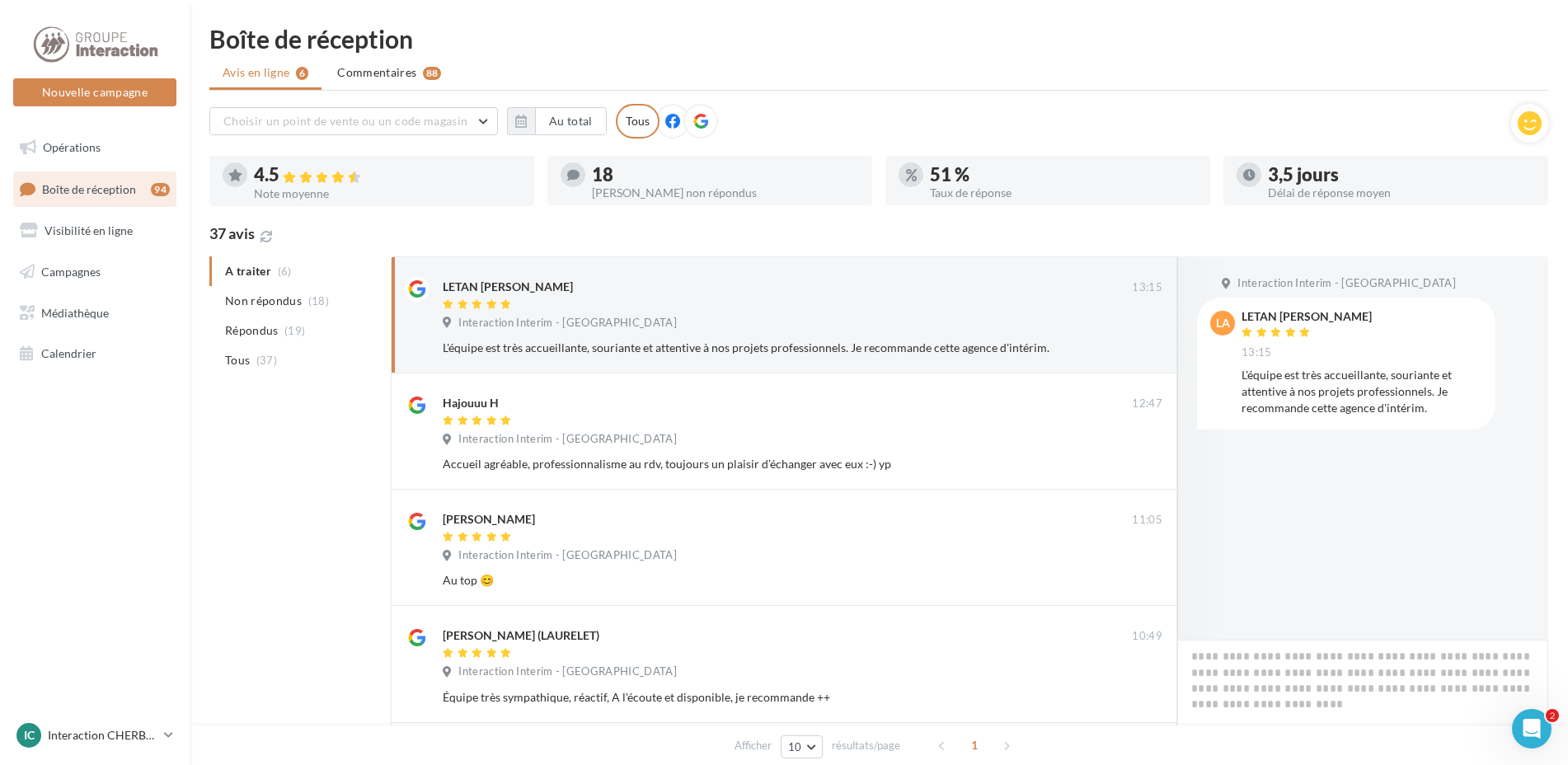 click on "[PERSON_NAME] non répondus" at bounding box center (725, 193) 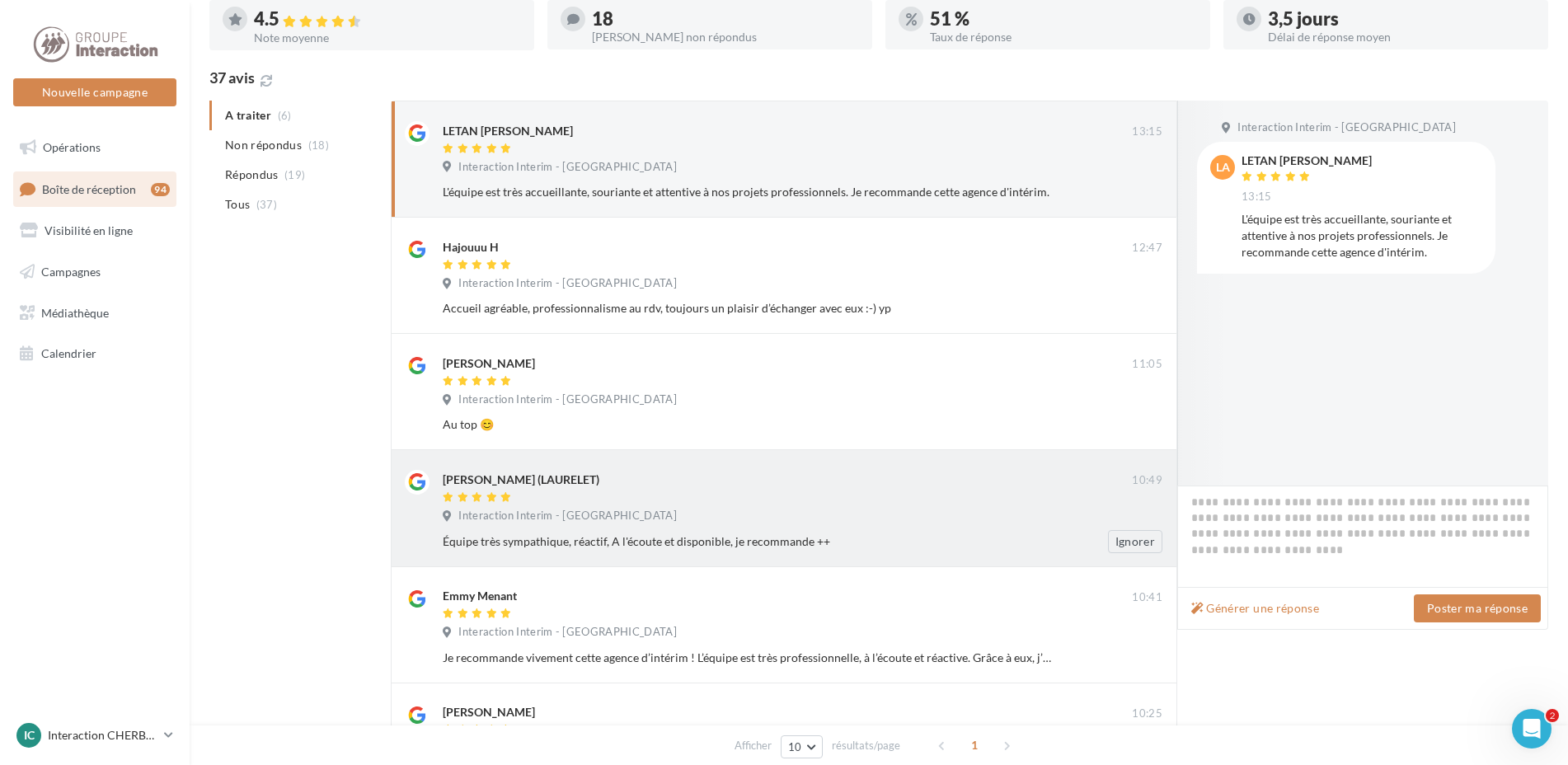 scroll, scrollTop: 73, scrollLeft: 0, axis: vertical 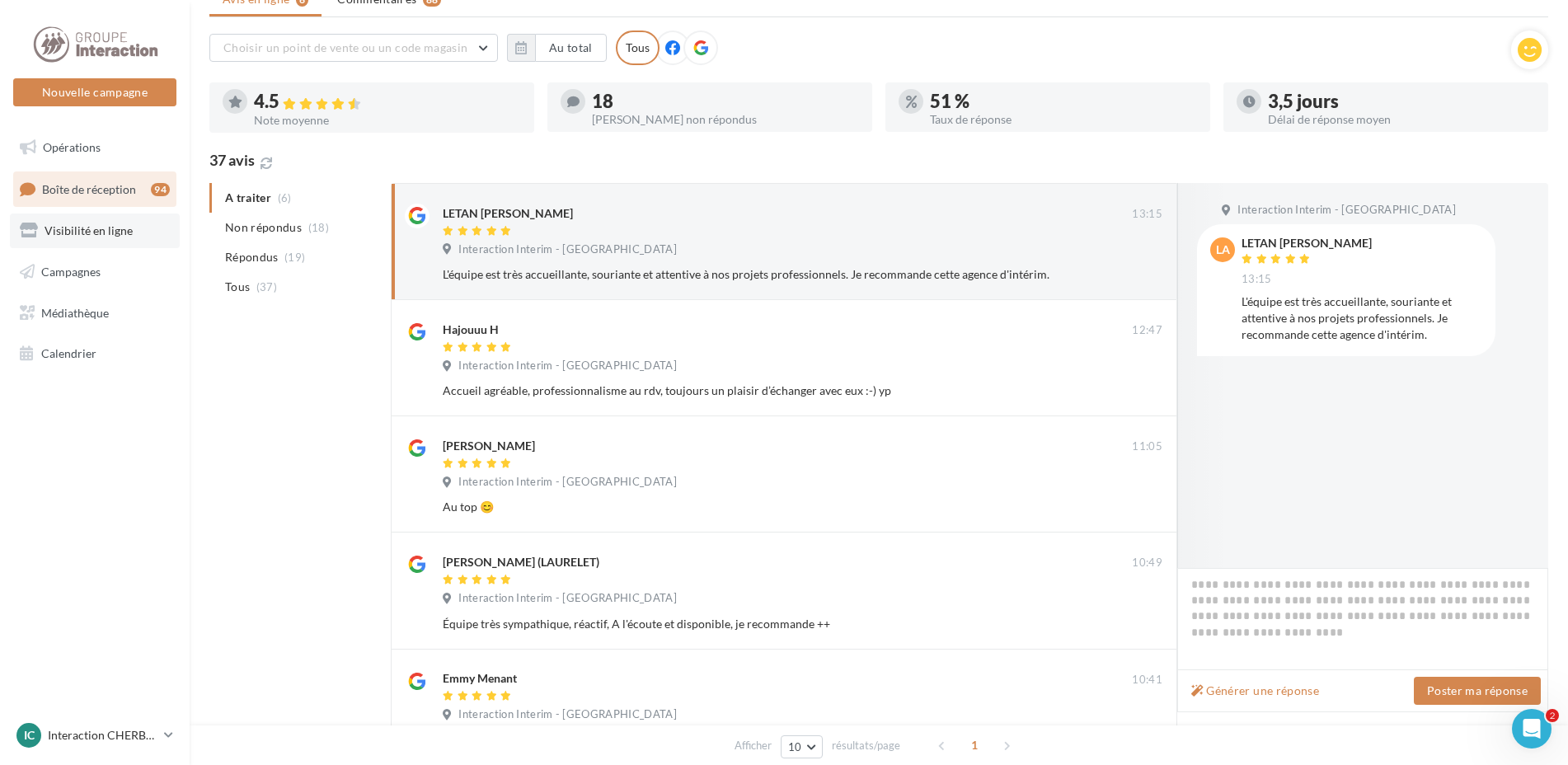 click on "Visibilité en ligne" at bounding box center [88, 230] 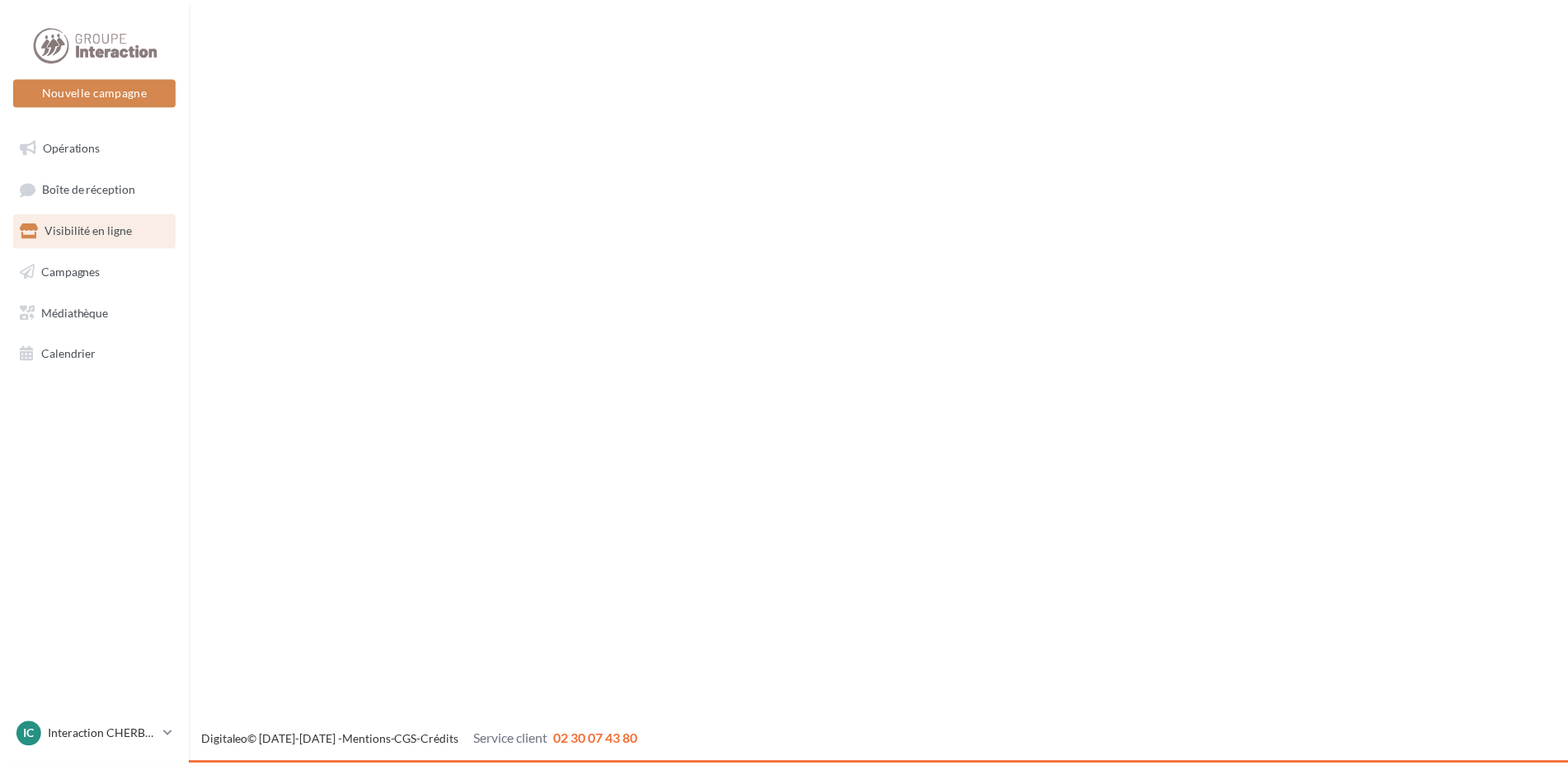 scroll, scrollTop: 0, scrollLeft: 0, axis: both 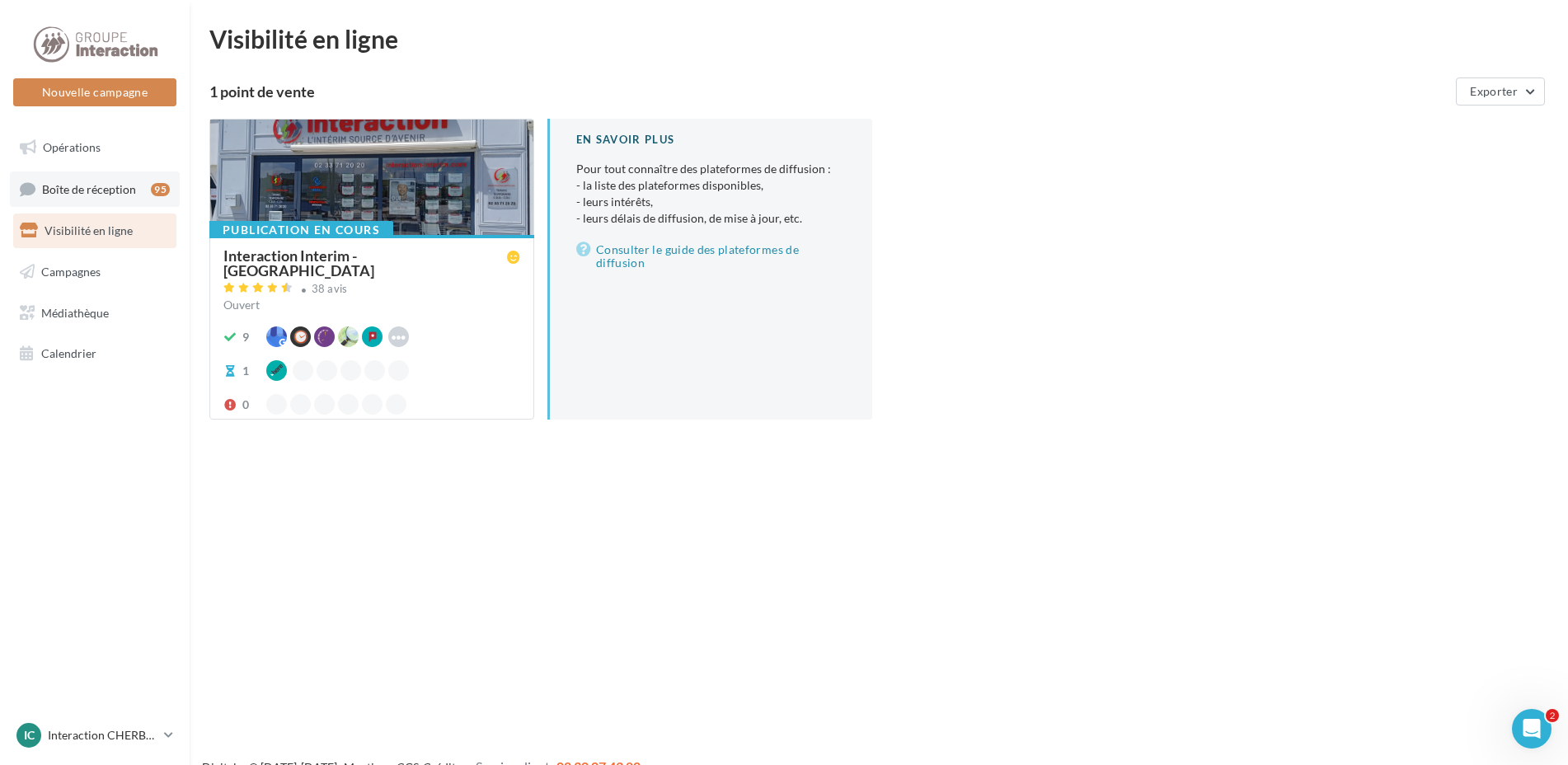 click on "Boîte de réception" at bounding box center [89, 188] 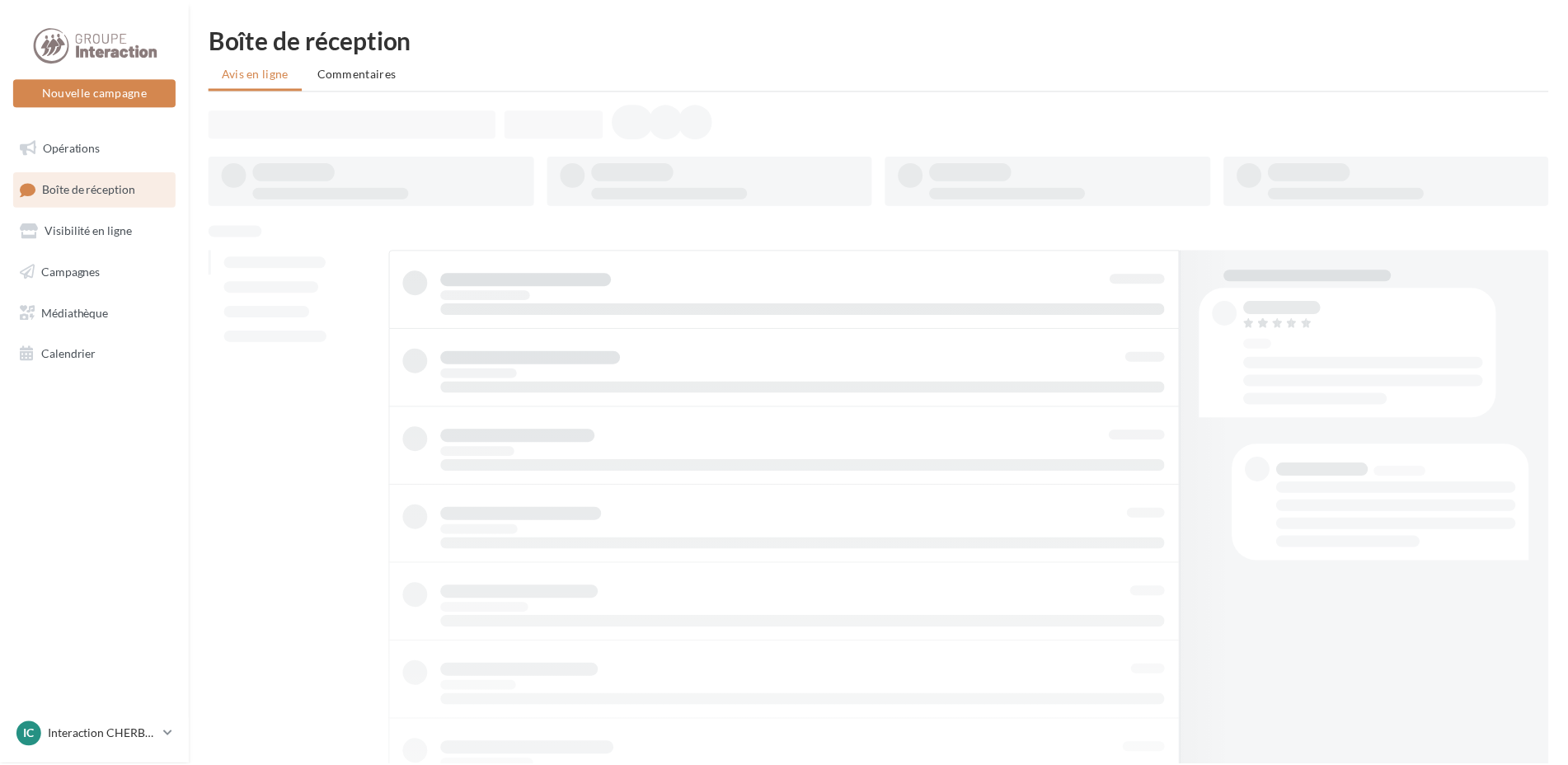 scroll, scrollTop: 0, scrollLeft: 0, axis: both 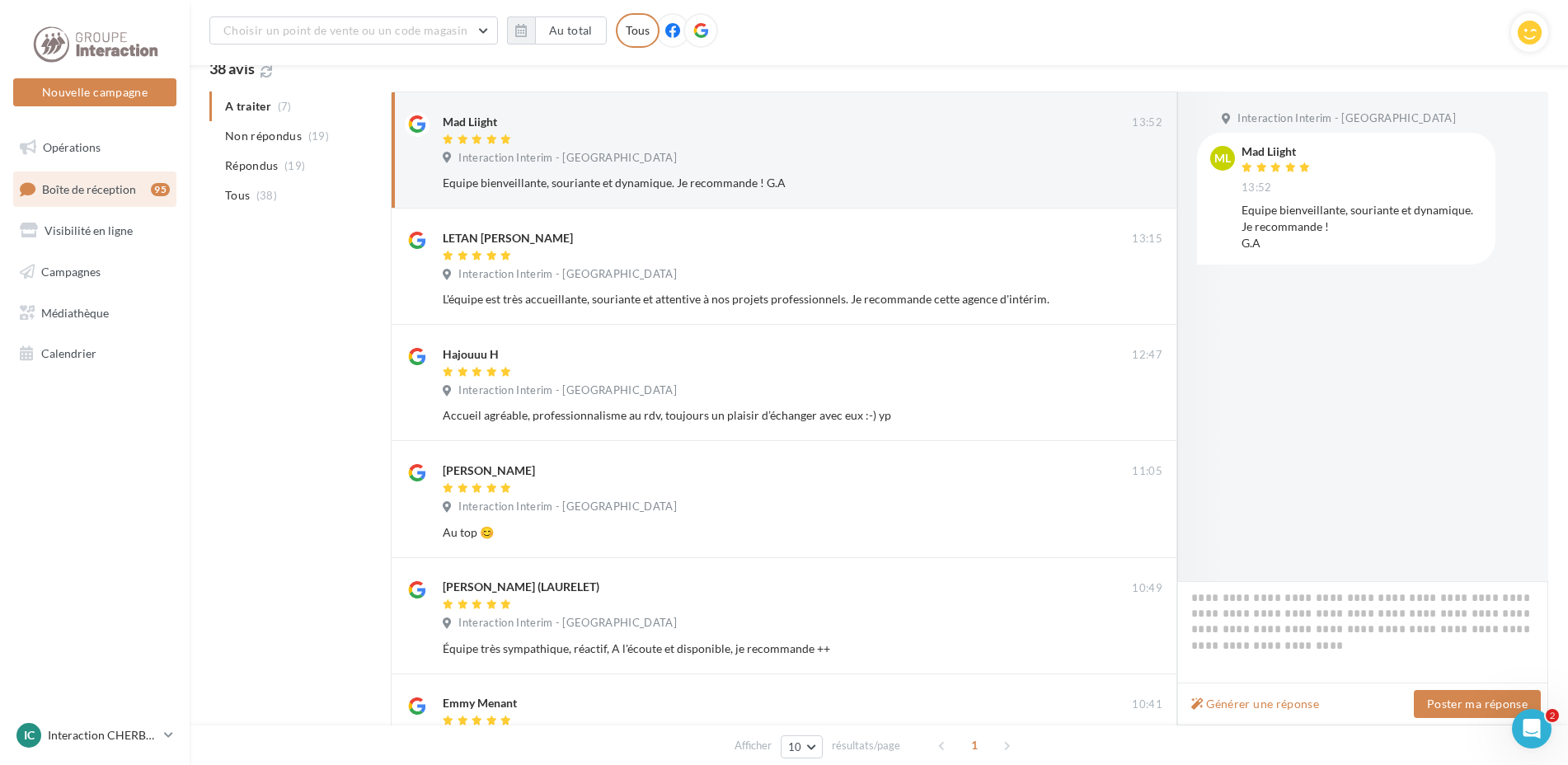 click on "Interaction Interim - Cherbourg         ML
Mad Liight
13:52
Equipe bienveillante, souriante et dynamique.
Je recommande !
G.A" at bounding box center [1363, 336] 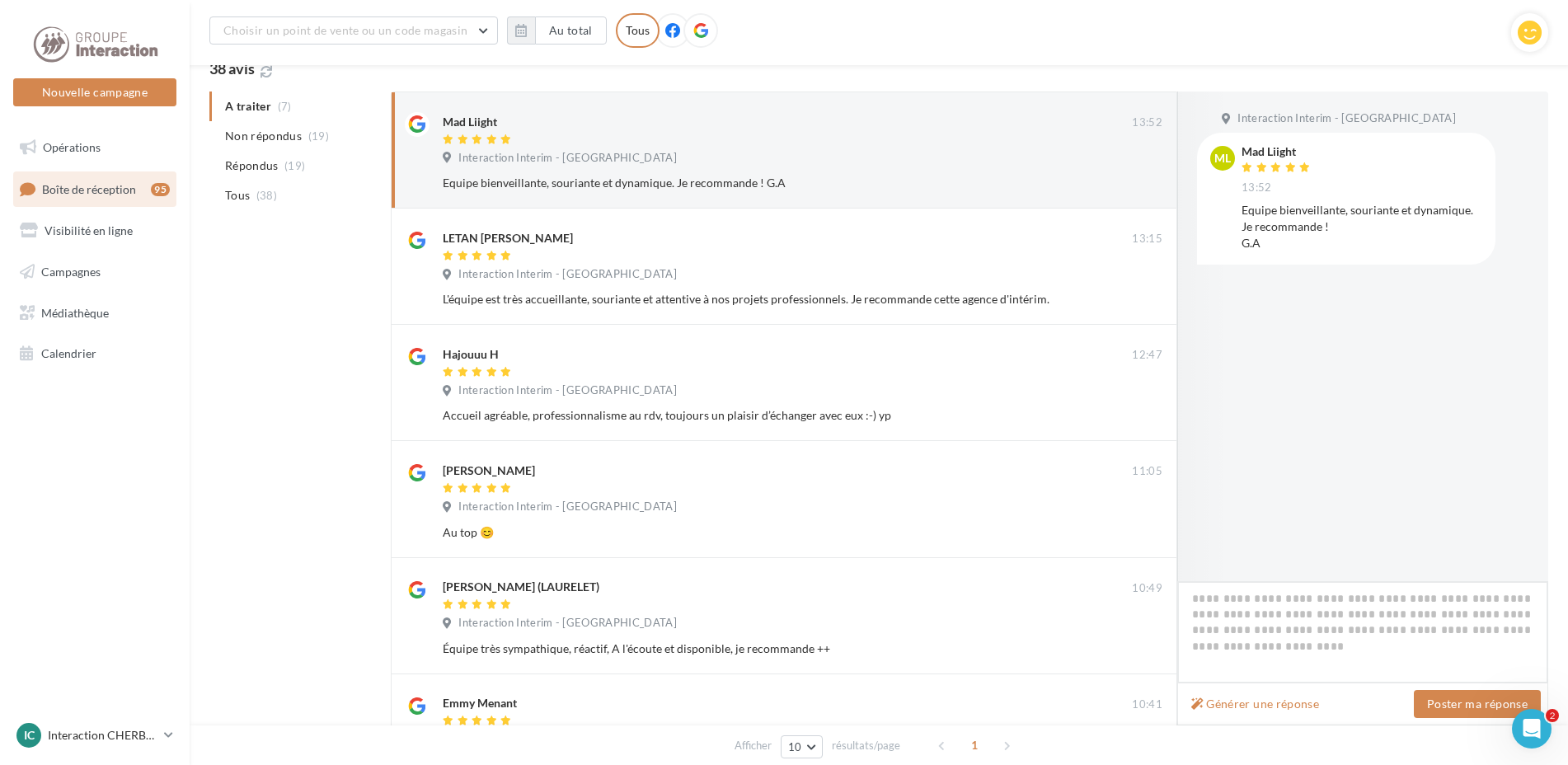 click at bounding box center (1363, 632) 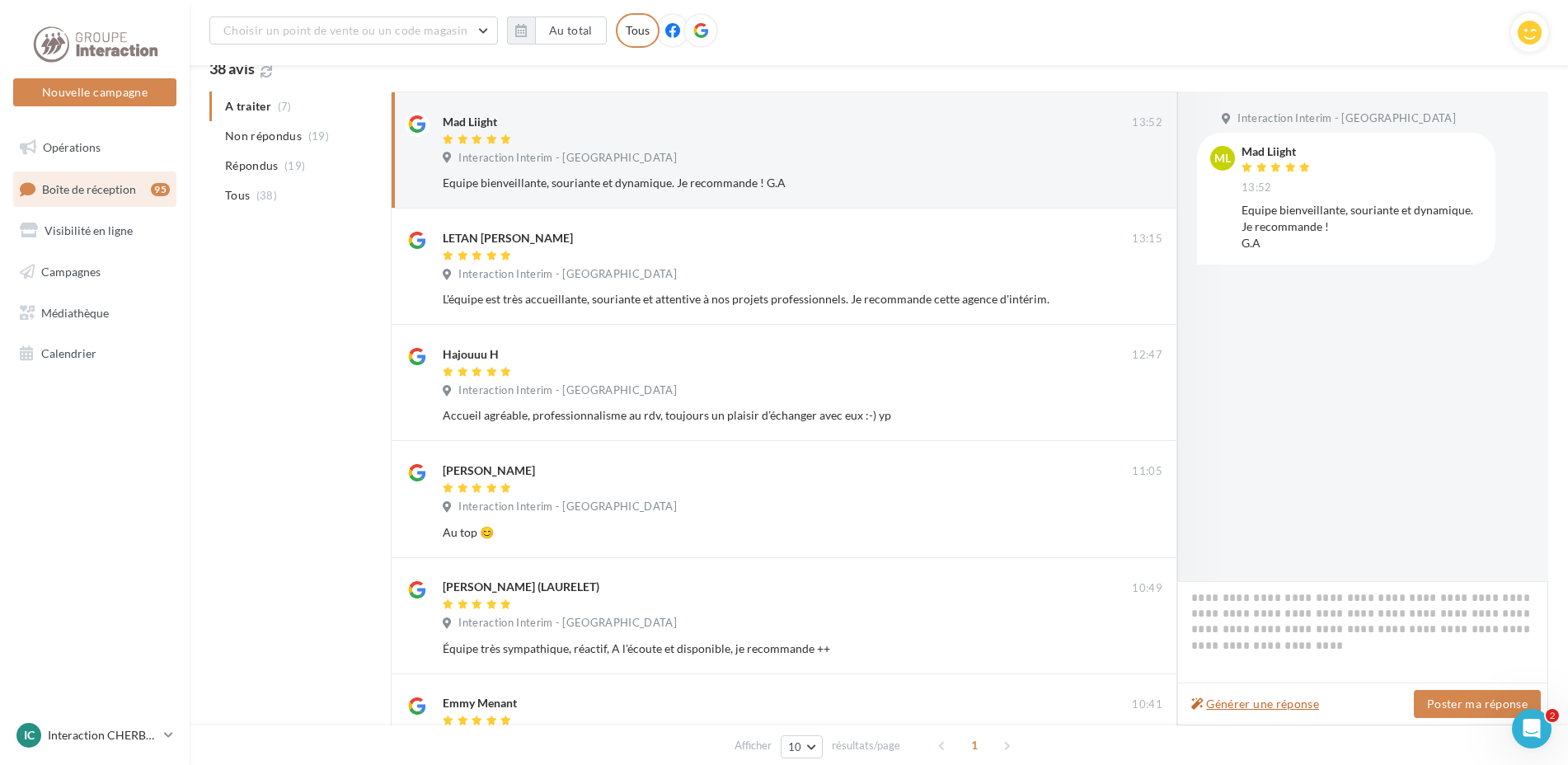 click on "Générer une réponse" at bounding box center (1255, 704) 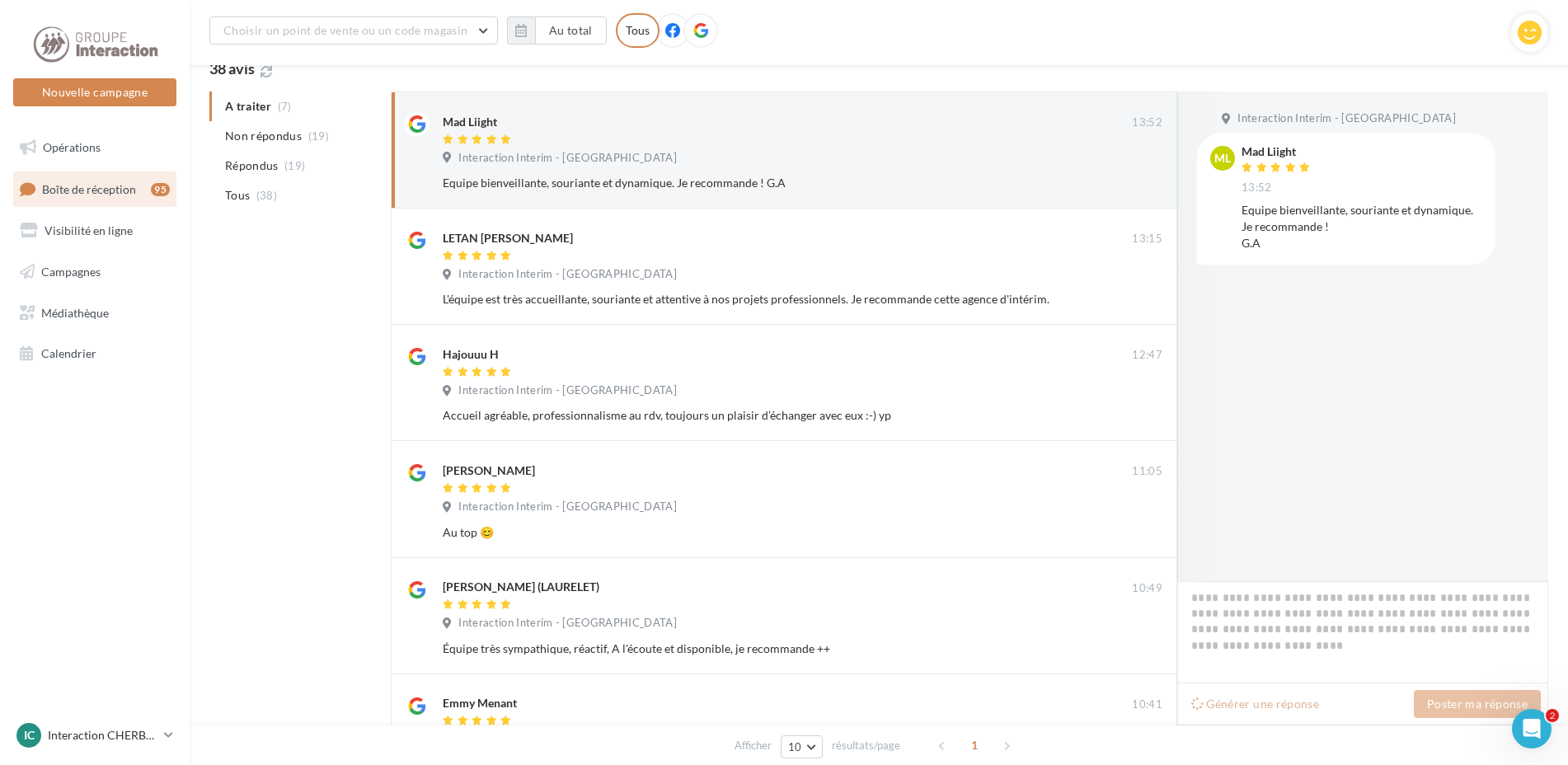 type on "**********" 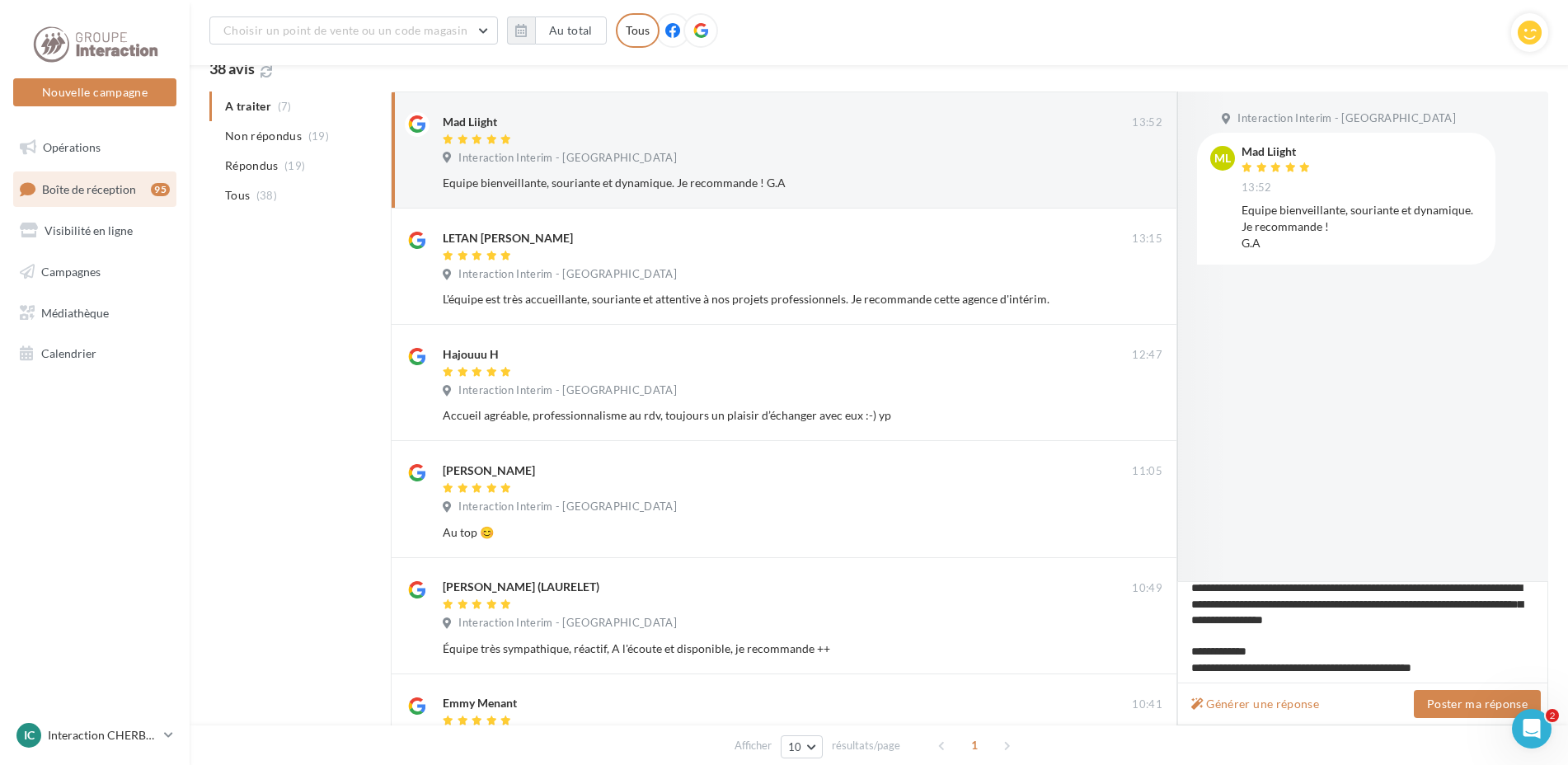 scroll, scrollTop: 0, scrollLeft: 0, axis: both 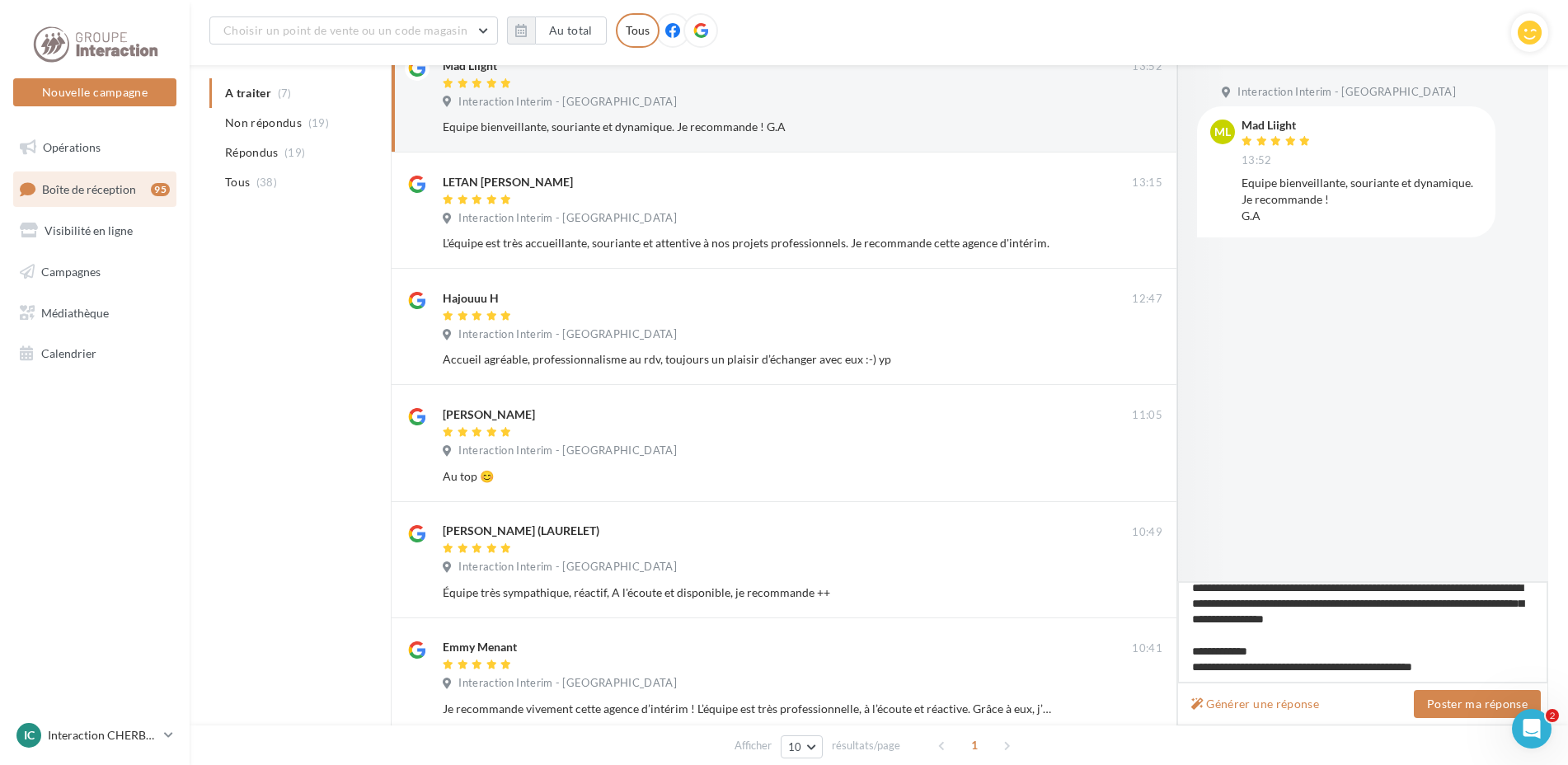 drag, startPoint x: 1185, startPoint y: 590, endPoint x: 1579, endPoint y: 725, distance: 416.48649 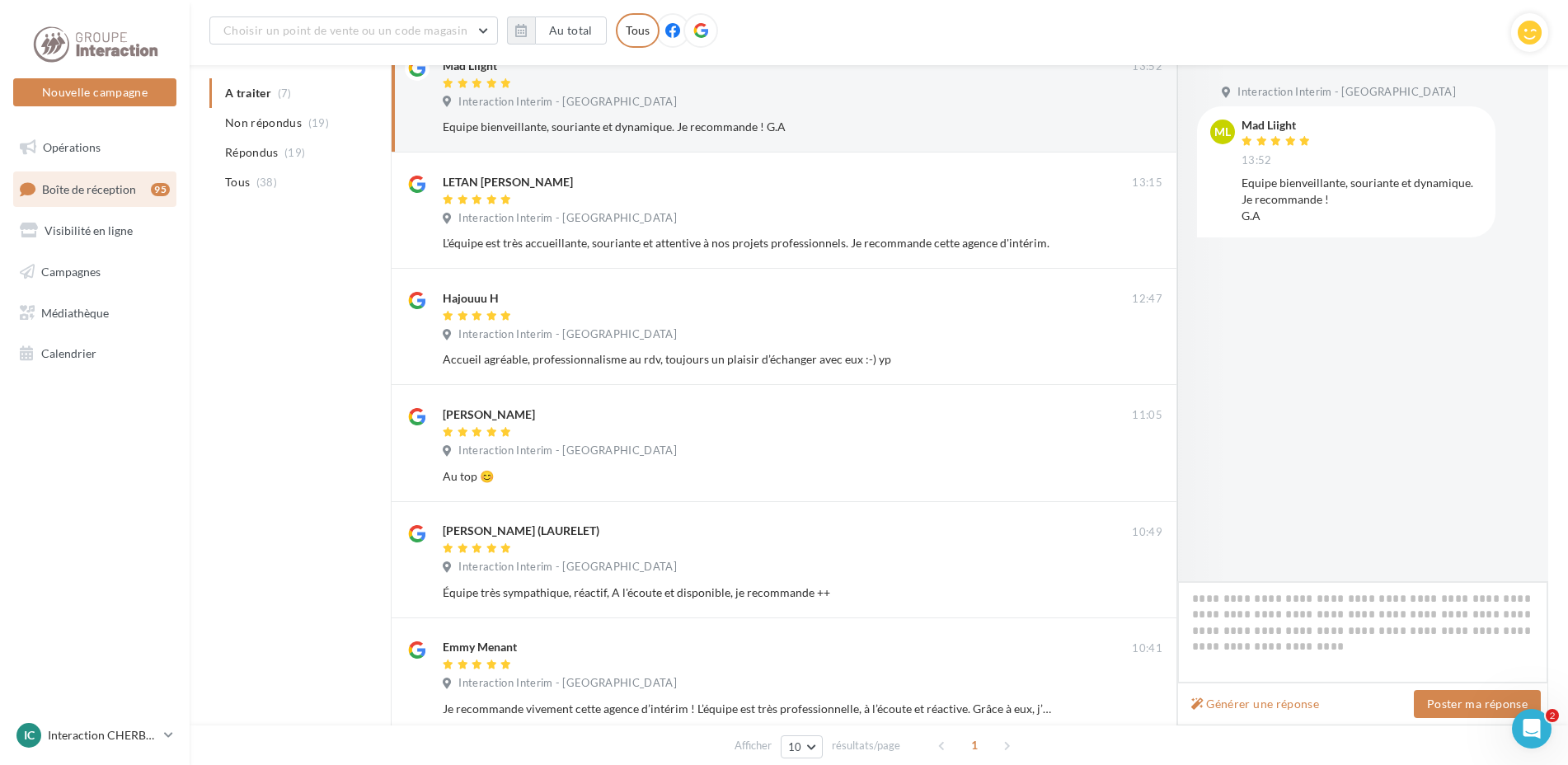 scroll, scrollTop: 0, scrollLeft: 0, axis: both 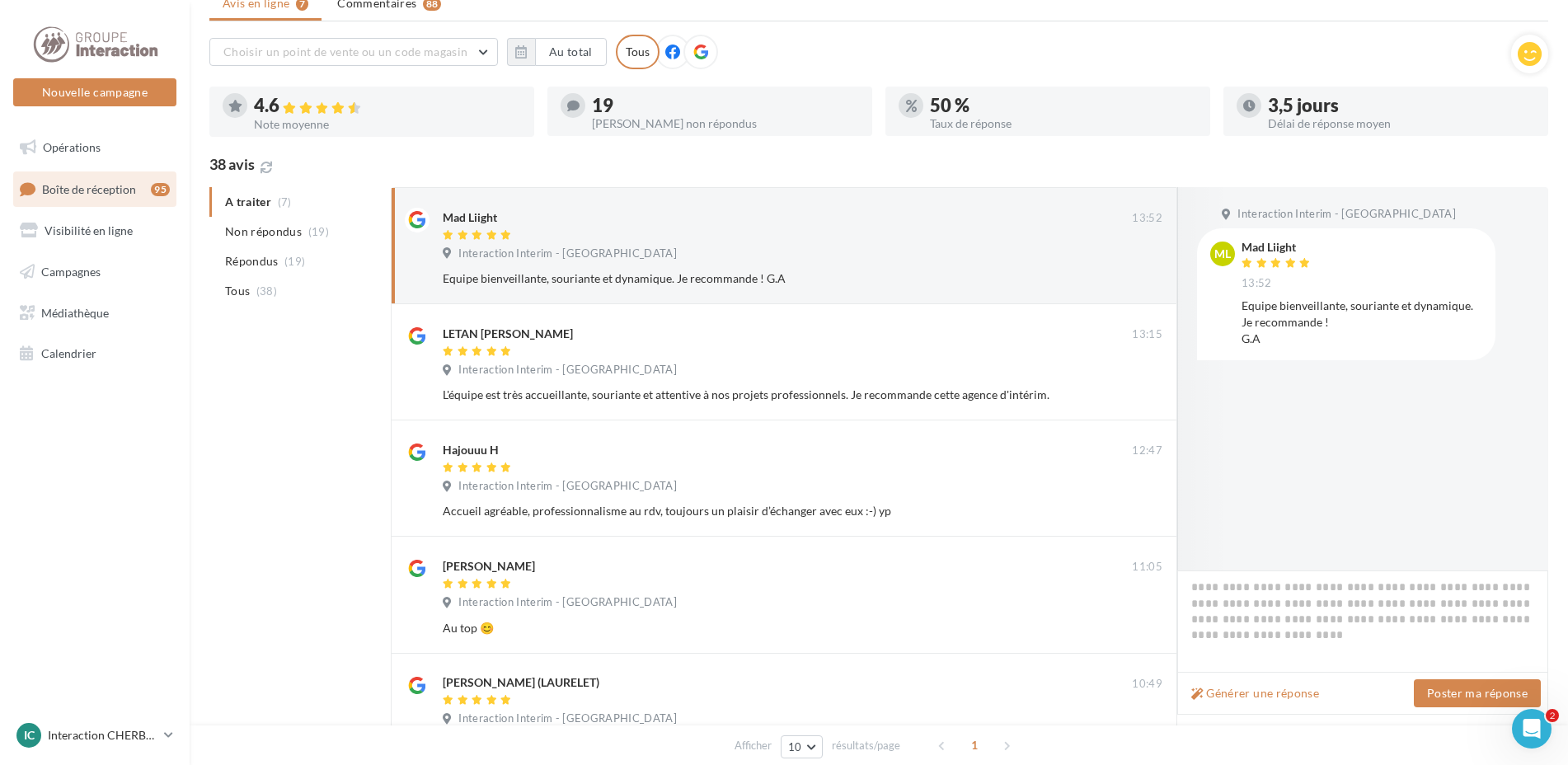 click at bounding box center (701, 52) 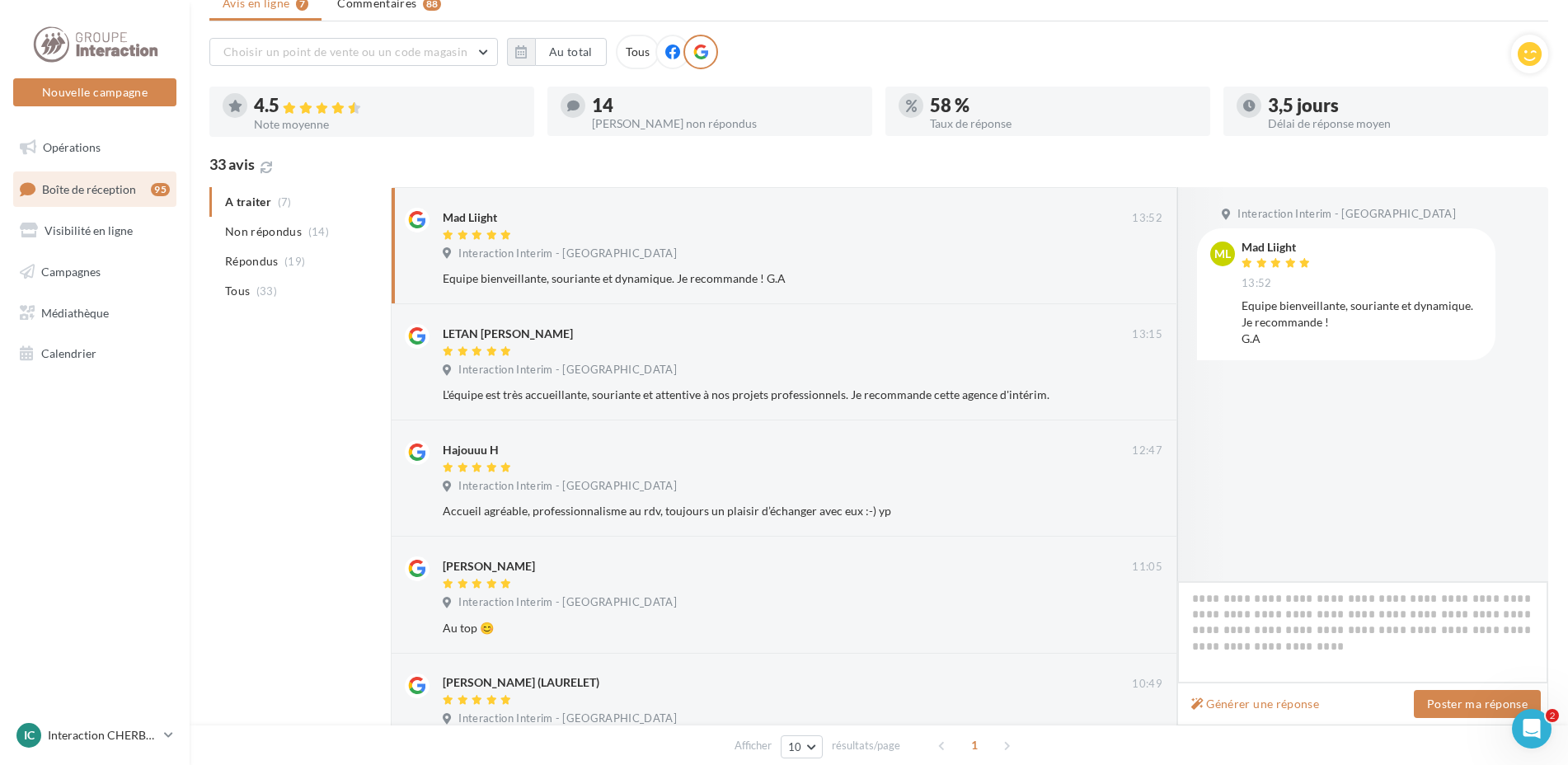click at bounding box center [1363, 632] 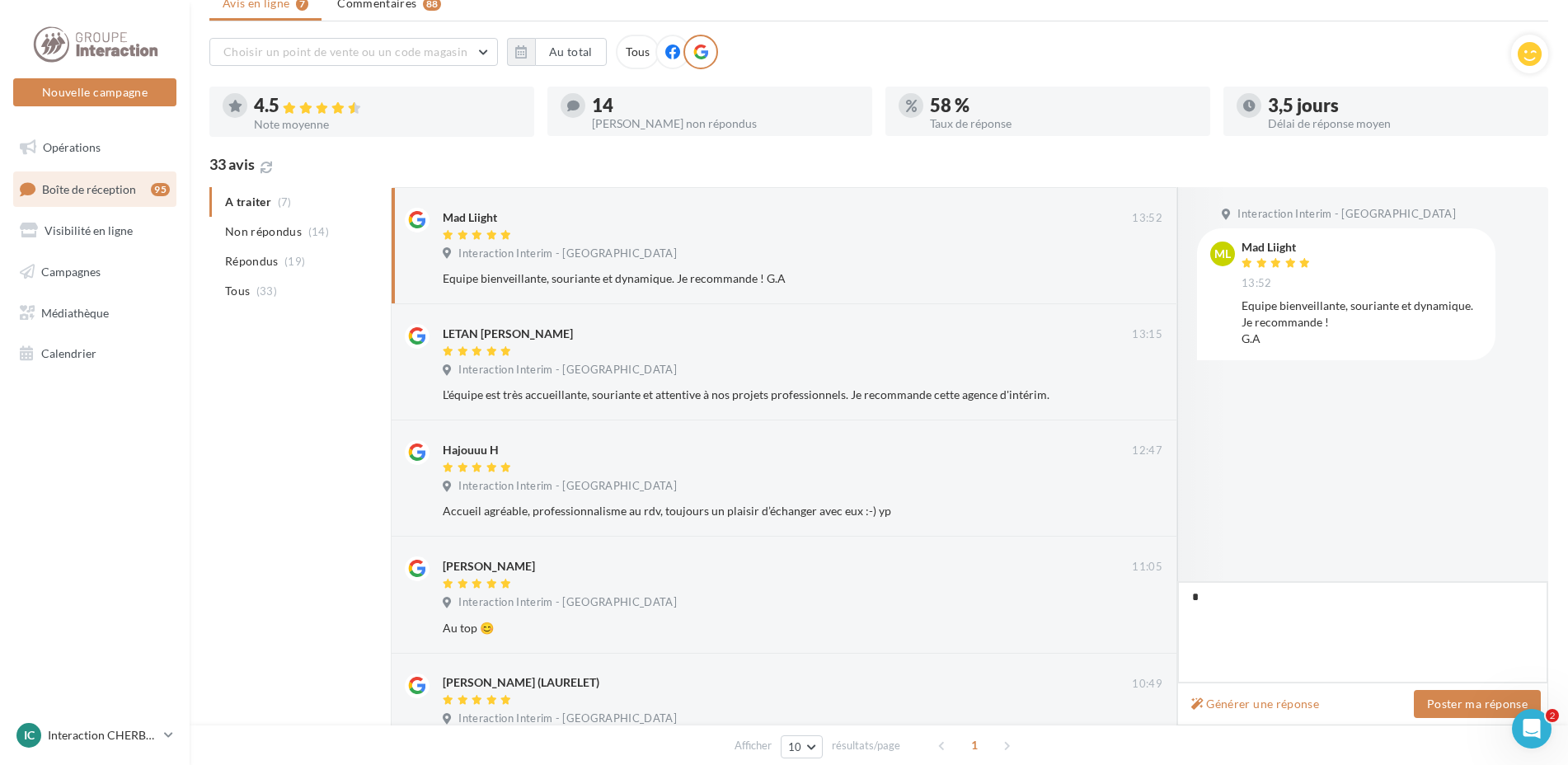type on "**" 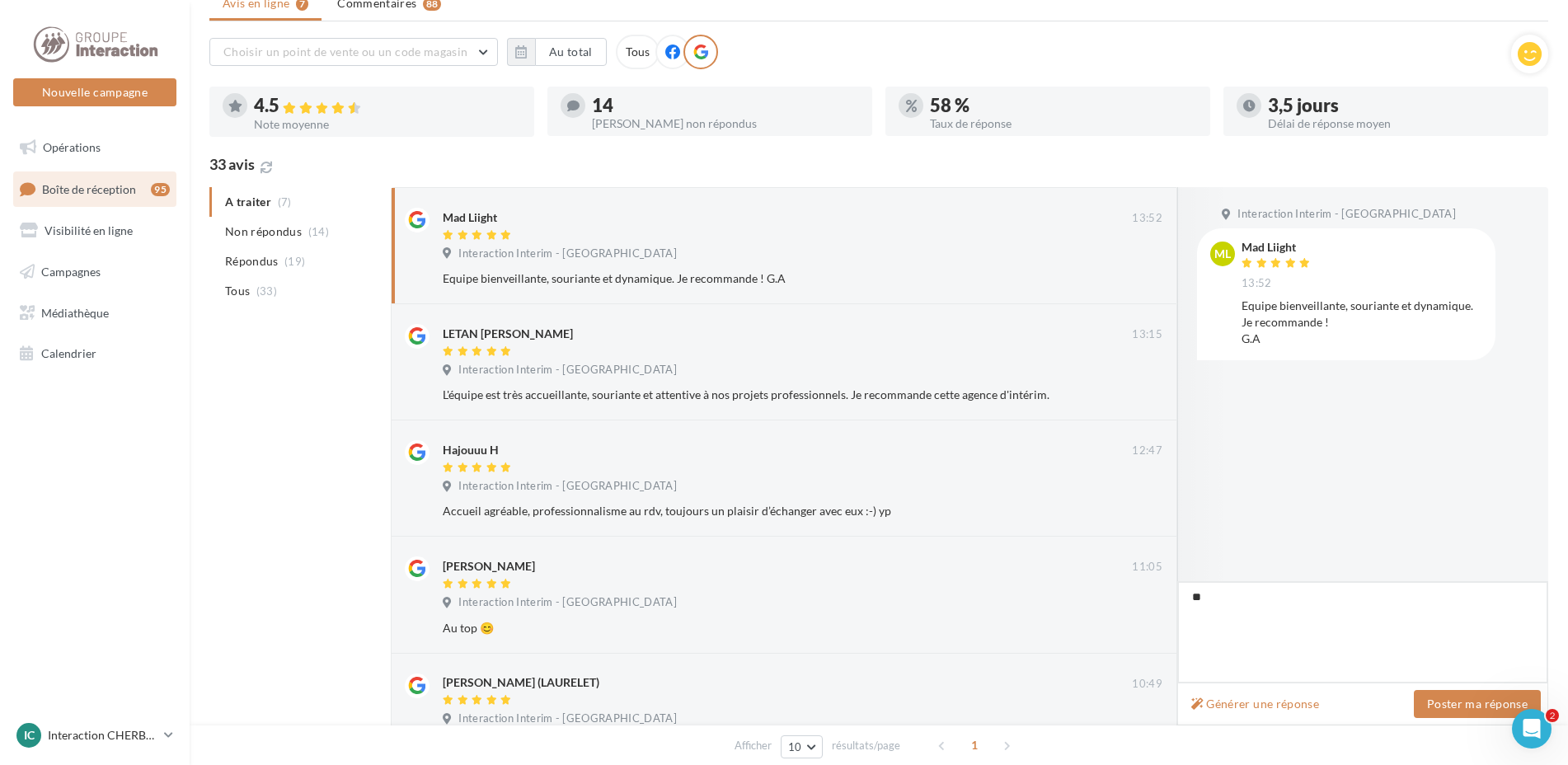 type on "***" 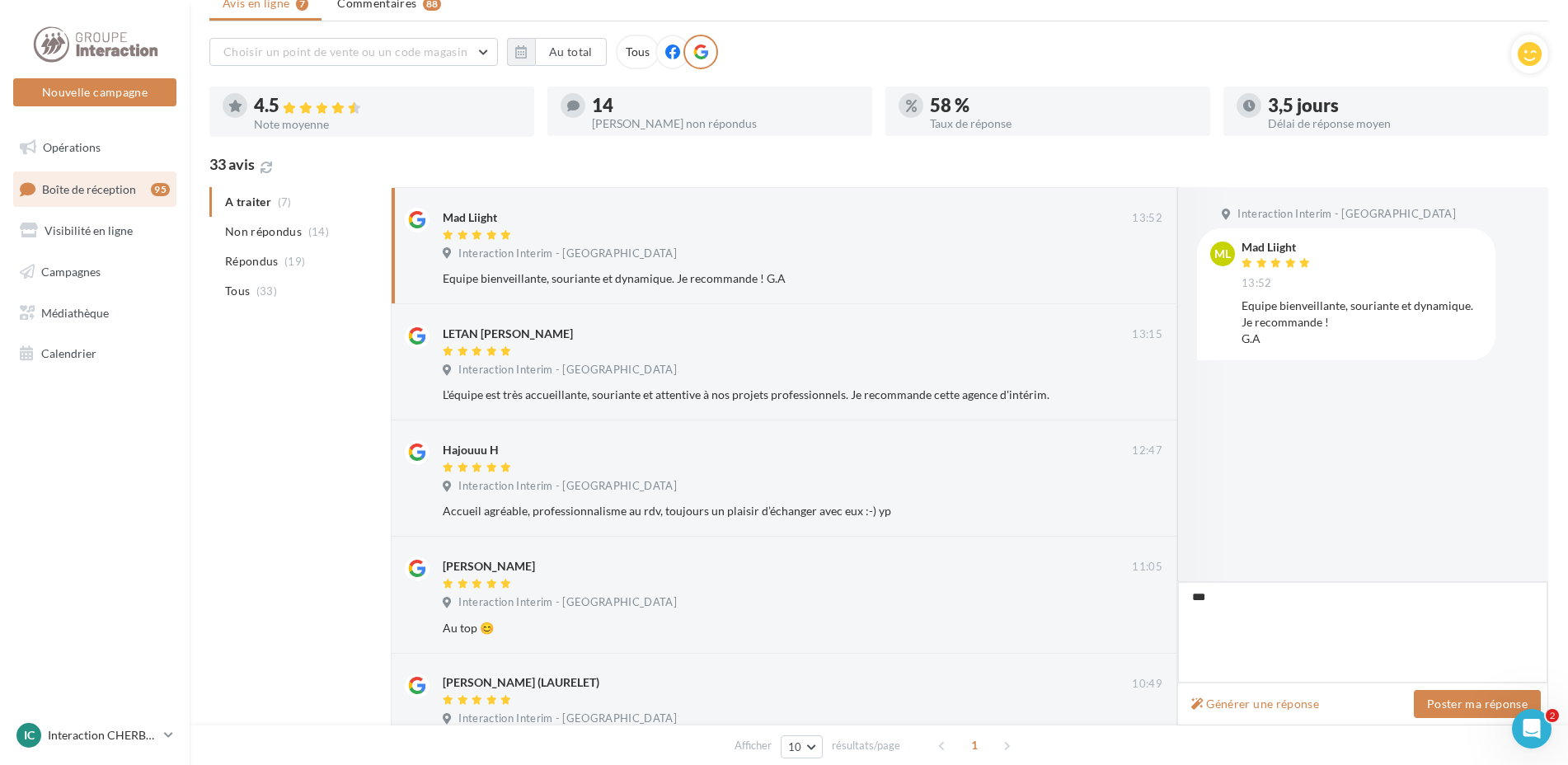 type on "****" 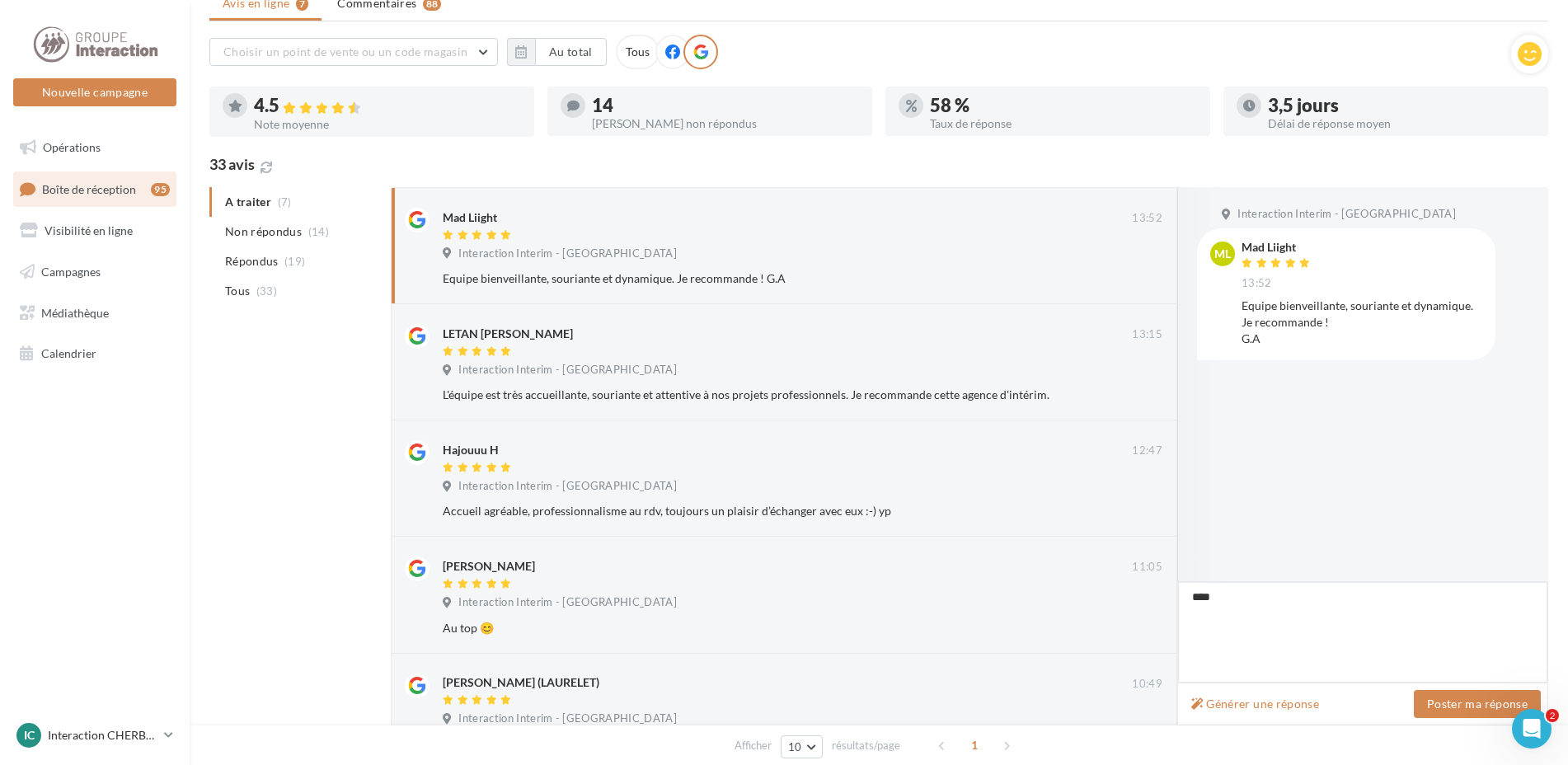type on "*****" 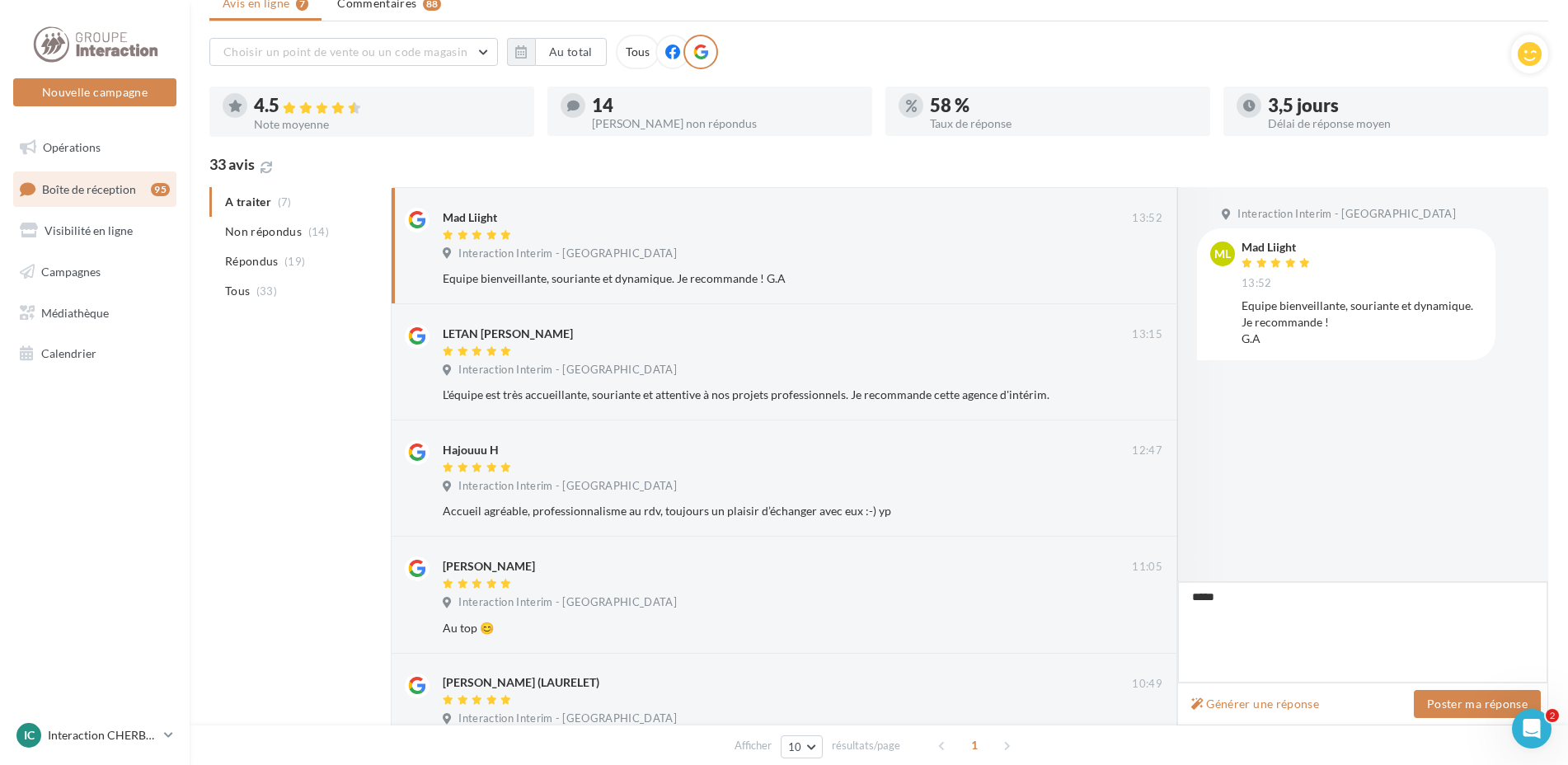 type on "******" 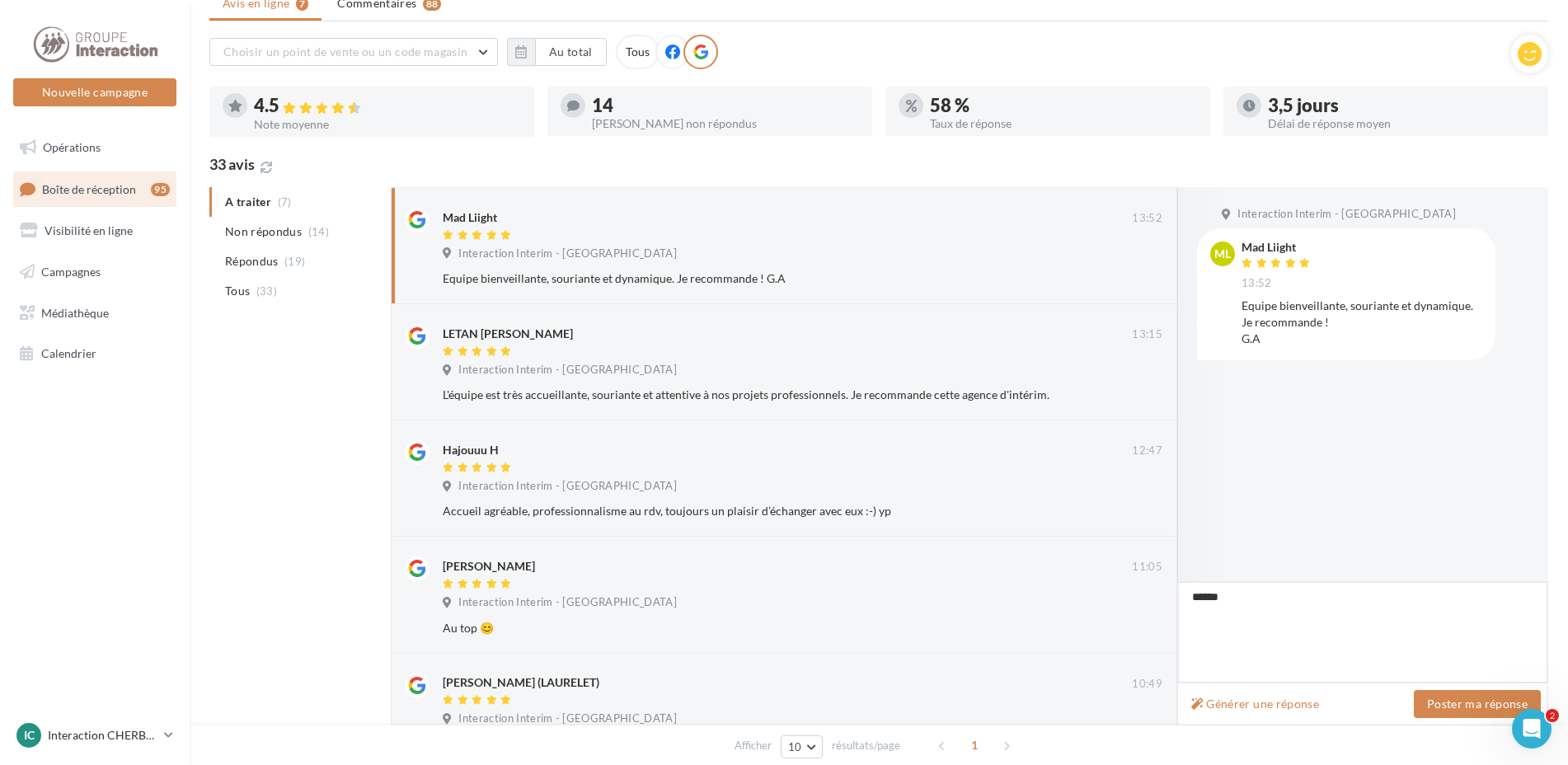 type on "*******" 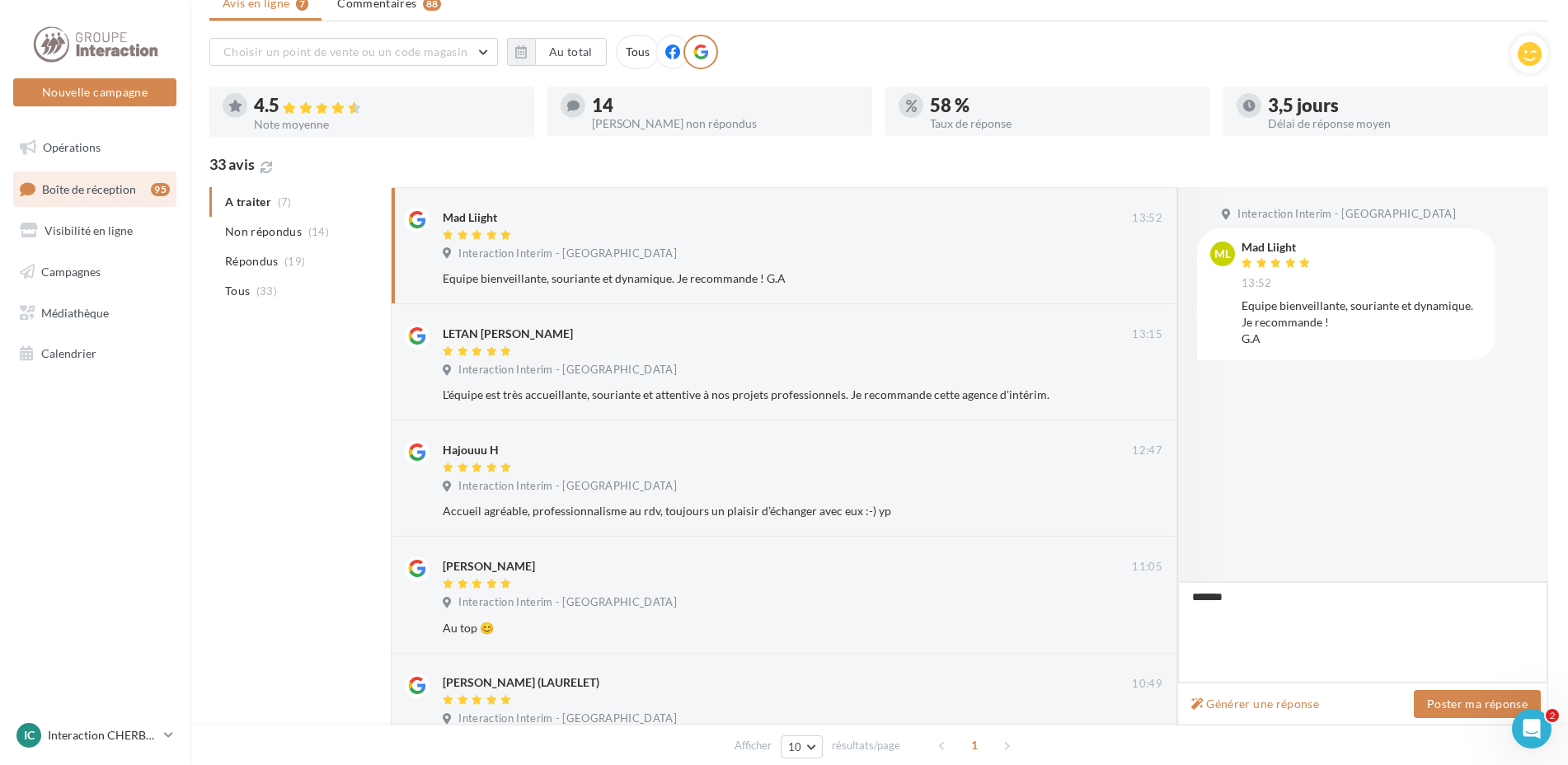 type on "********" 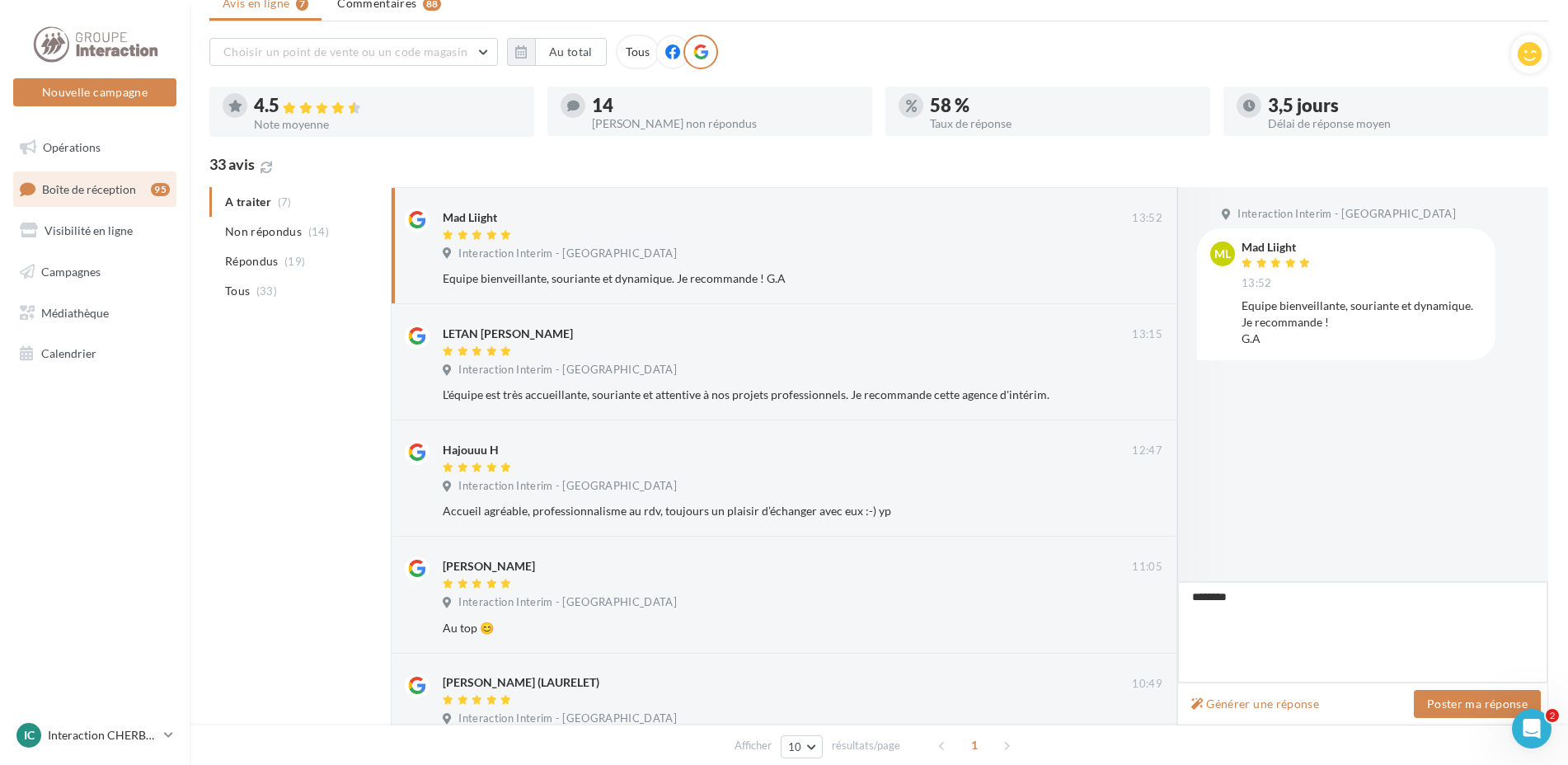 type on "********" 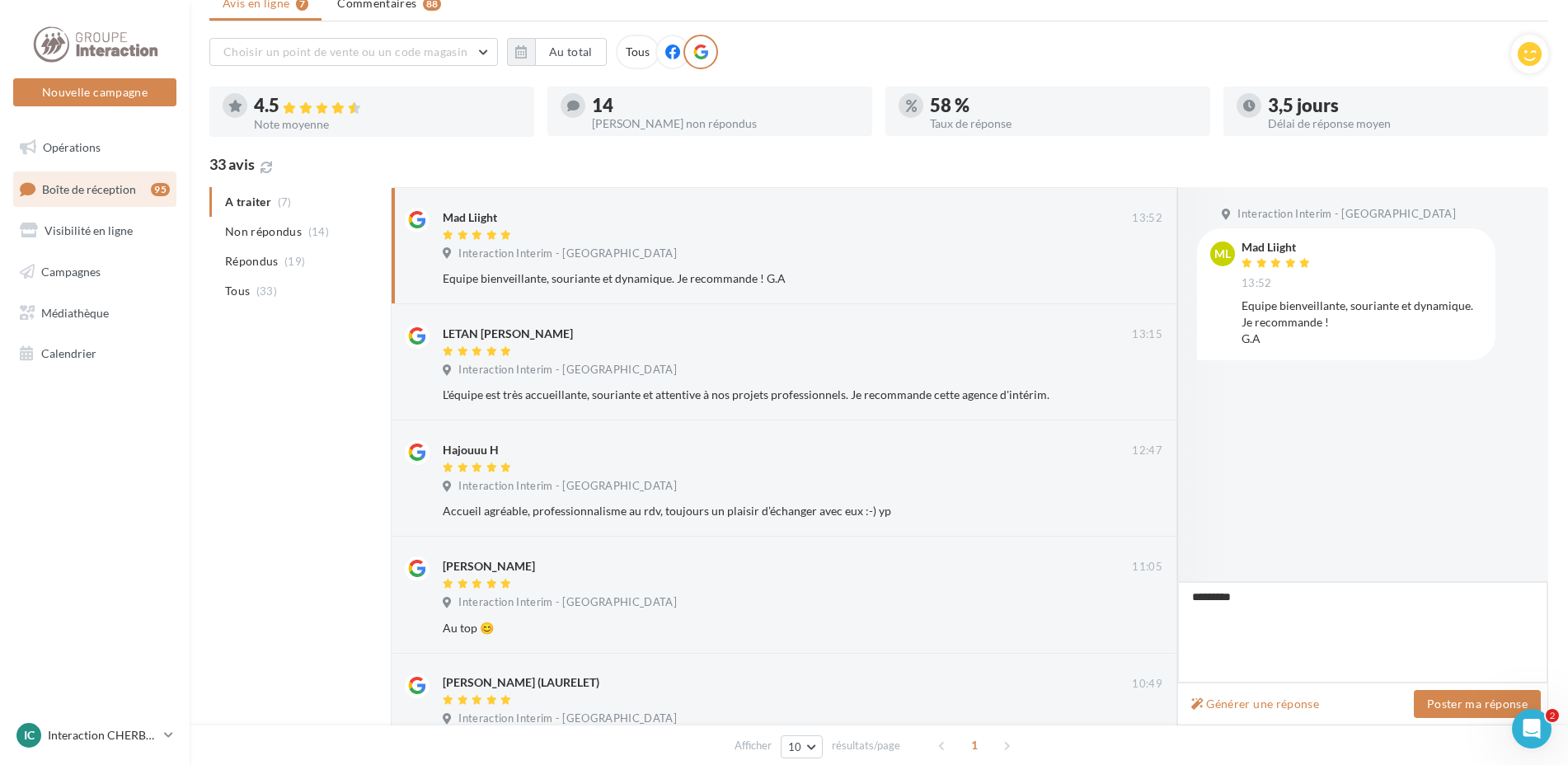 type on "********" 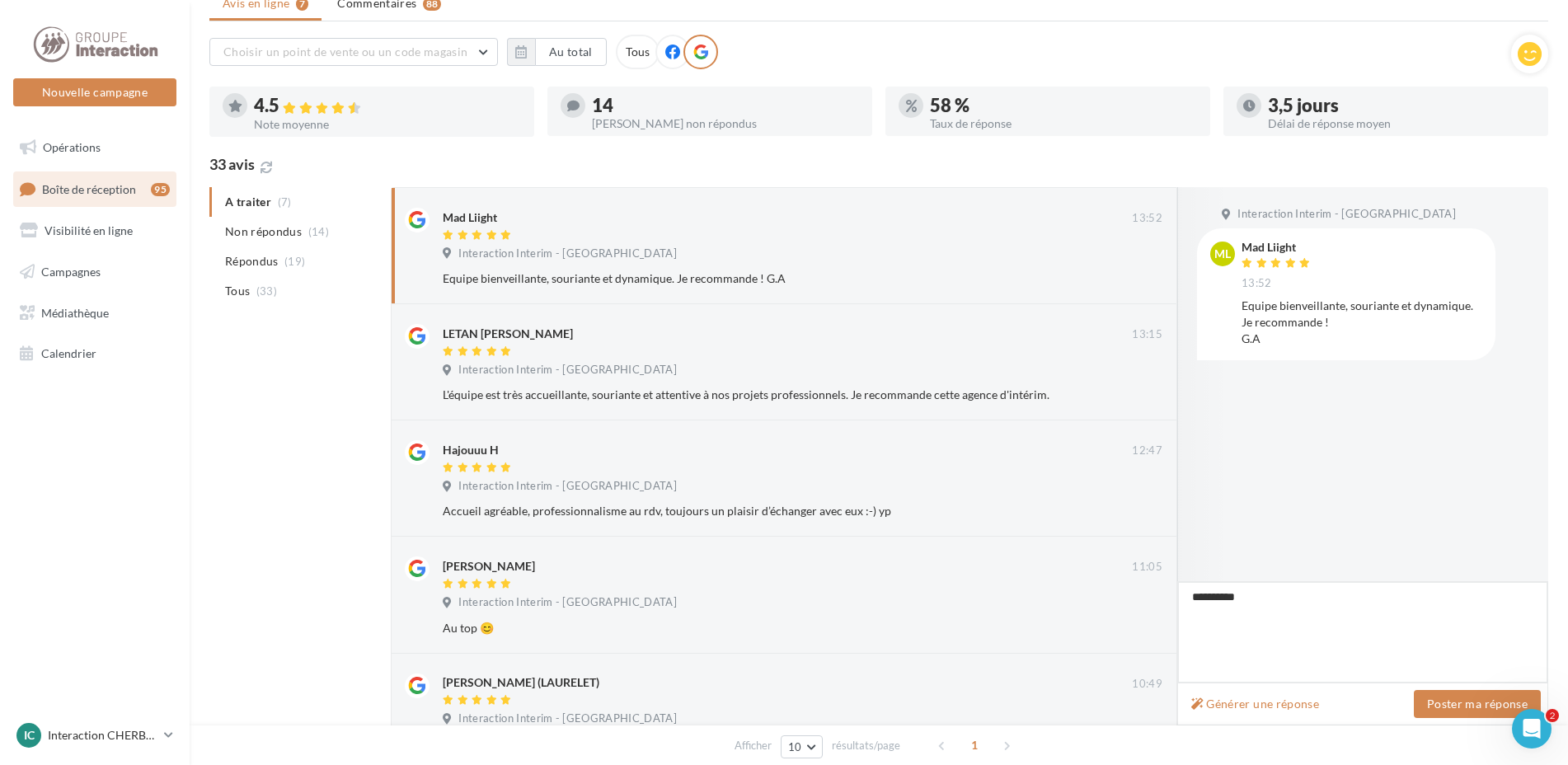 type on "*********
*" 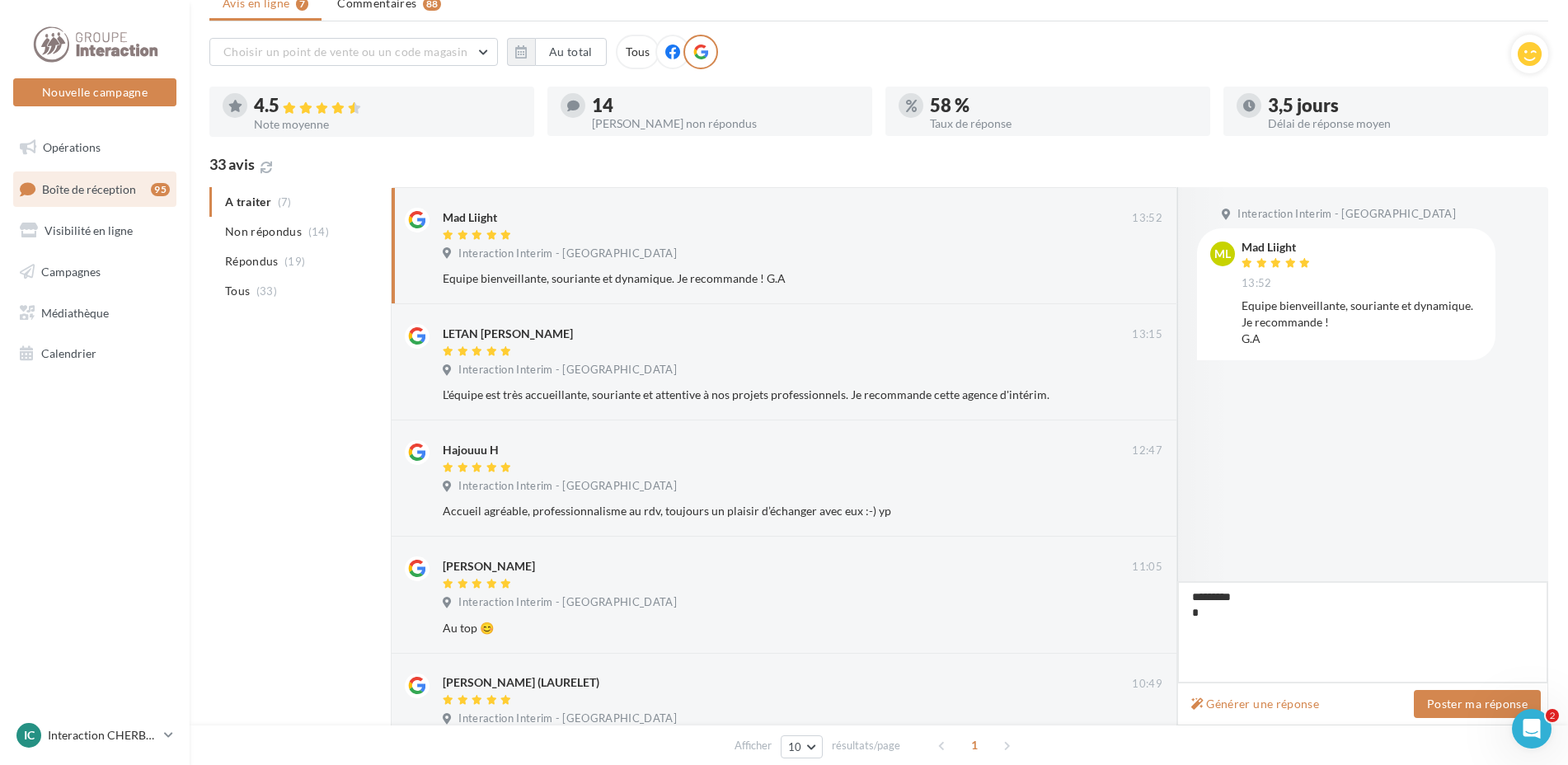 type on "*********
**" 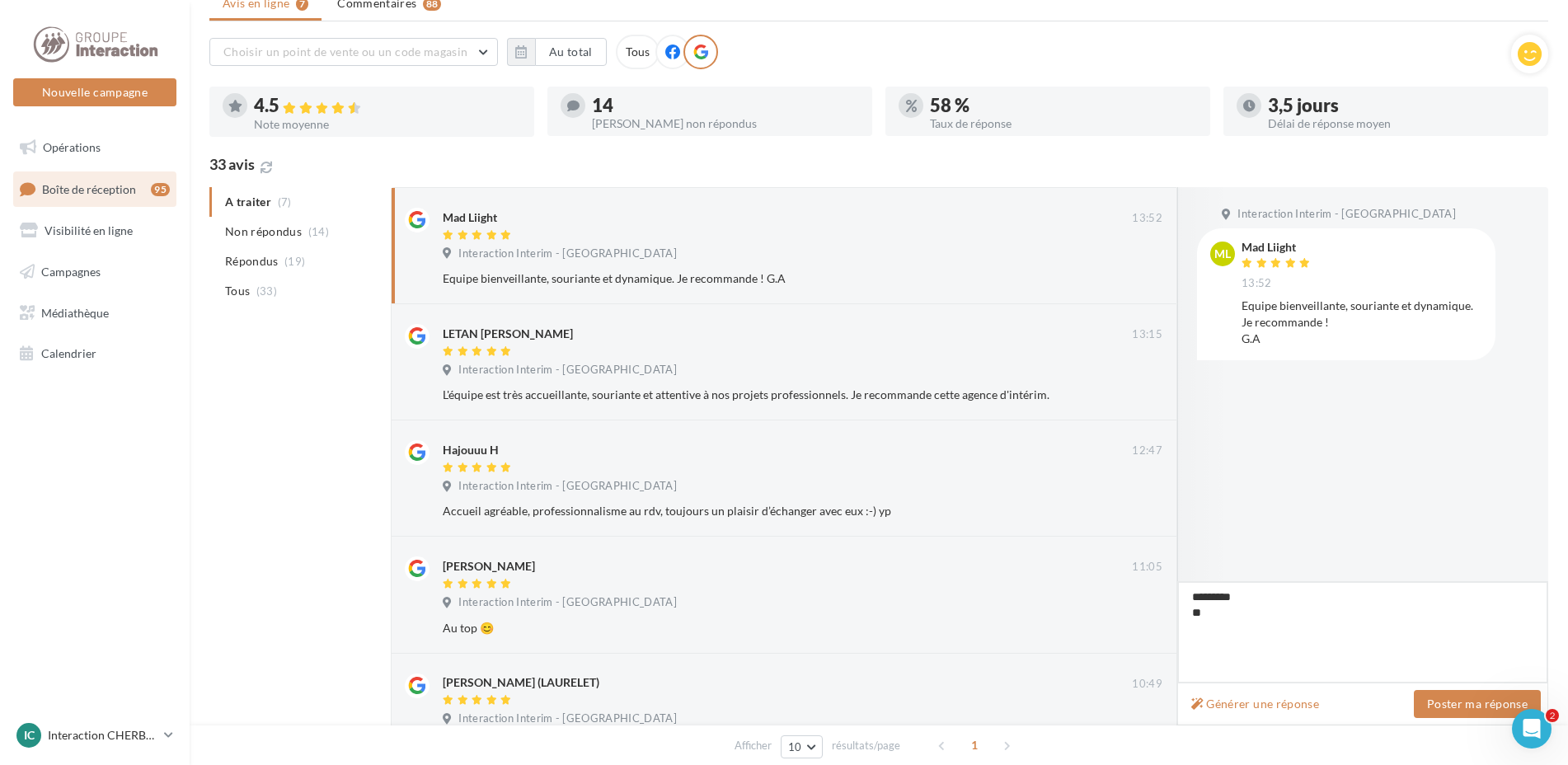 type on "*********
***" 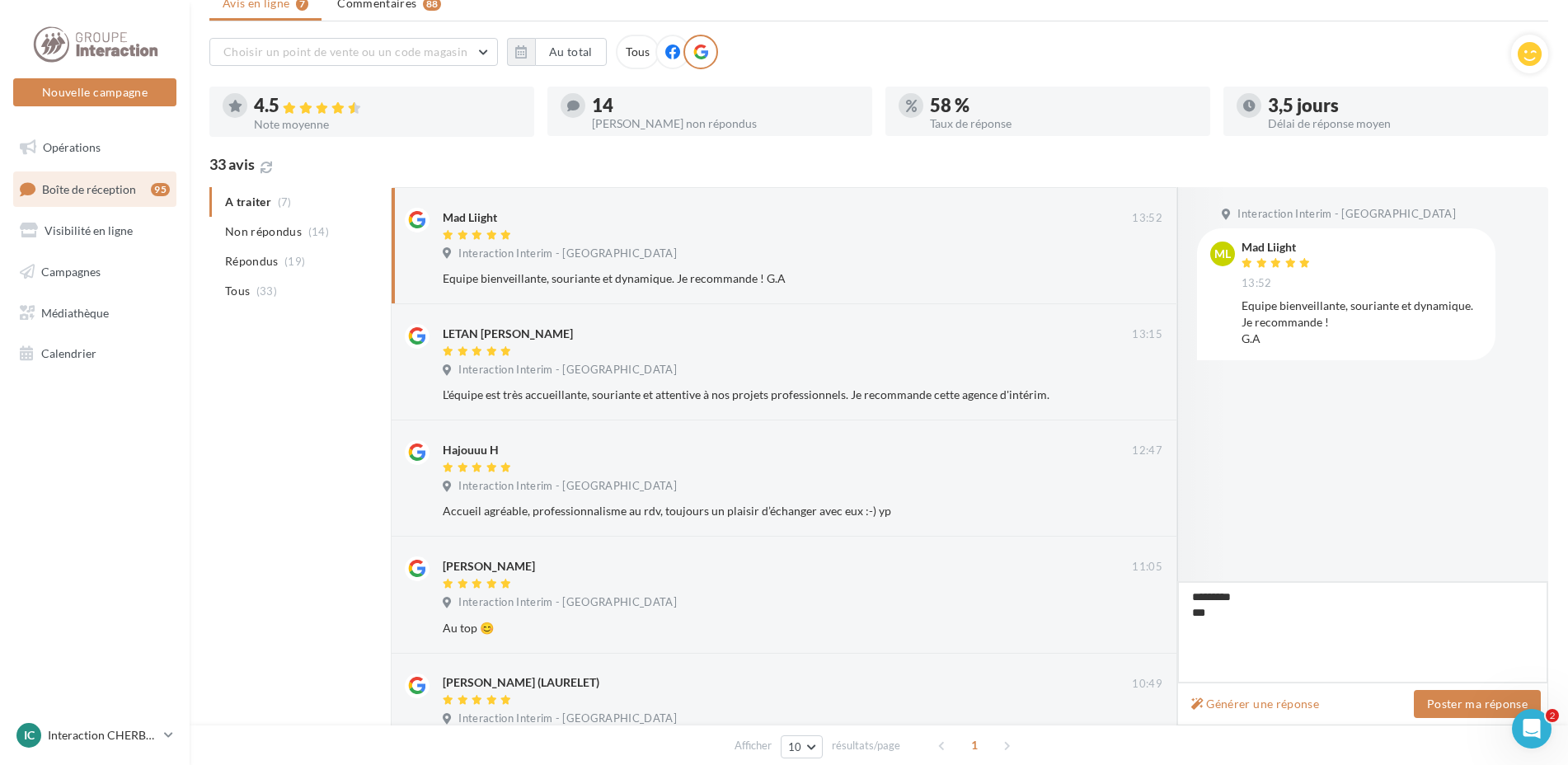 type on "*********
****" 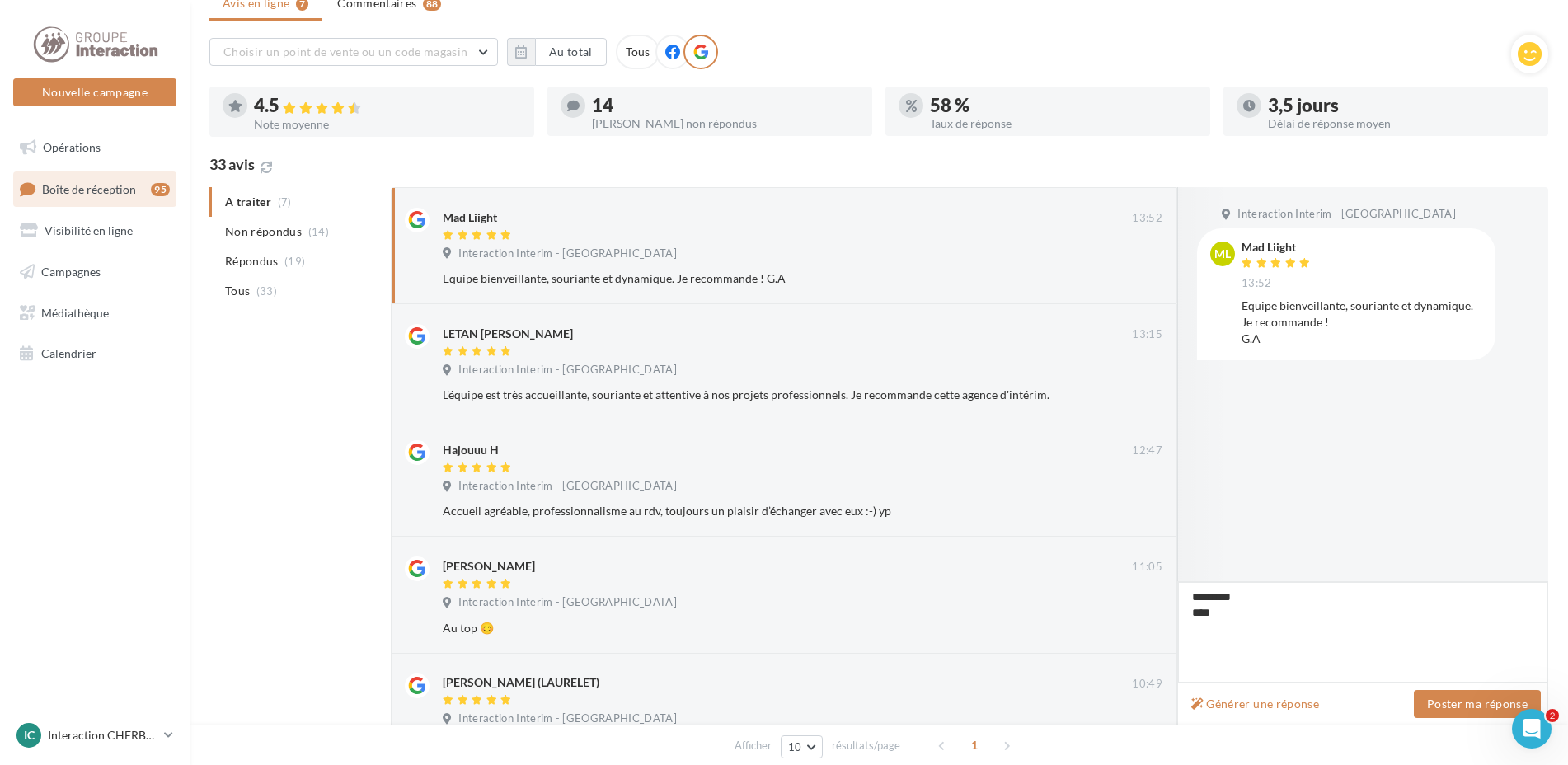 type on "*********
*****" 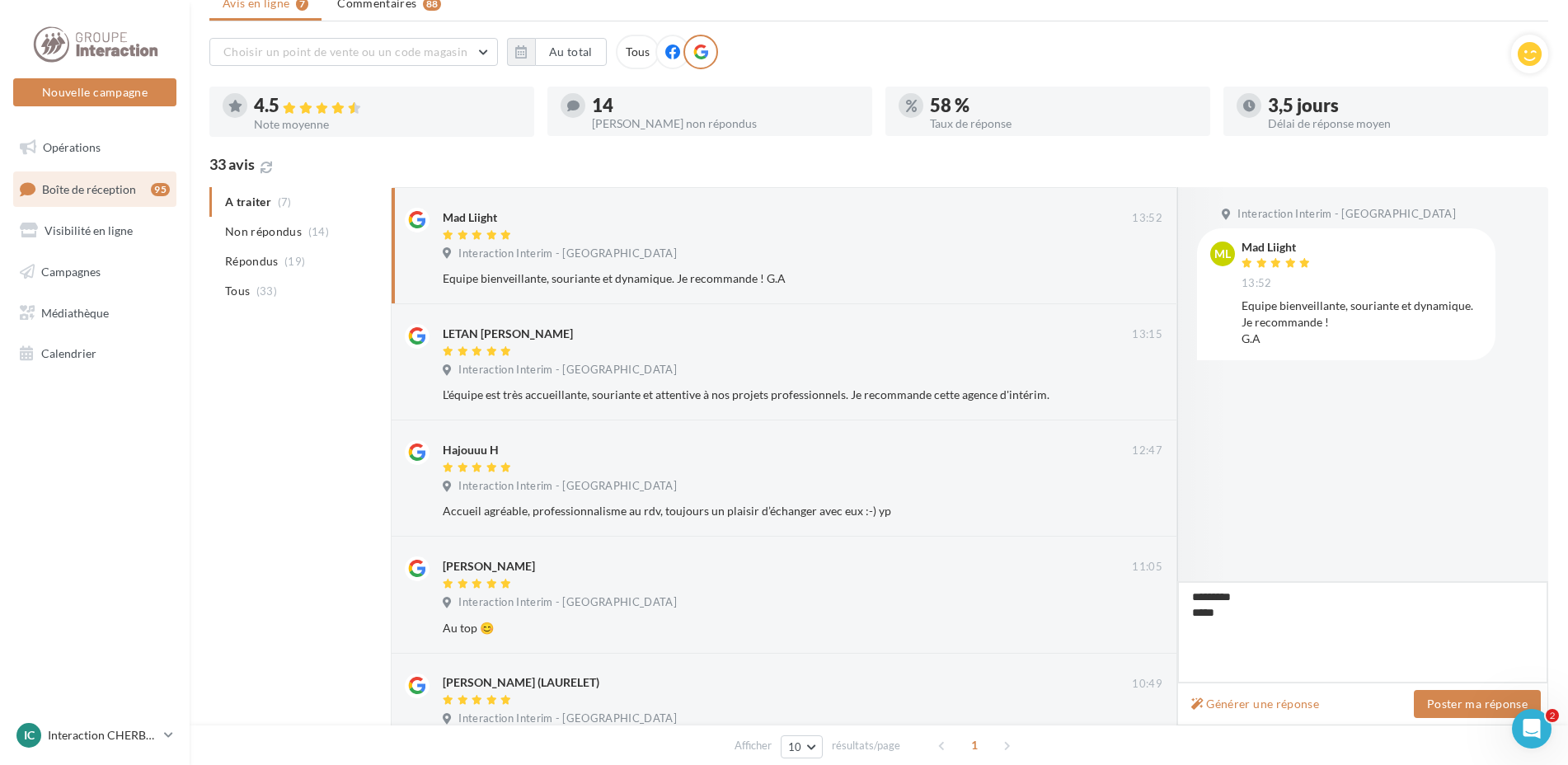 type on "*********
******" 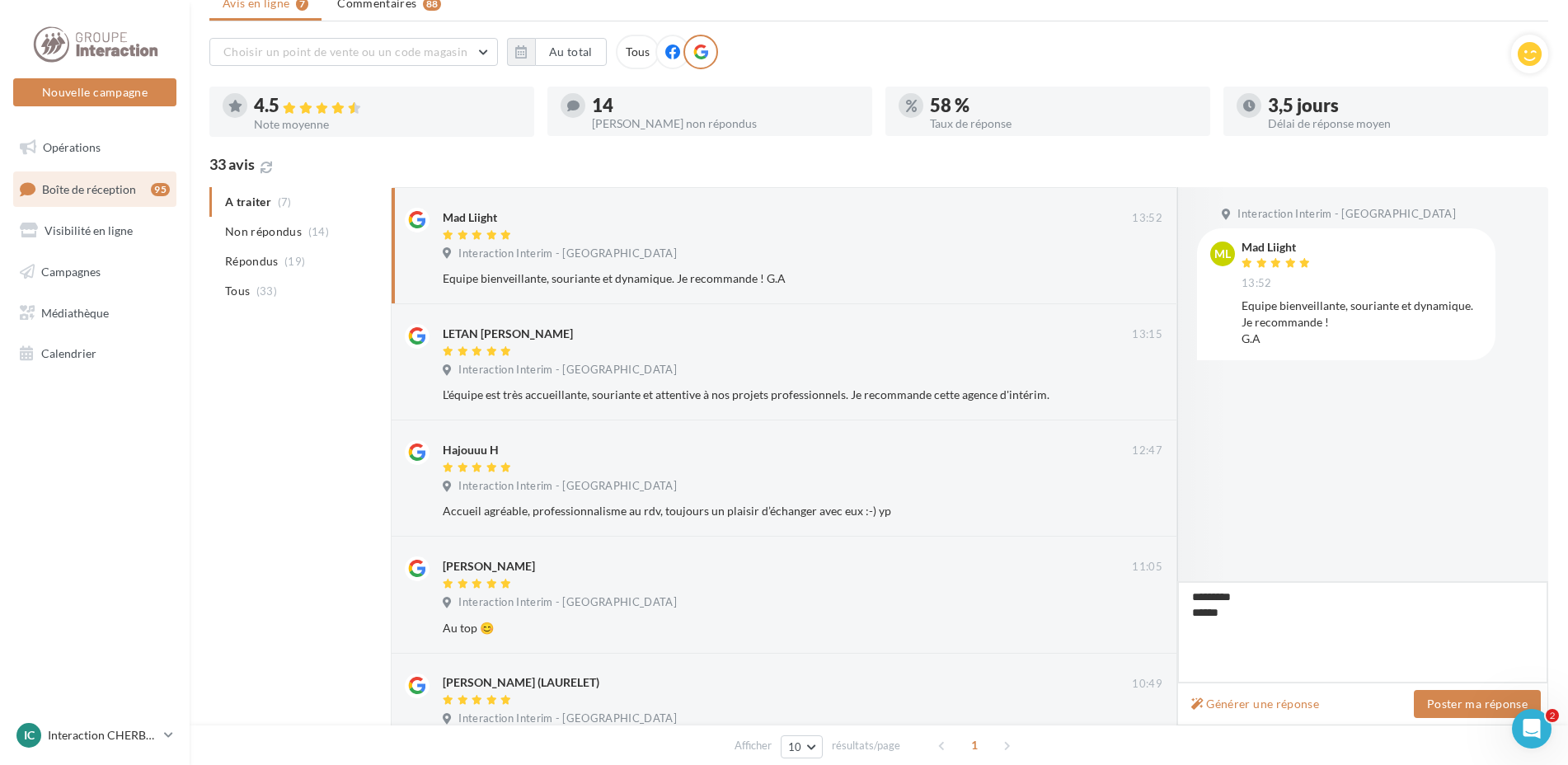 type on "*********
*******" 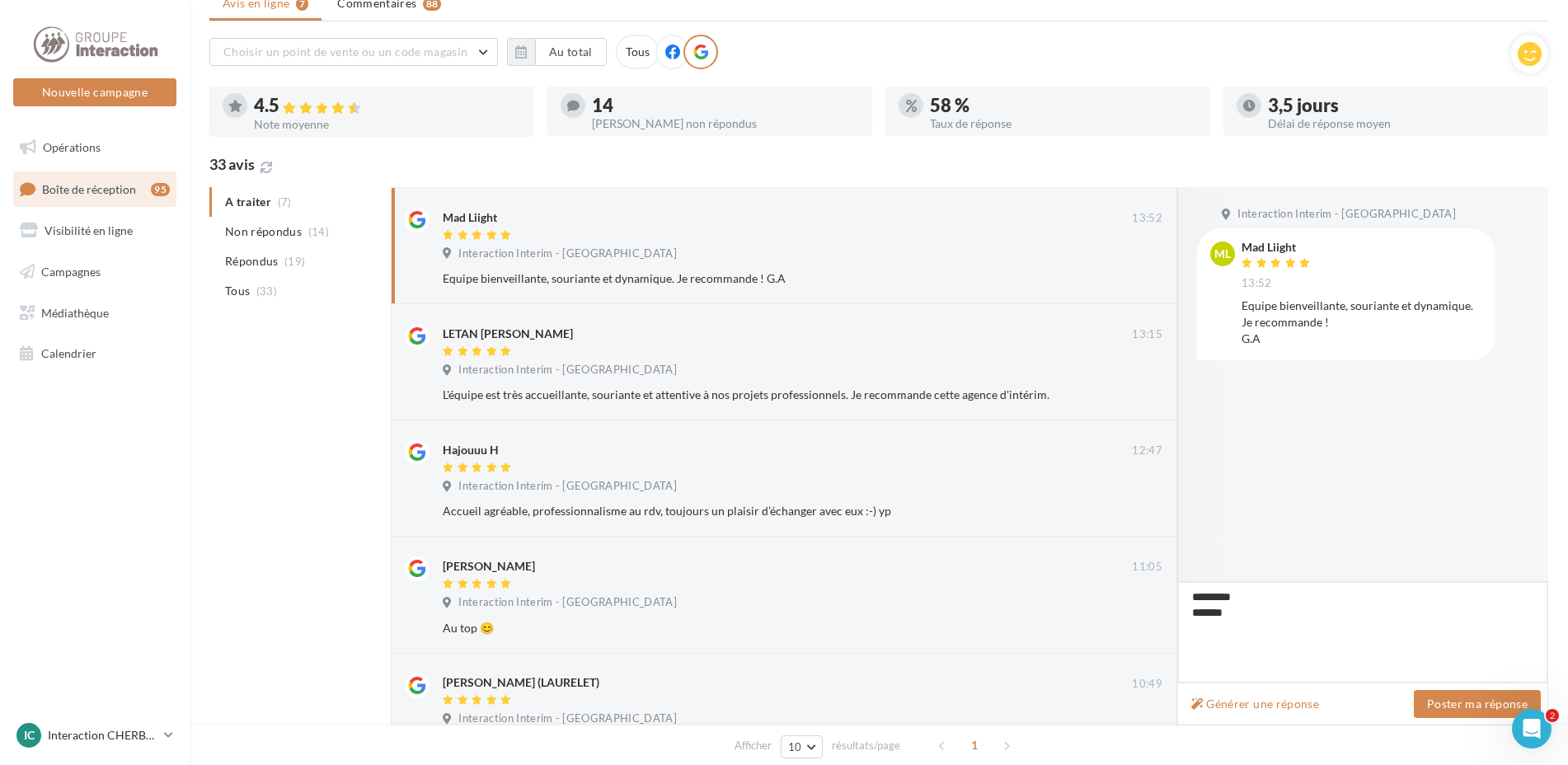 type on "*********
******" 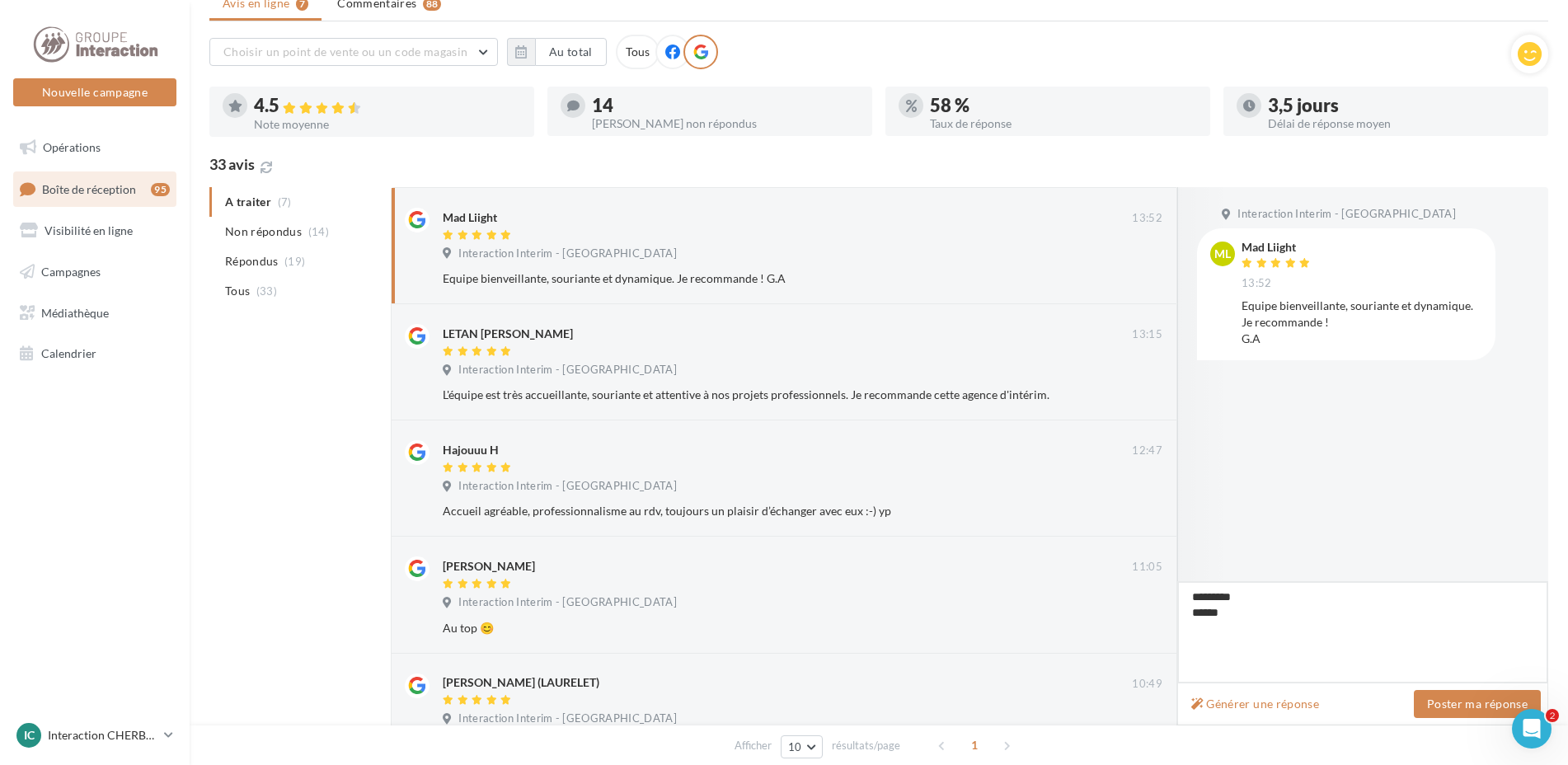 type on "*********
*****" 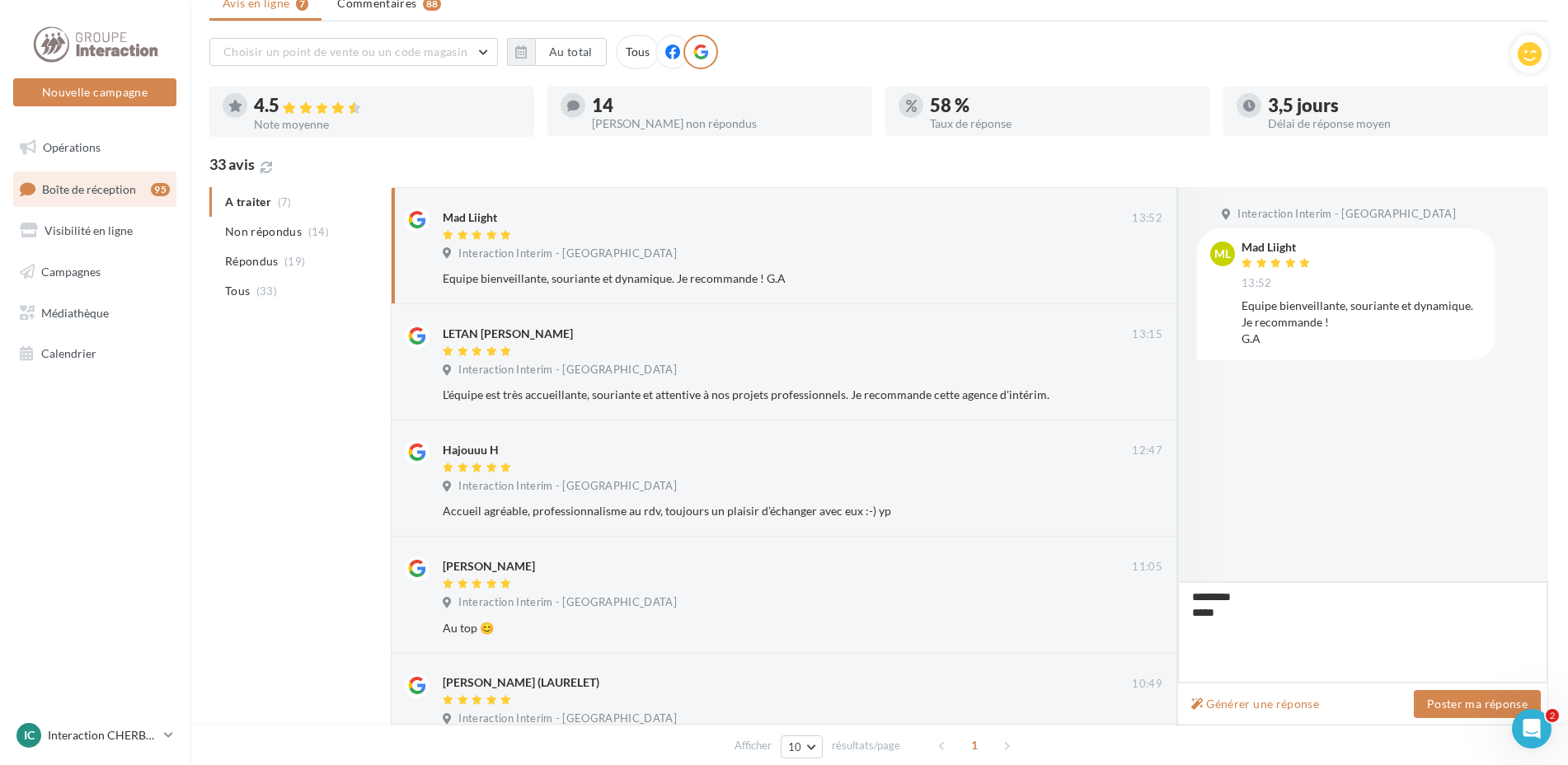 type on "*********
****" 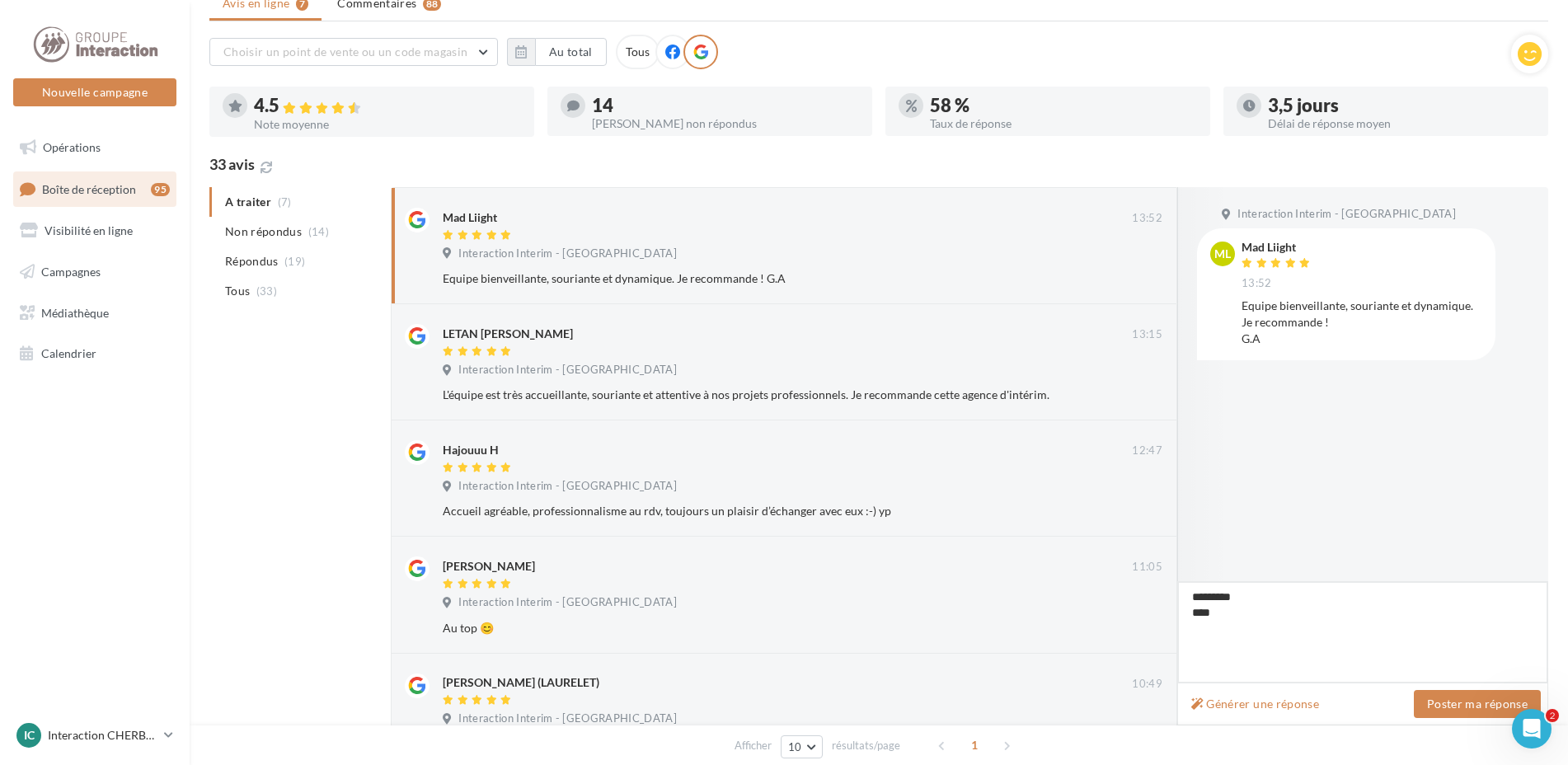 type on "*********
****" 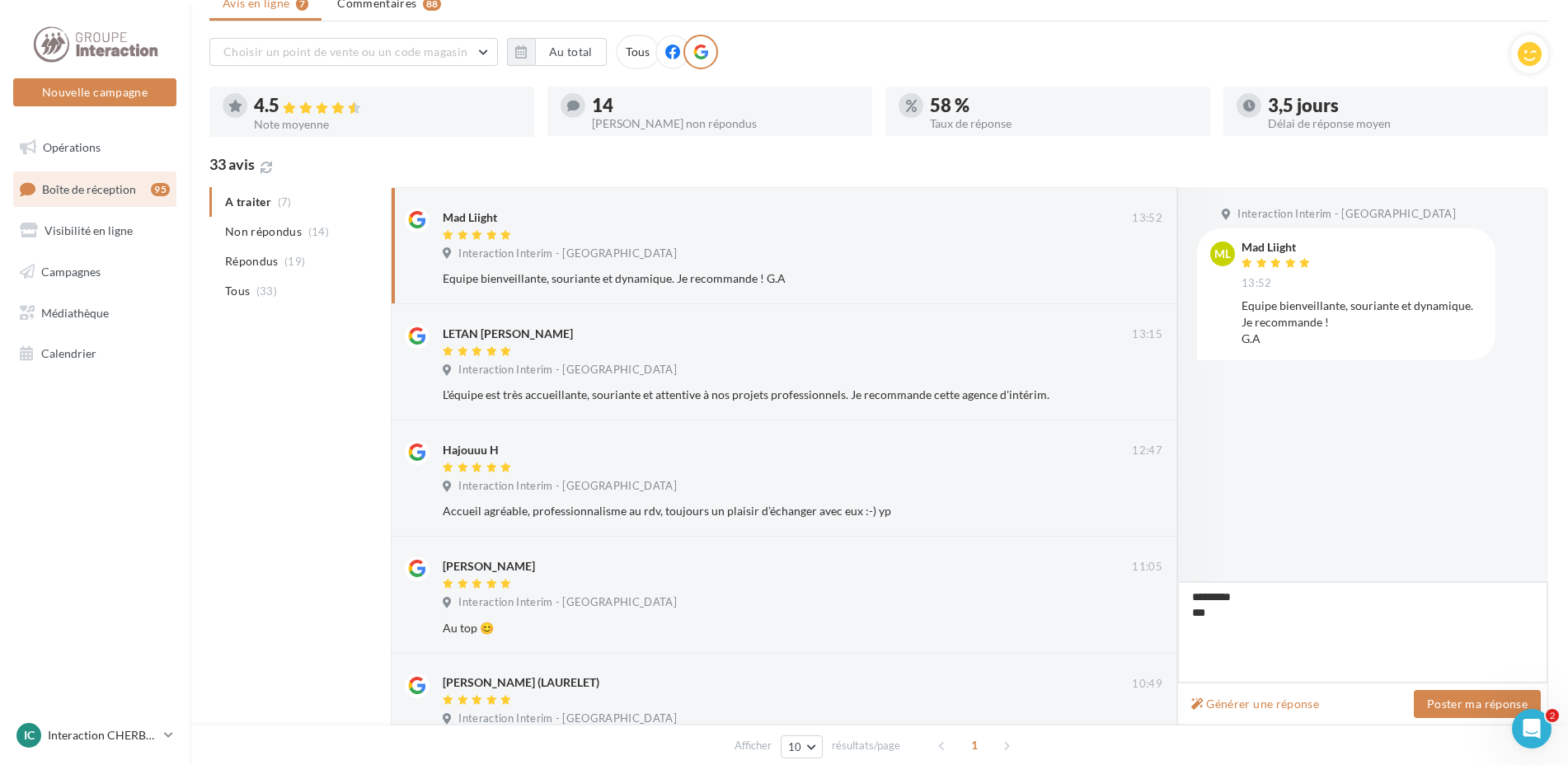 type on "*********
***" 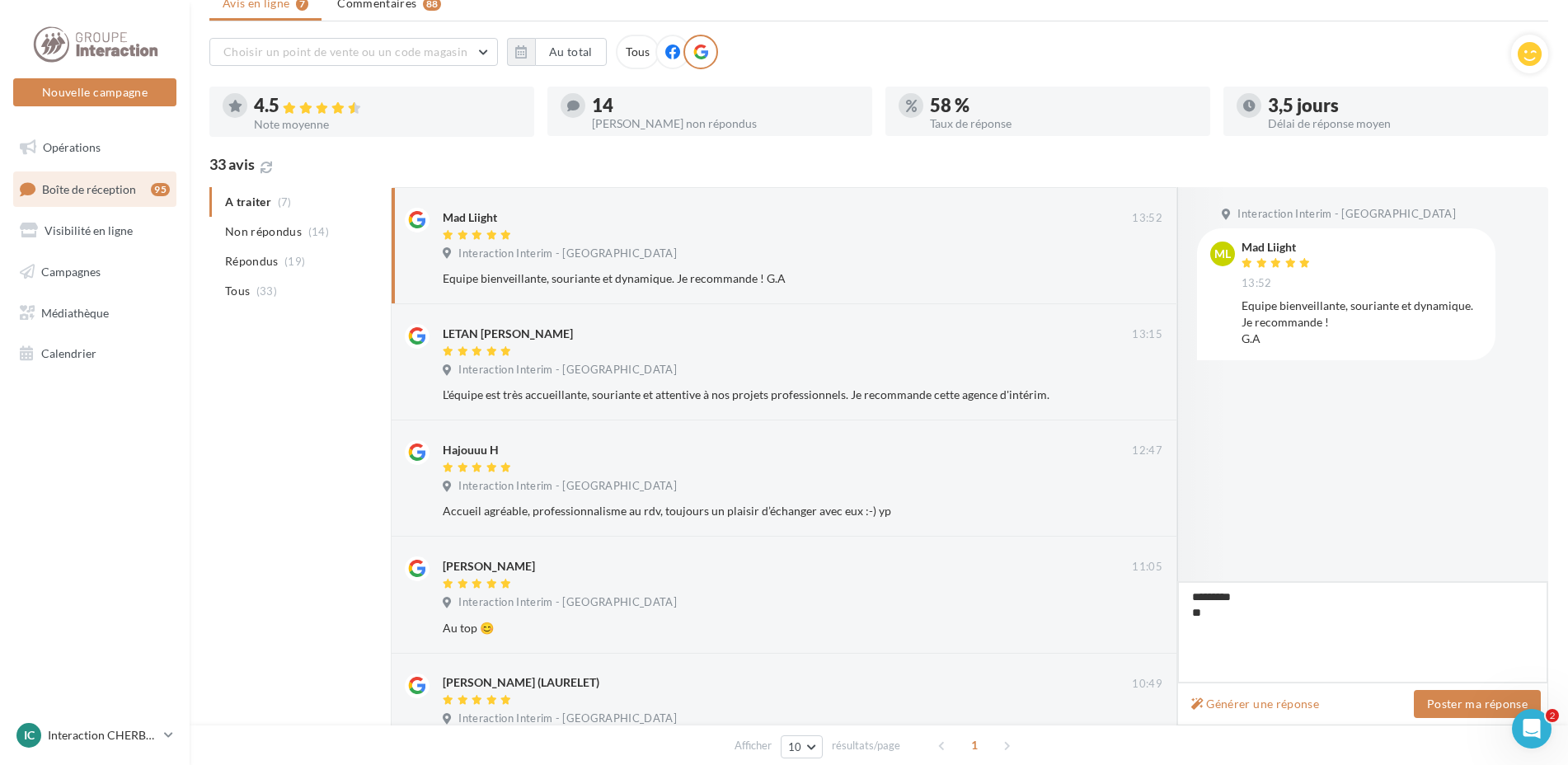 type on "*********
**" 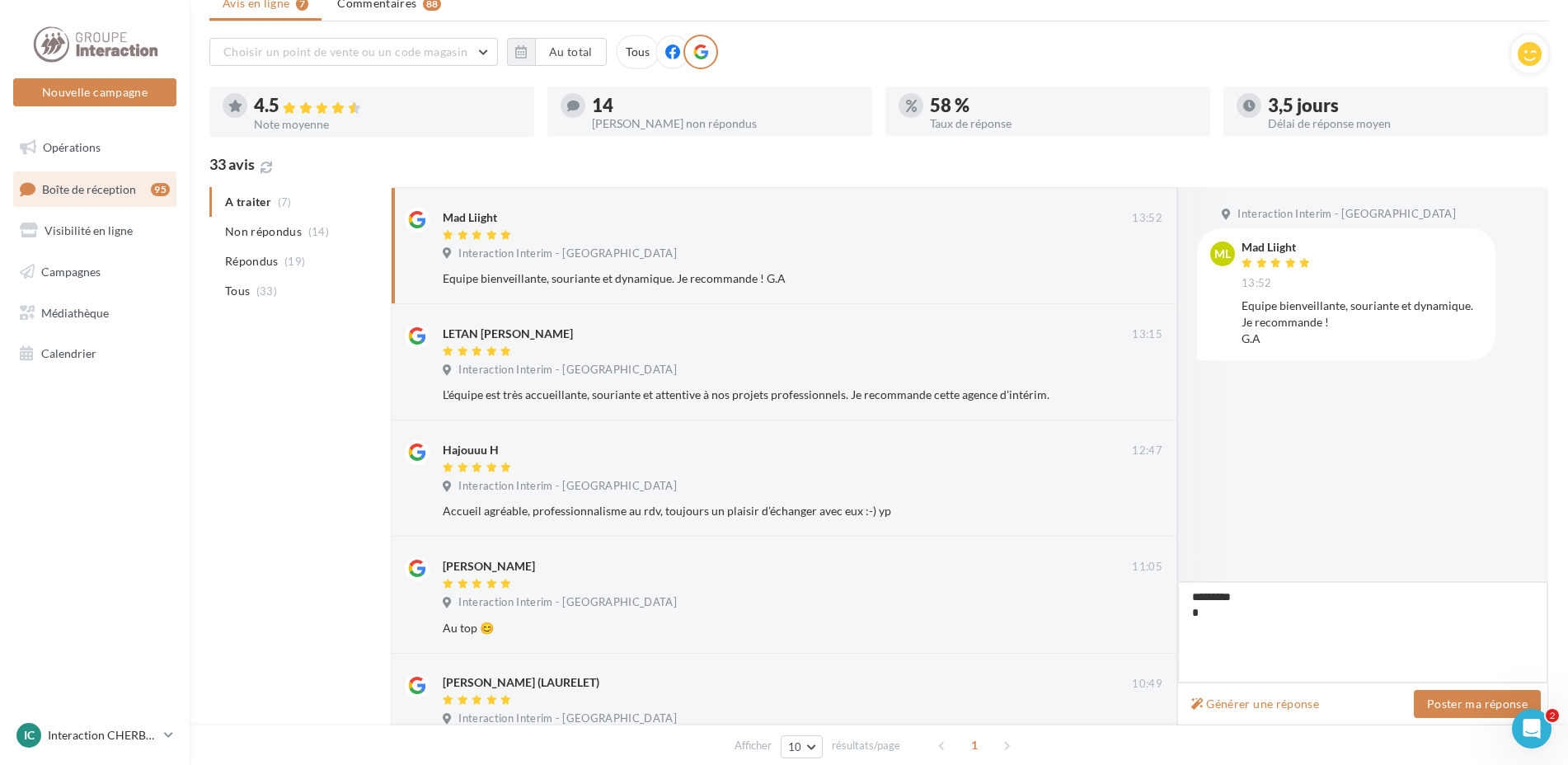 type on "********" 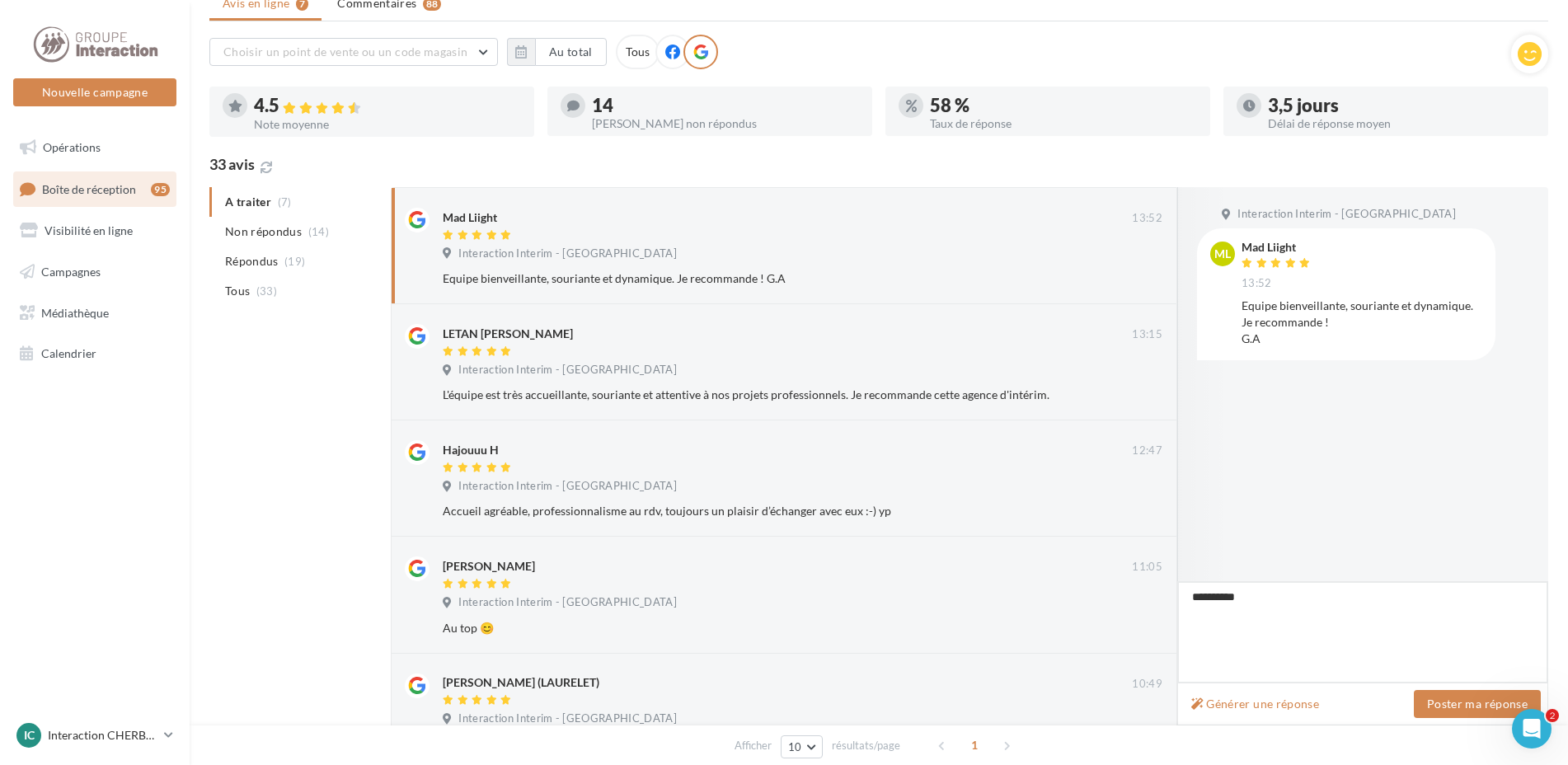 type on "********" 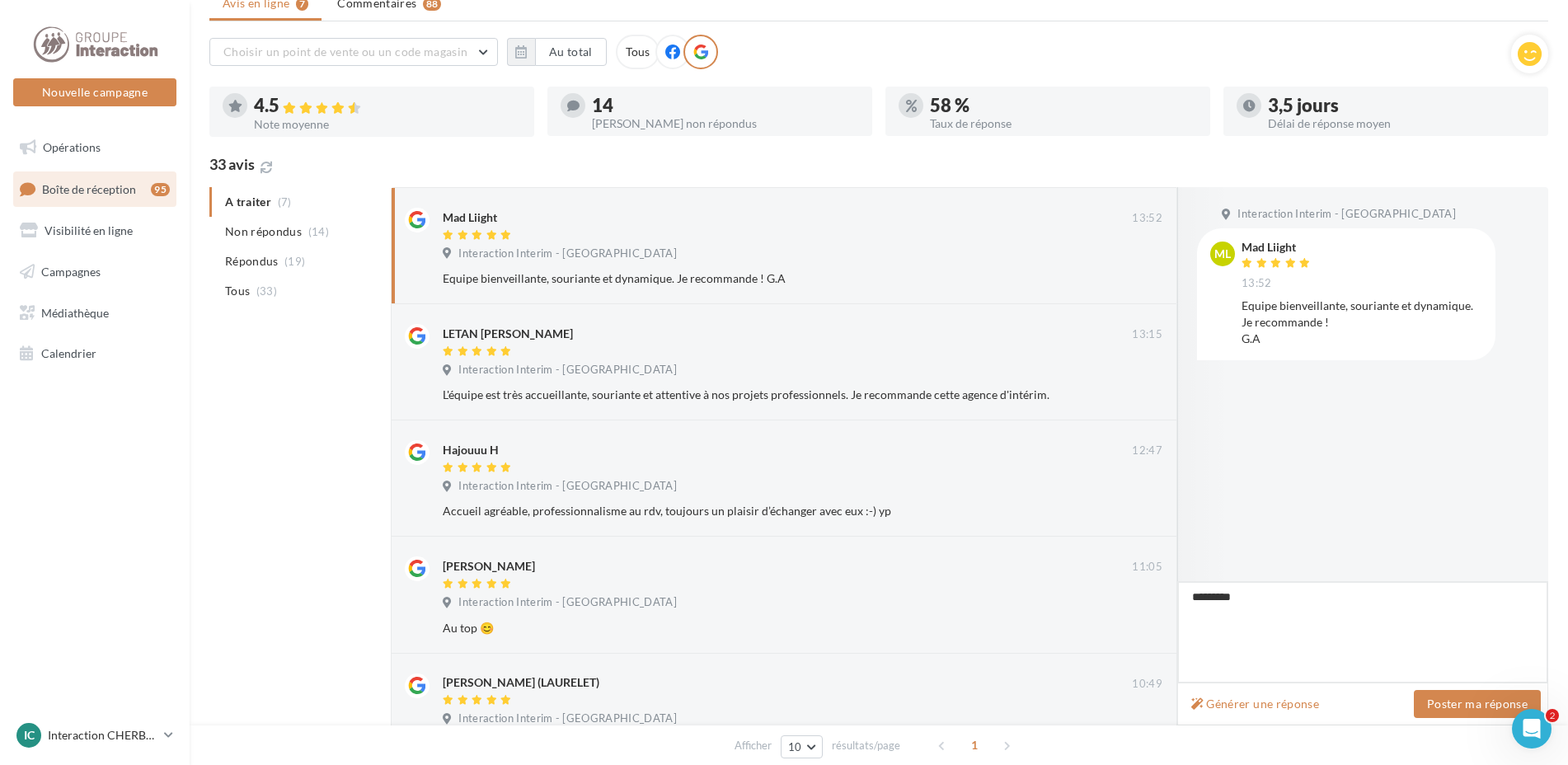 type on "********" 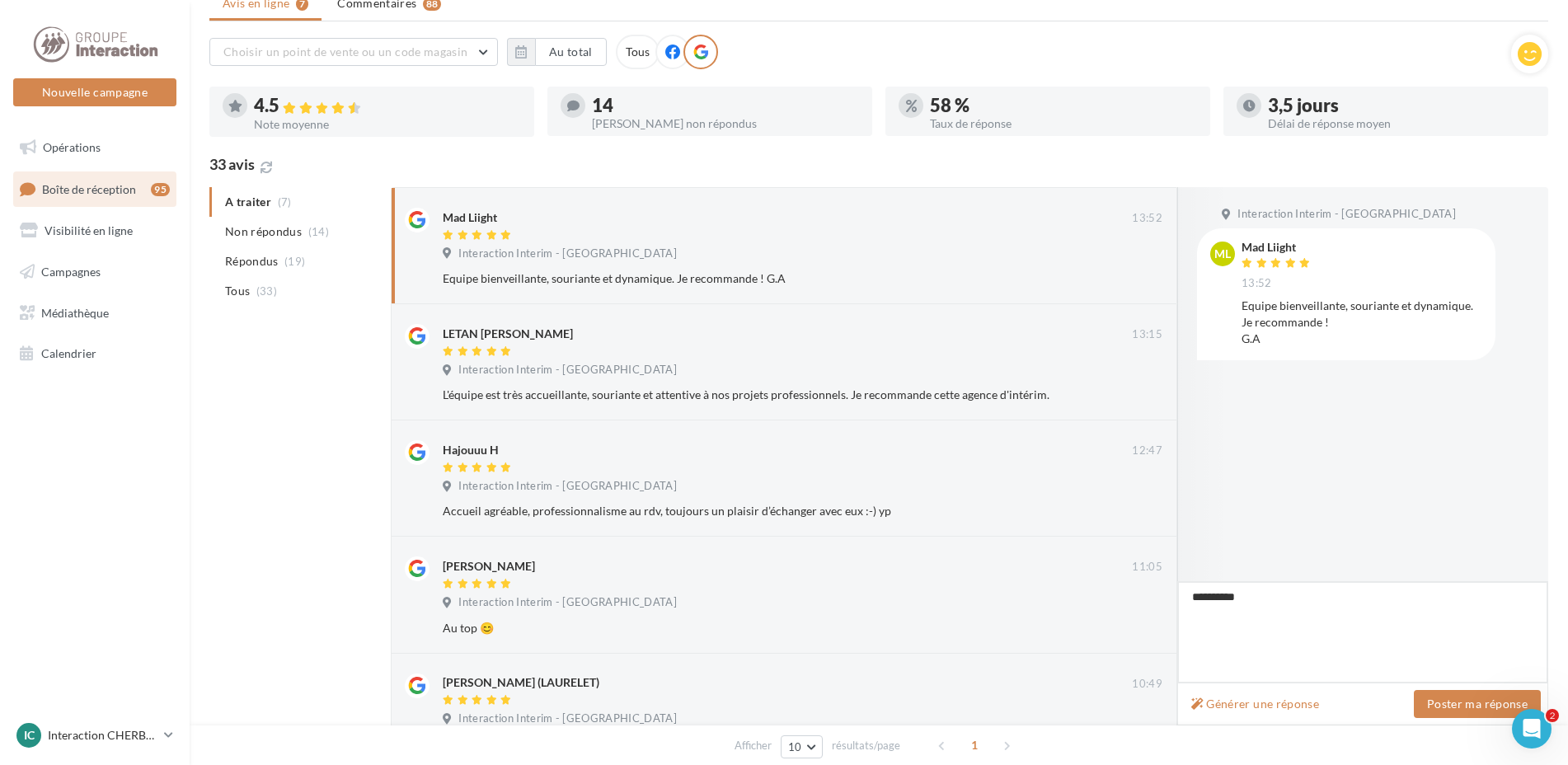 type on "********" 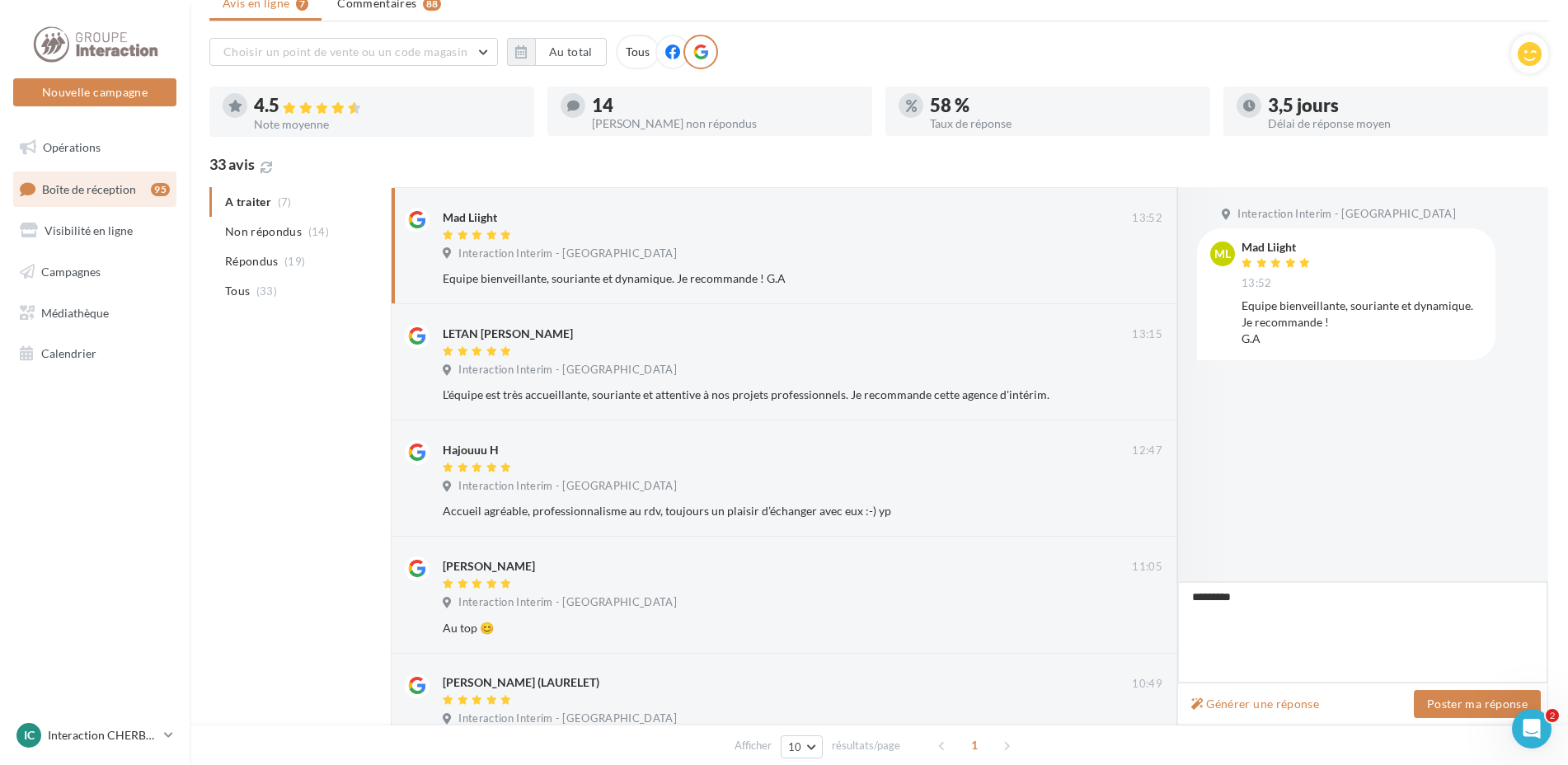 type on "********" 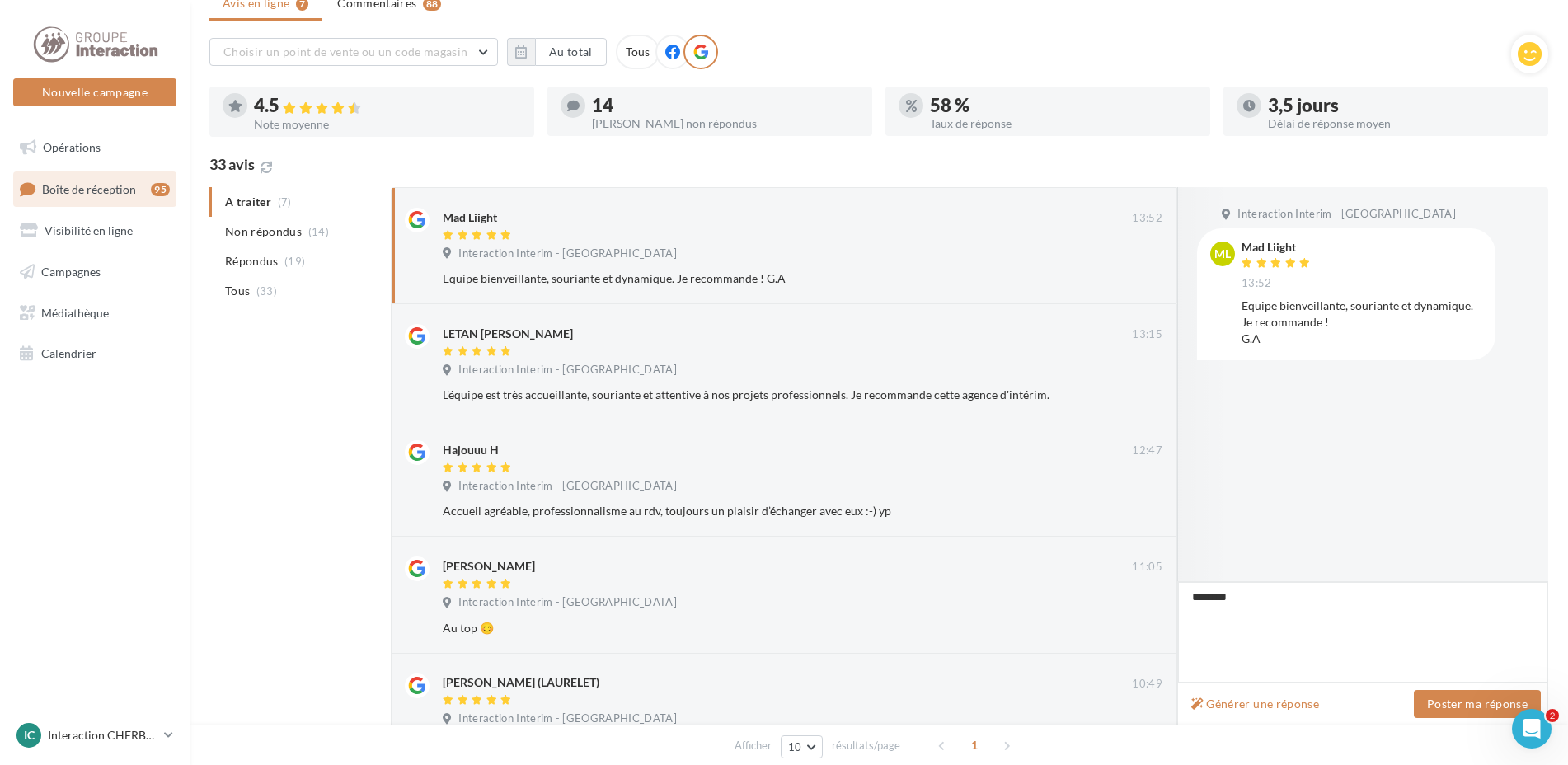 type on "********" 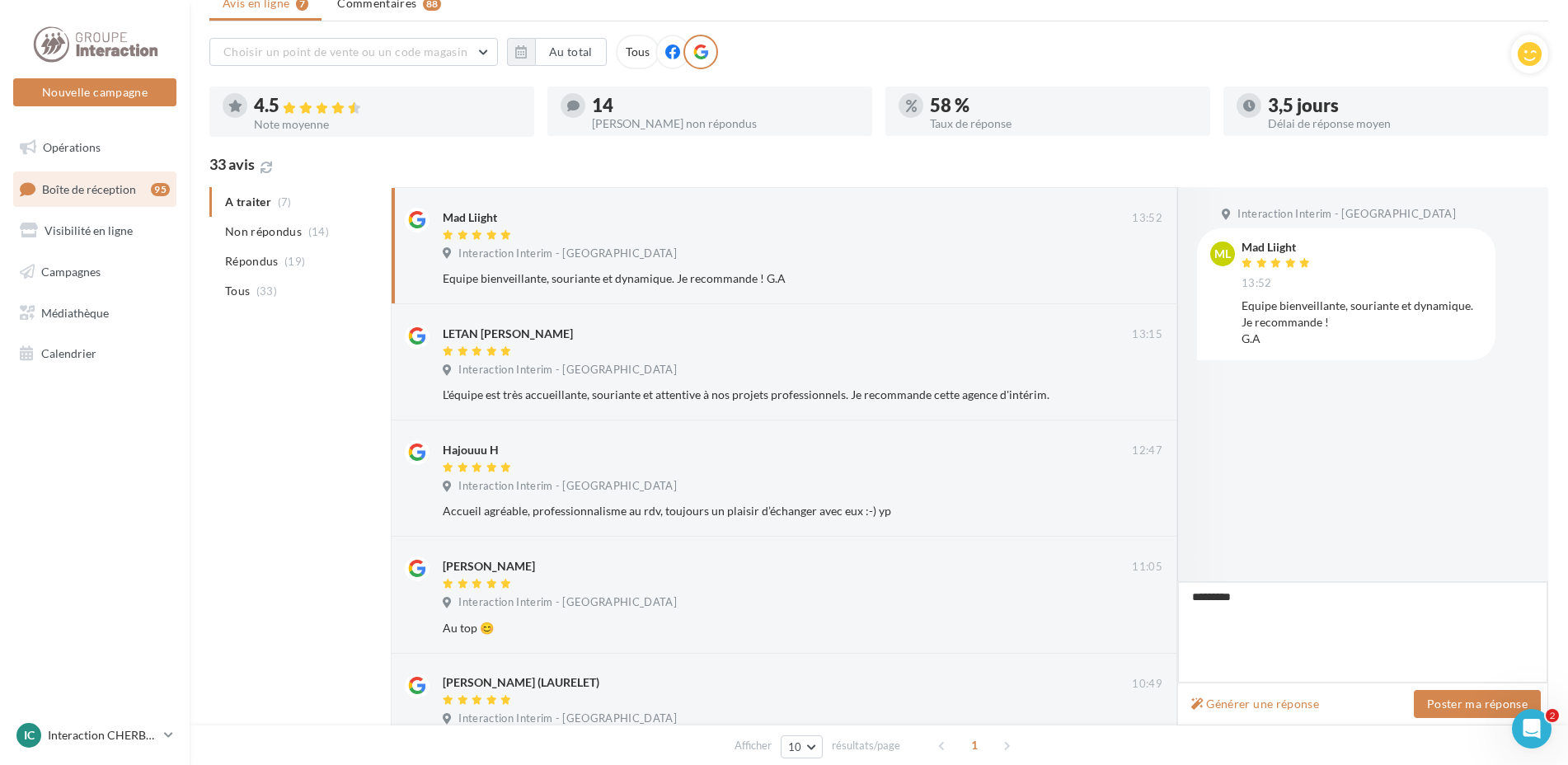 type on "********" 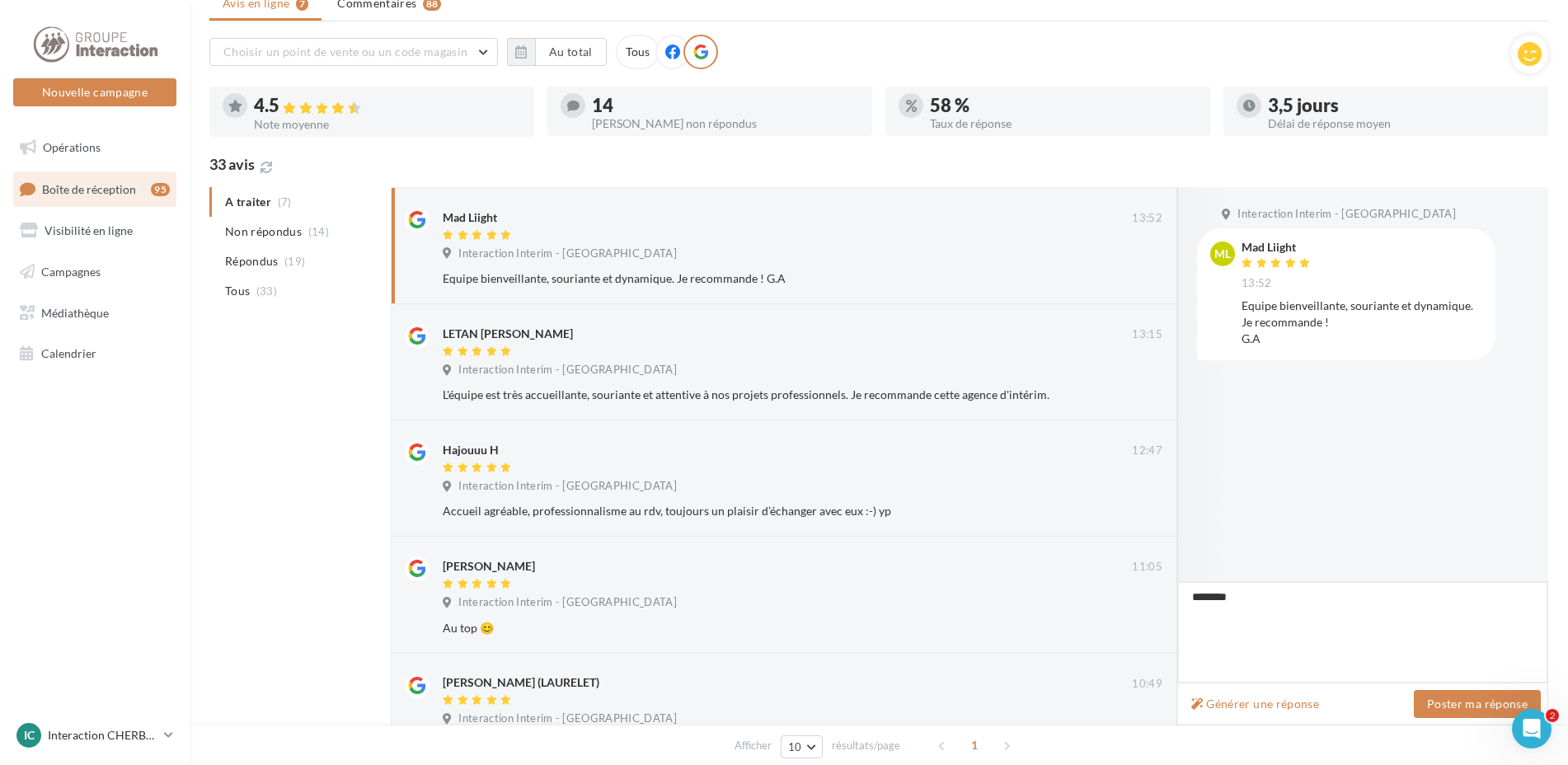 type on "*******" 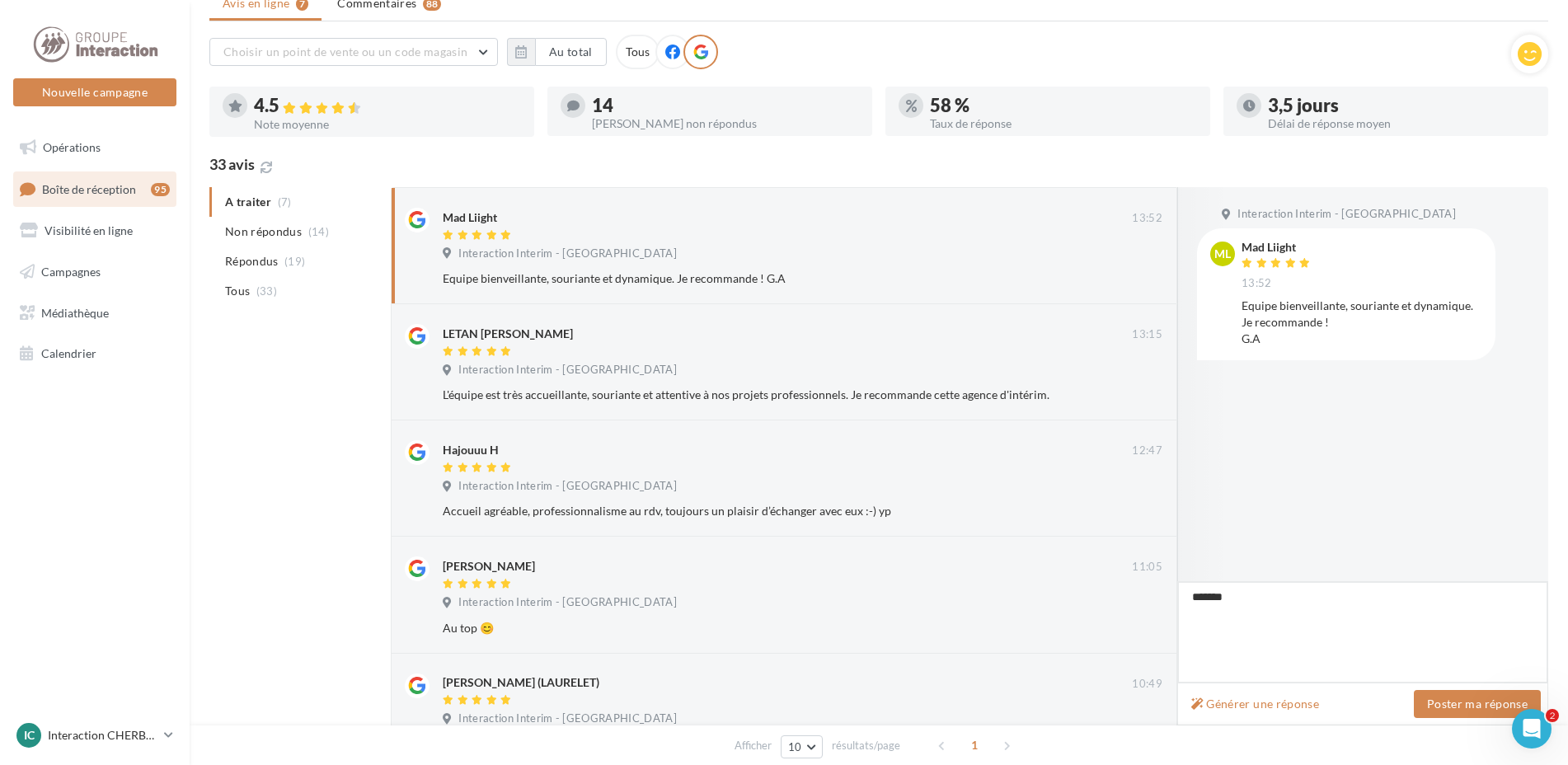 type on "*******" 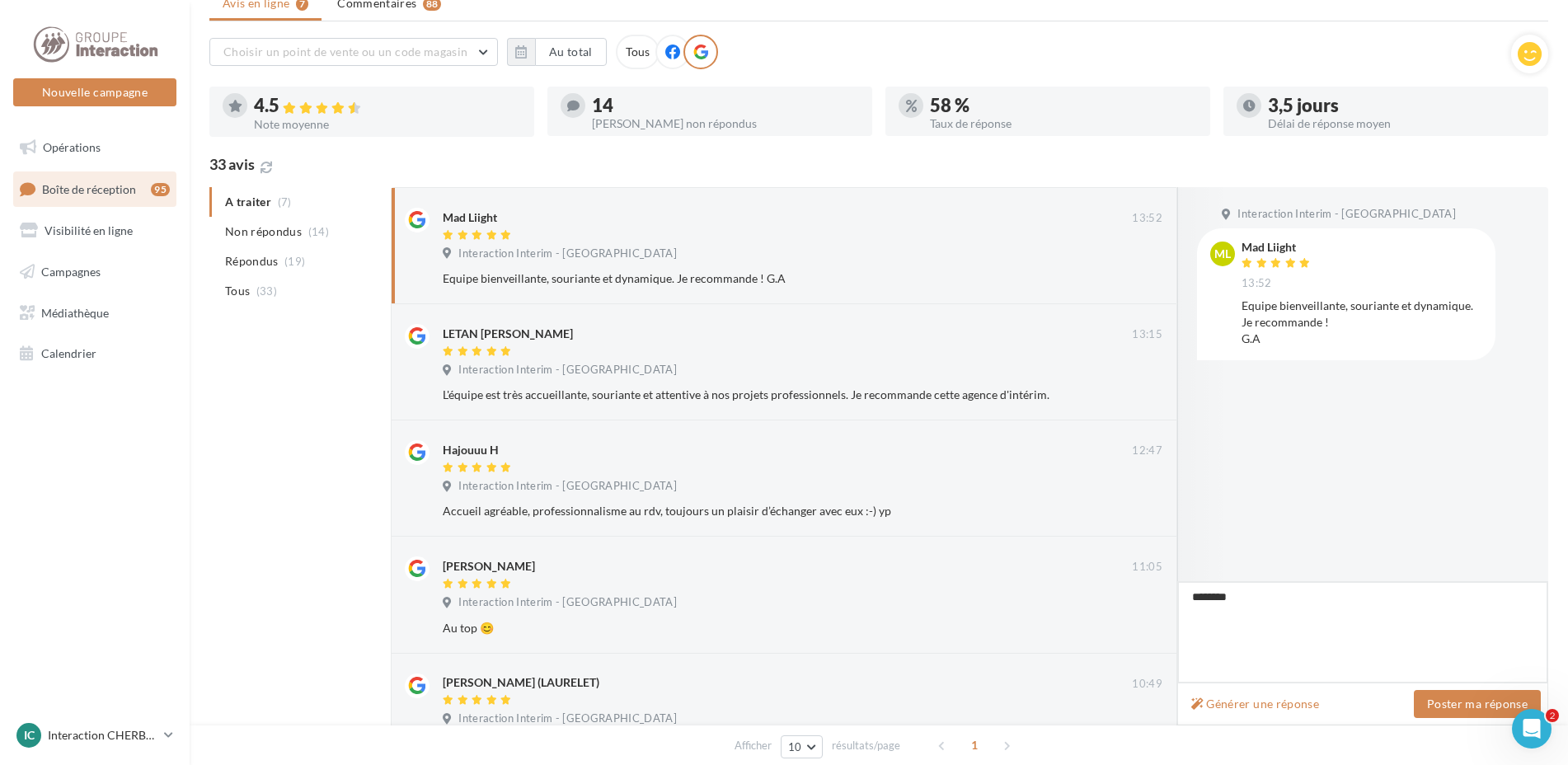 type on "*********" 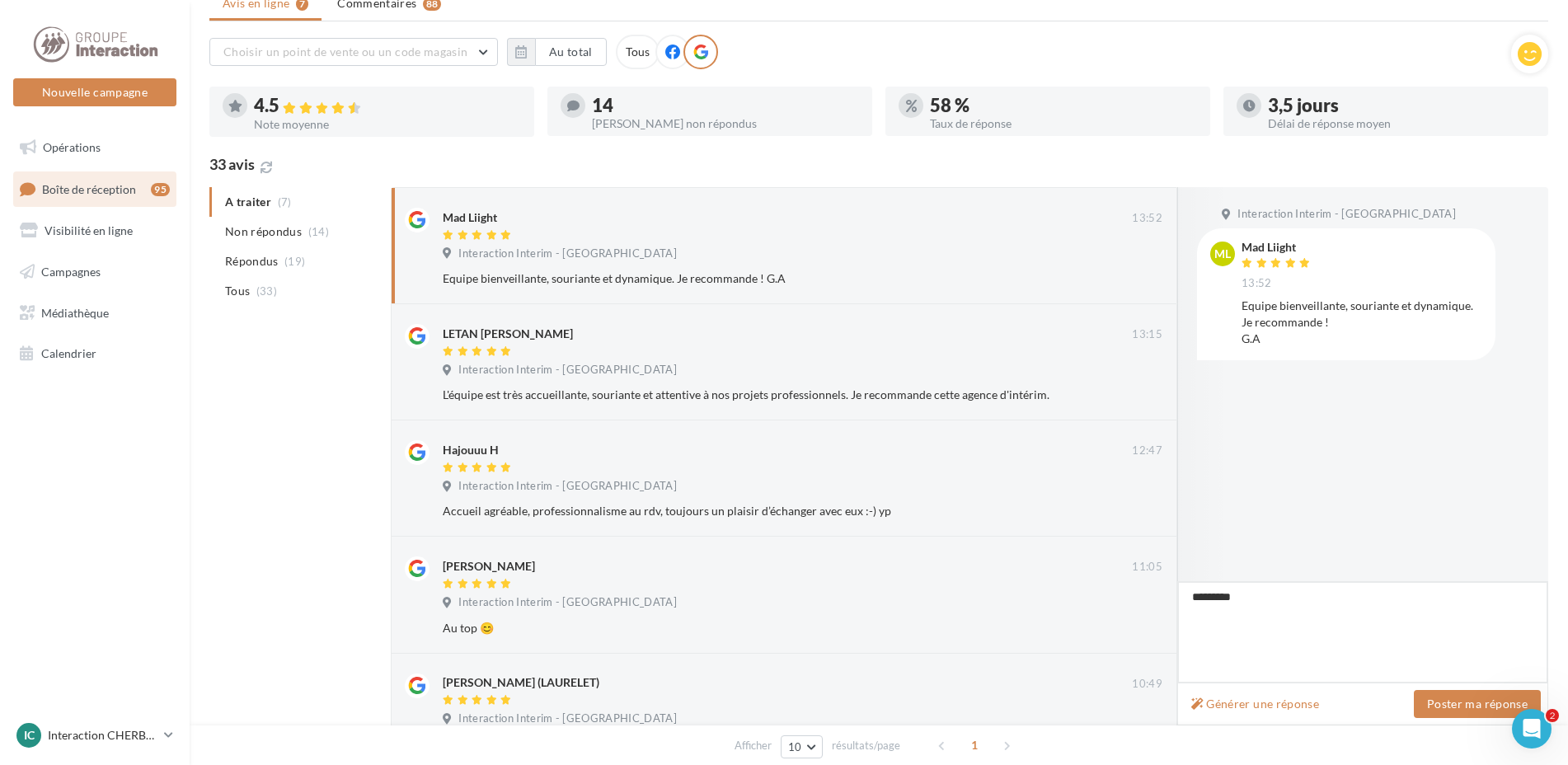 type on "*********" 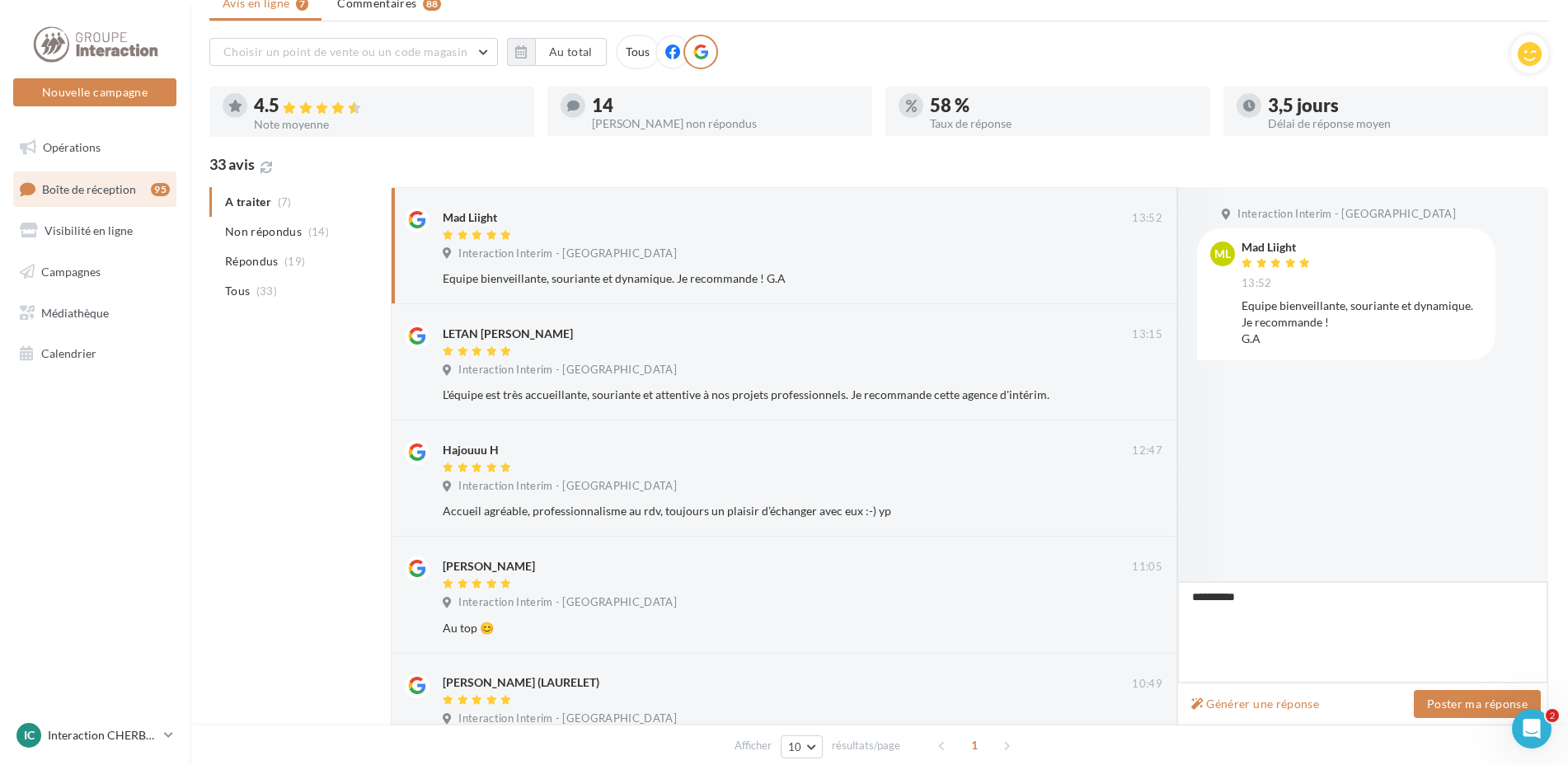 type on "*********" 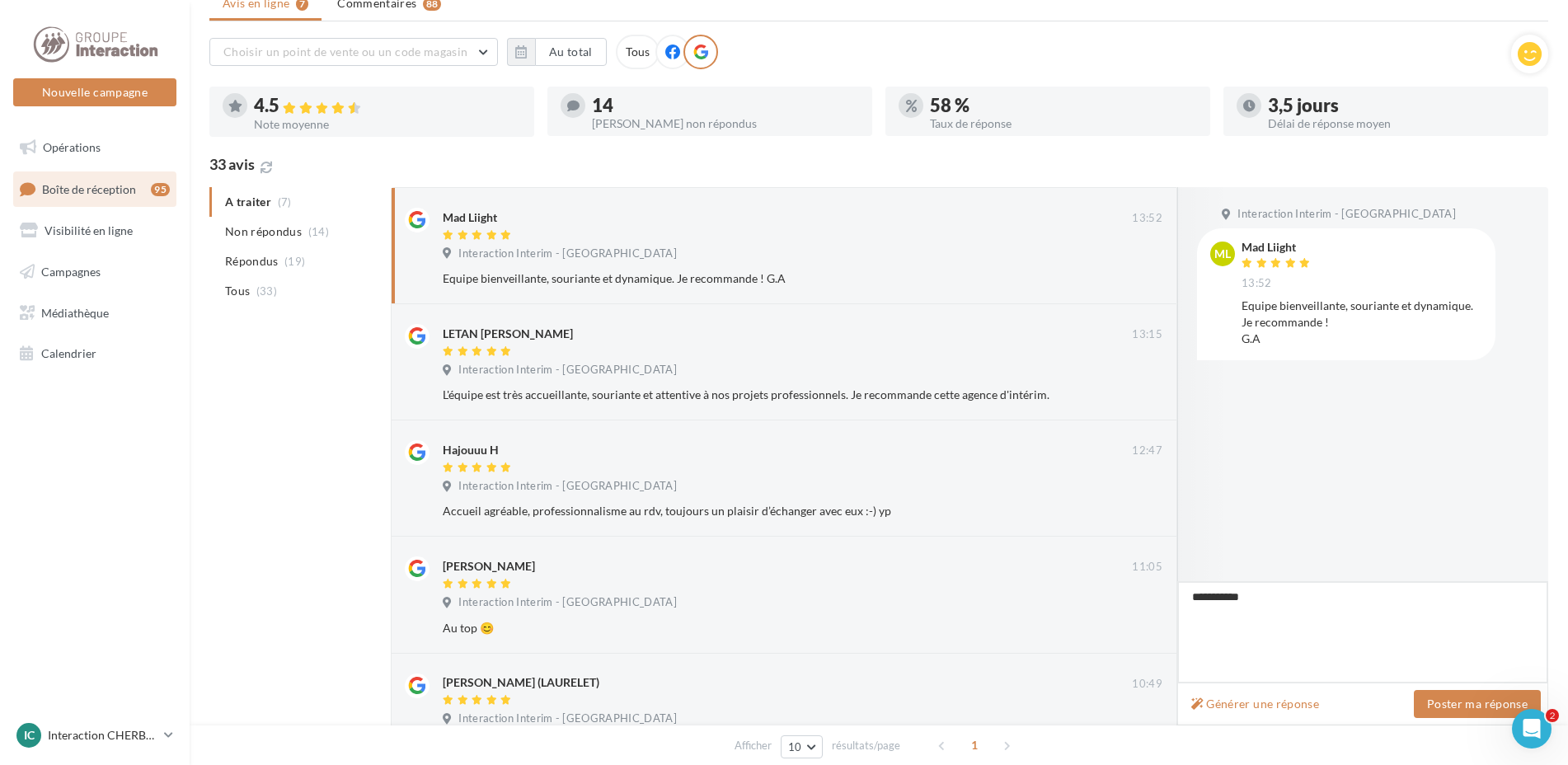 type on "**********" 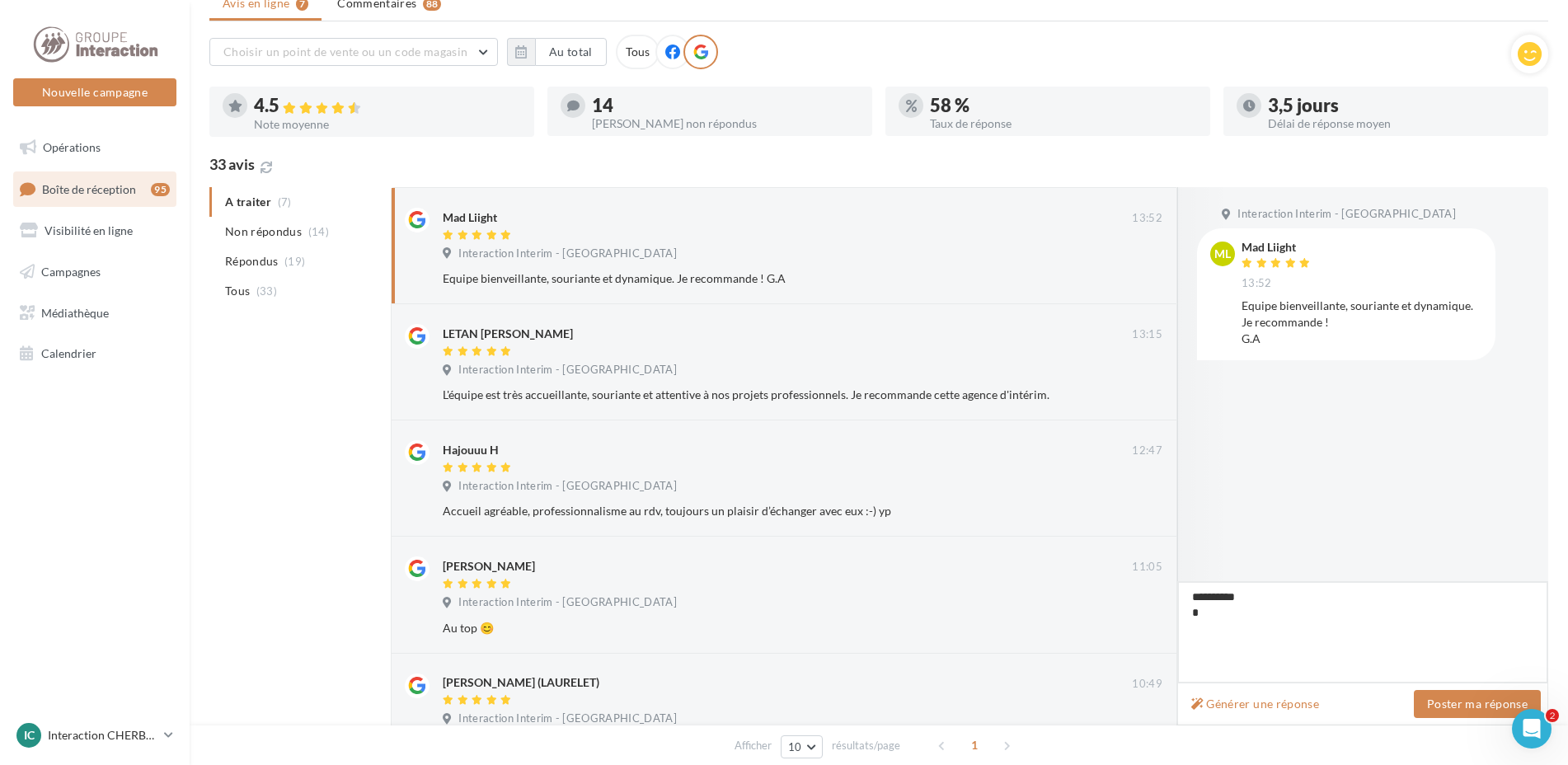 type on "**********" 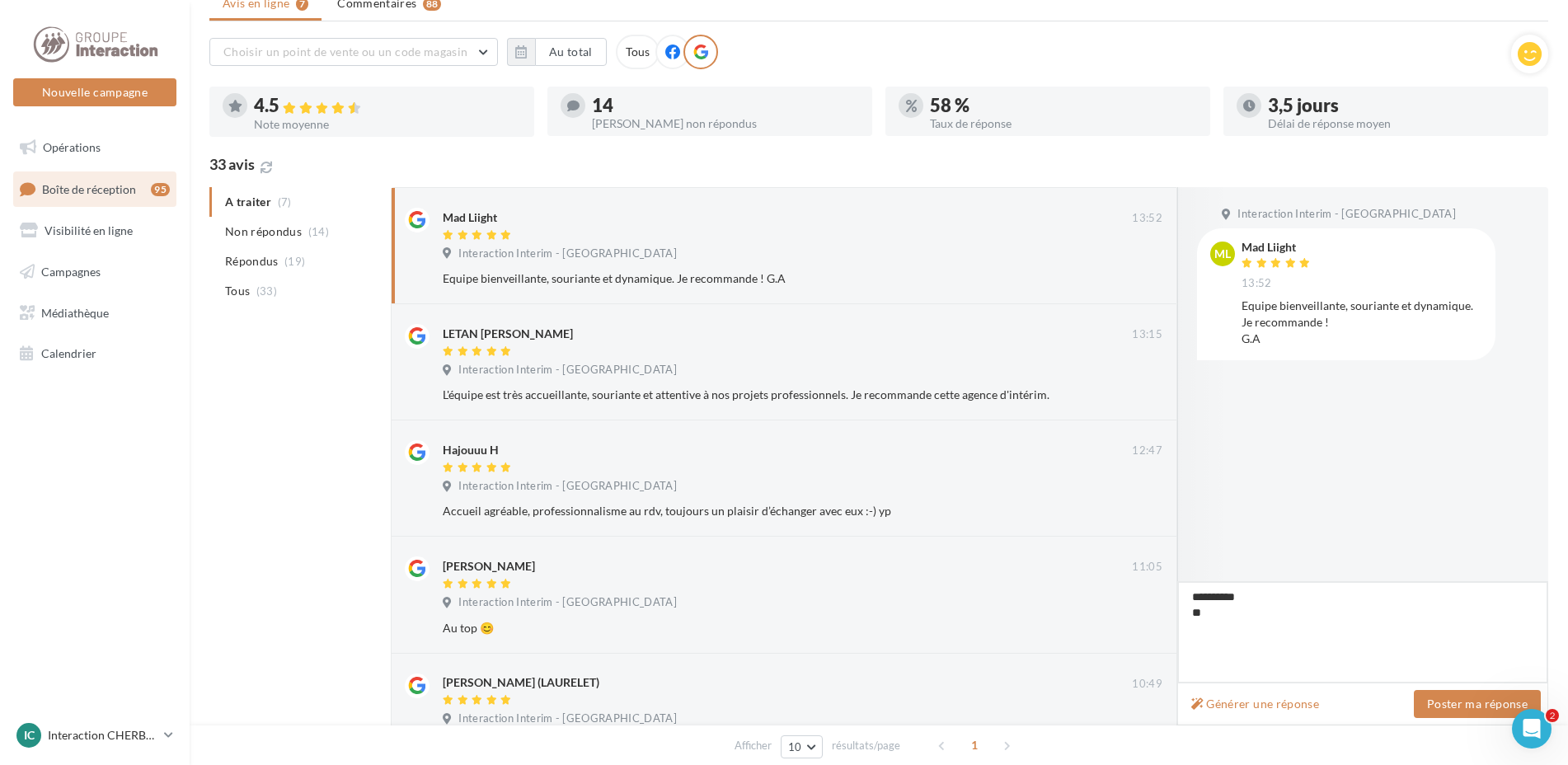 type on "**********" 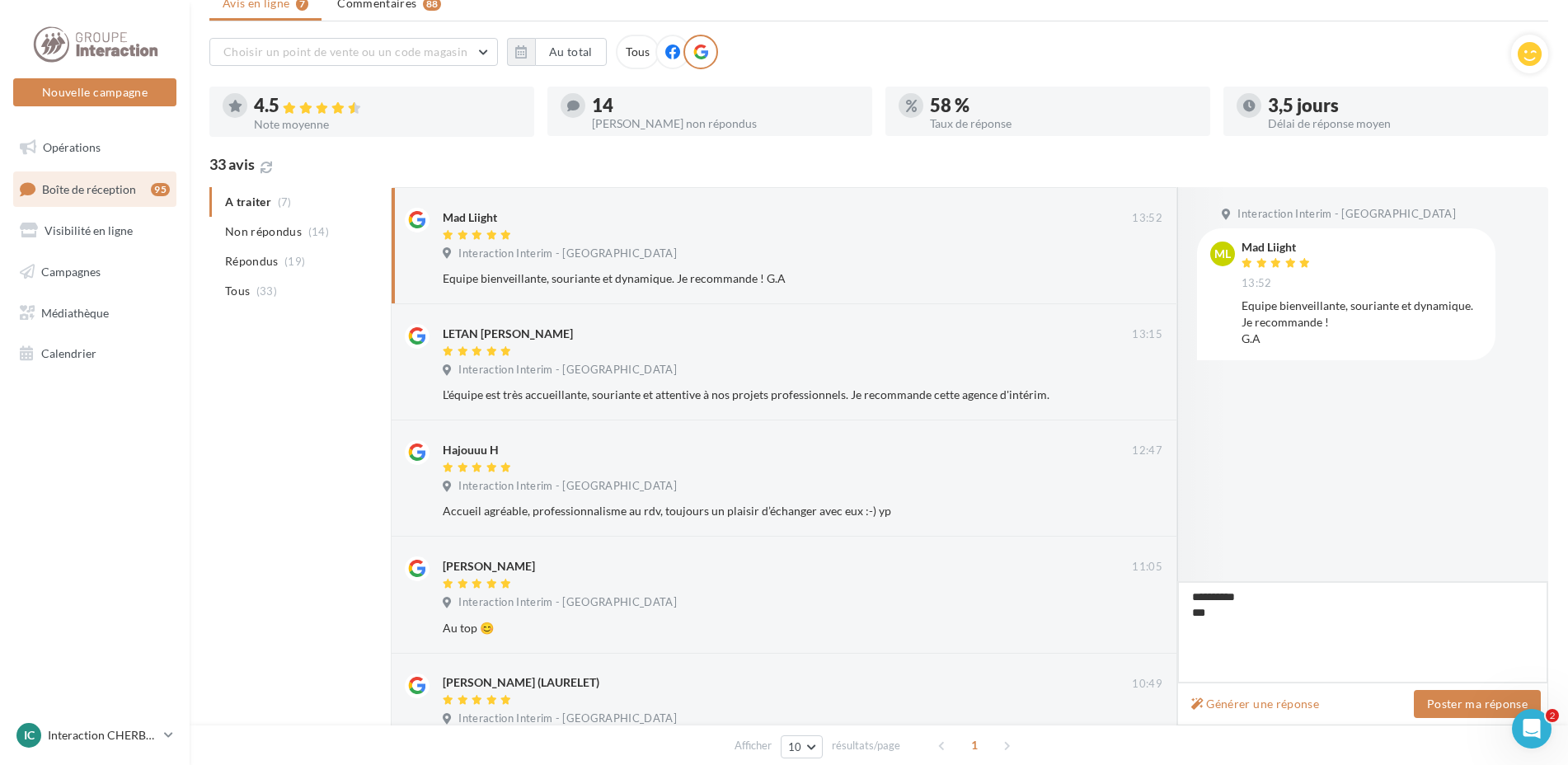 type on "**********" 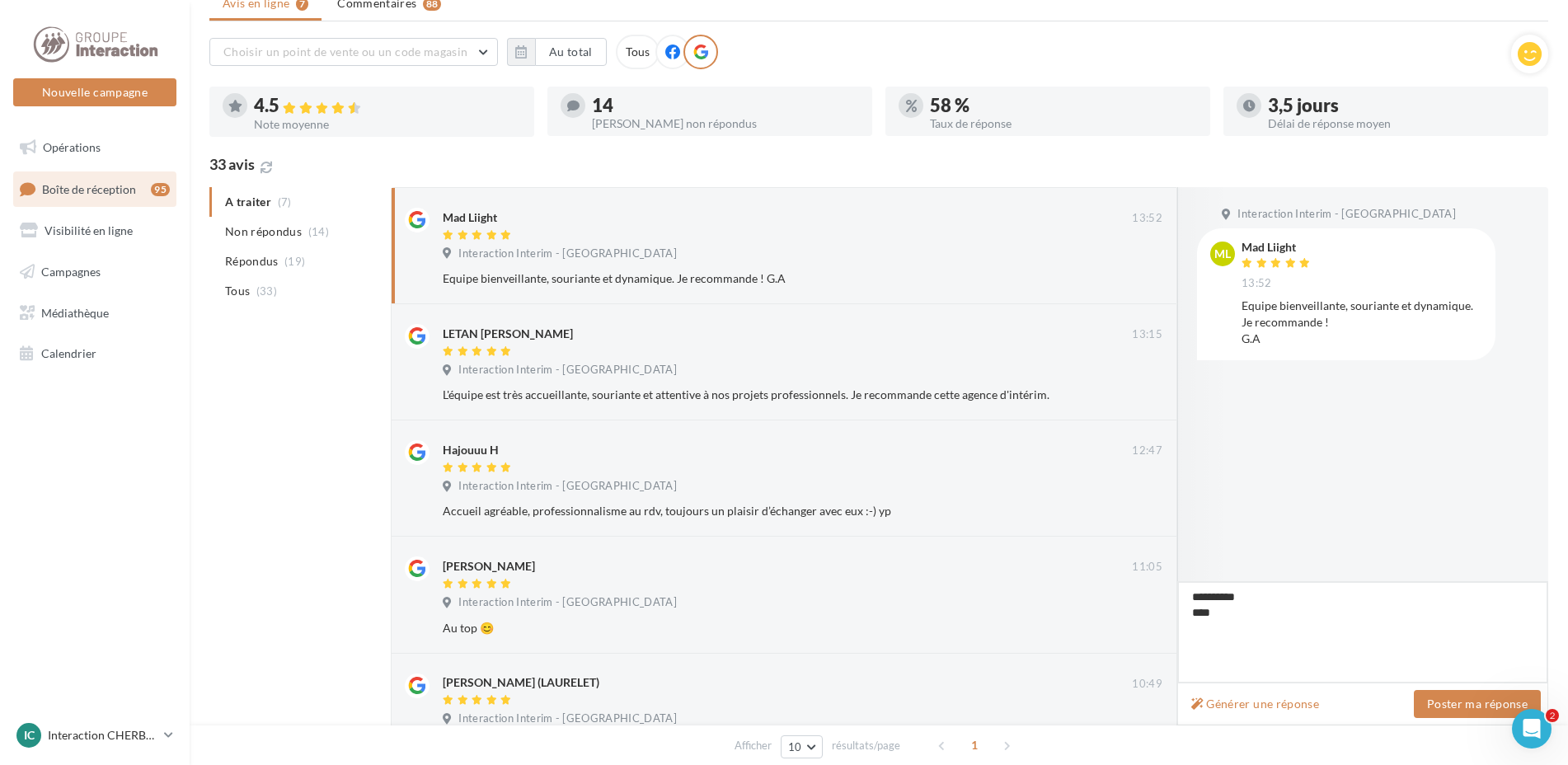 type on "**********" 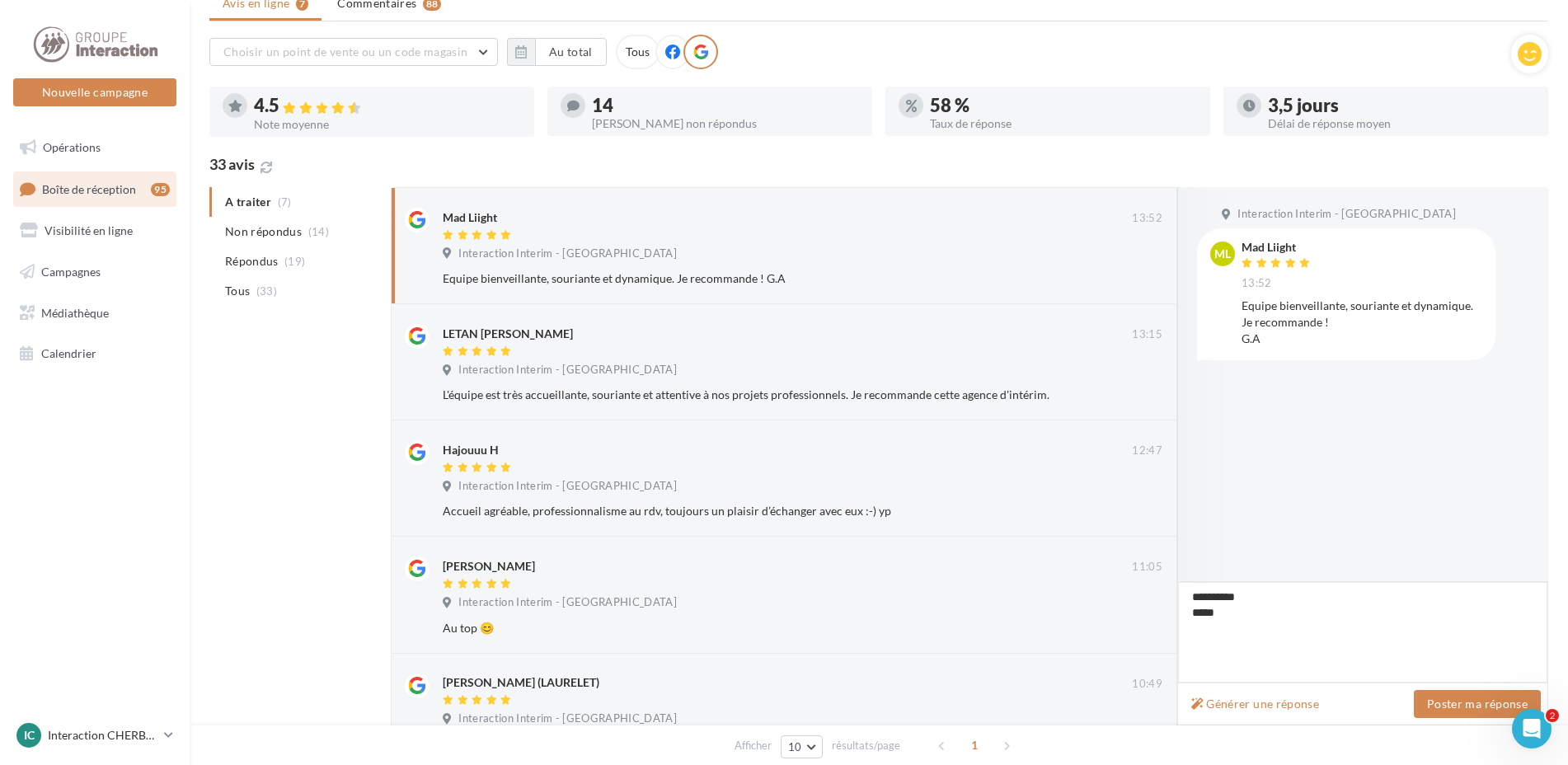 type on "**********" 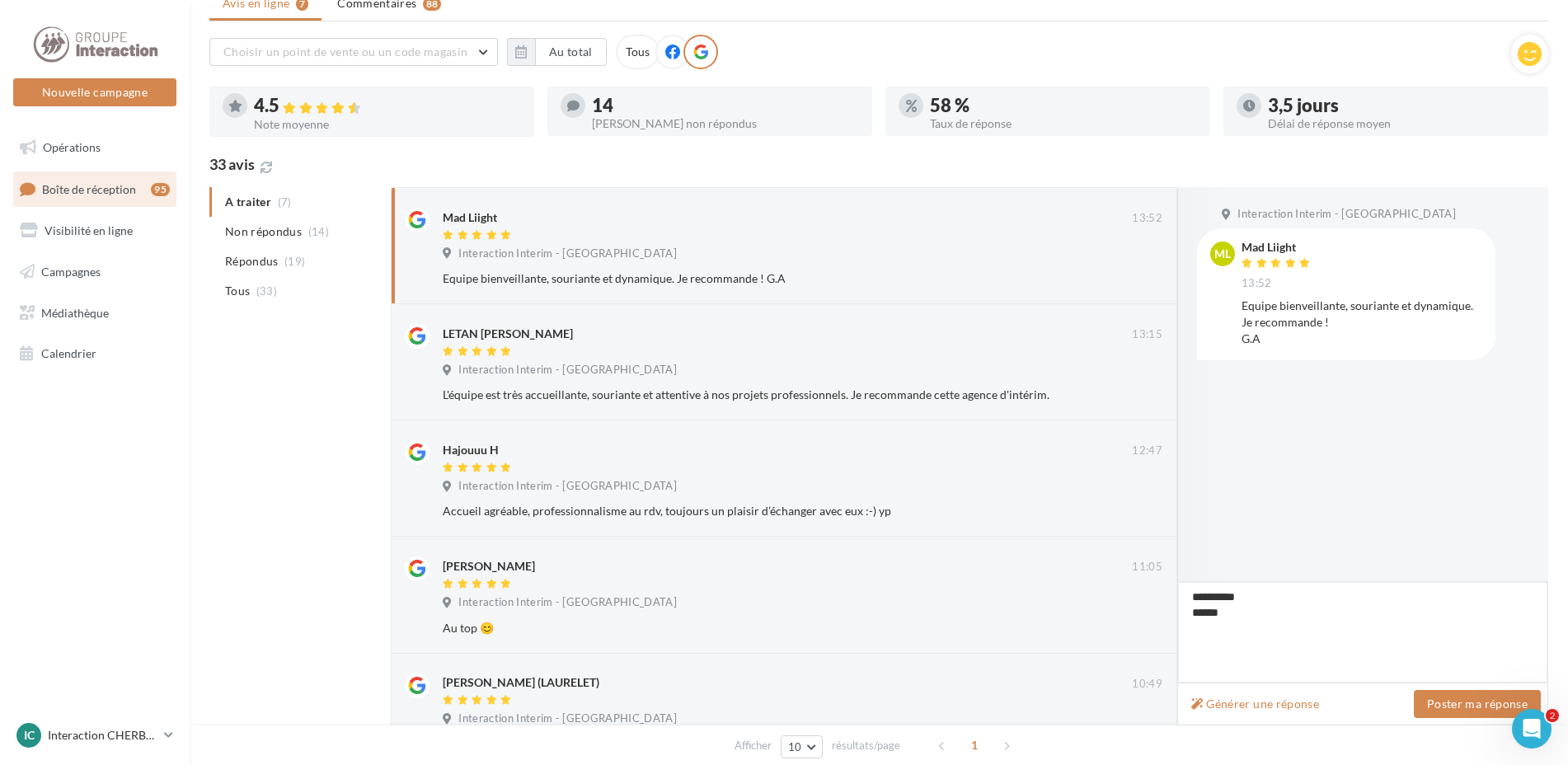 type on "**********" 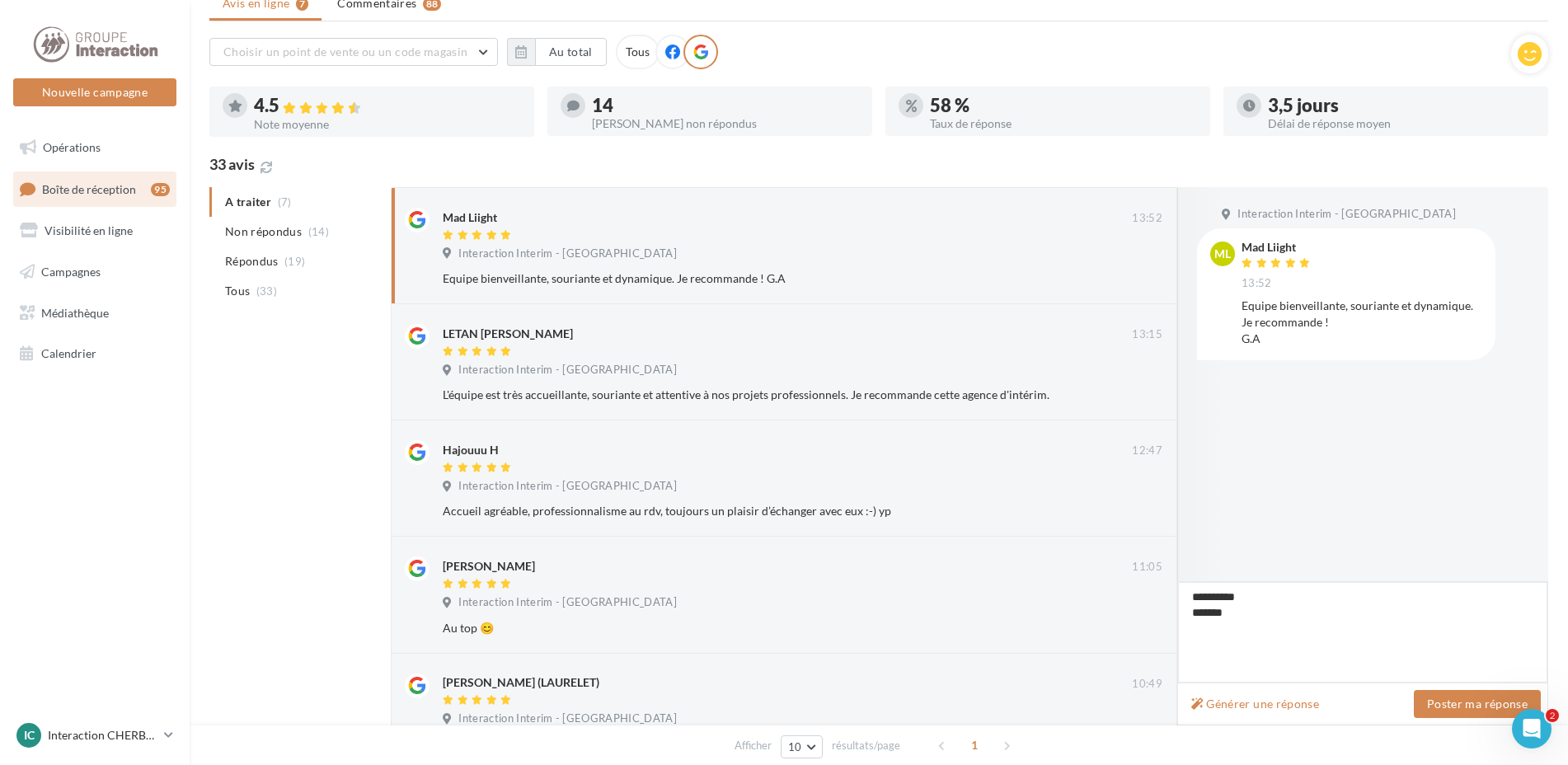 type on "**********" 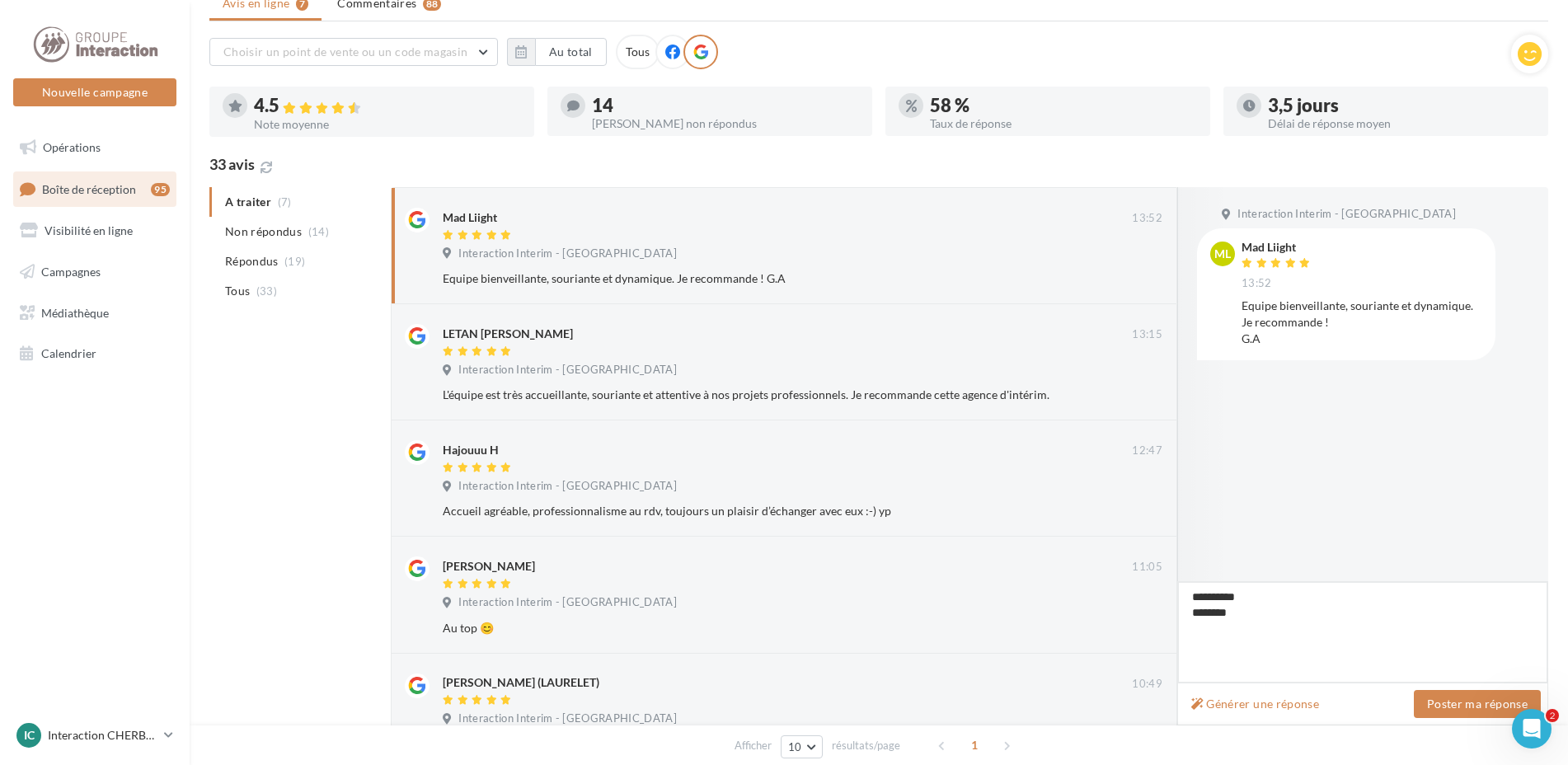 type on "**********" 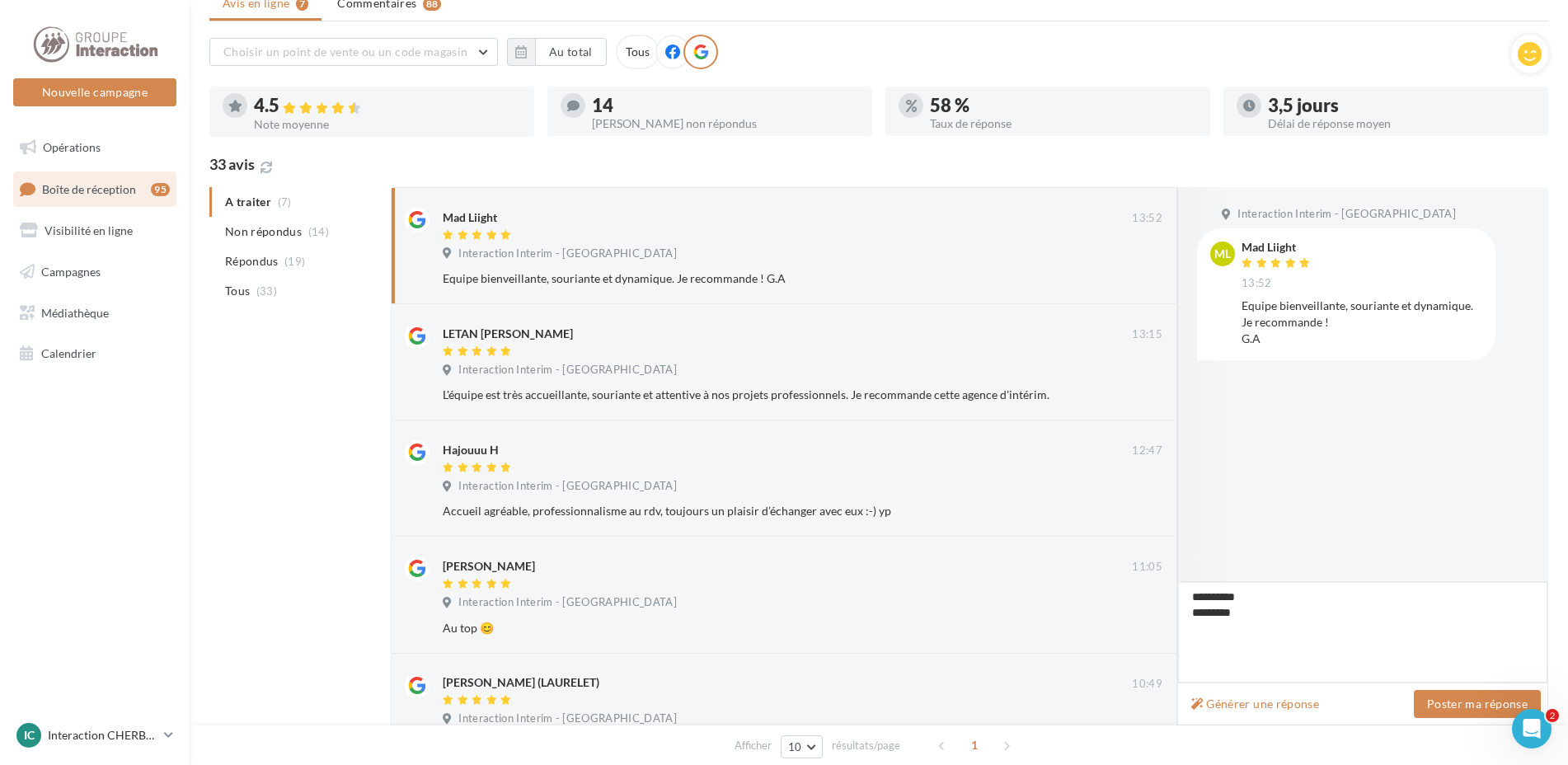 type on "**********" 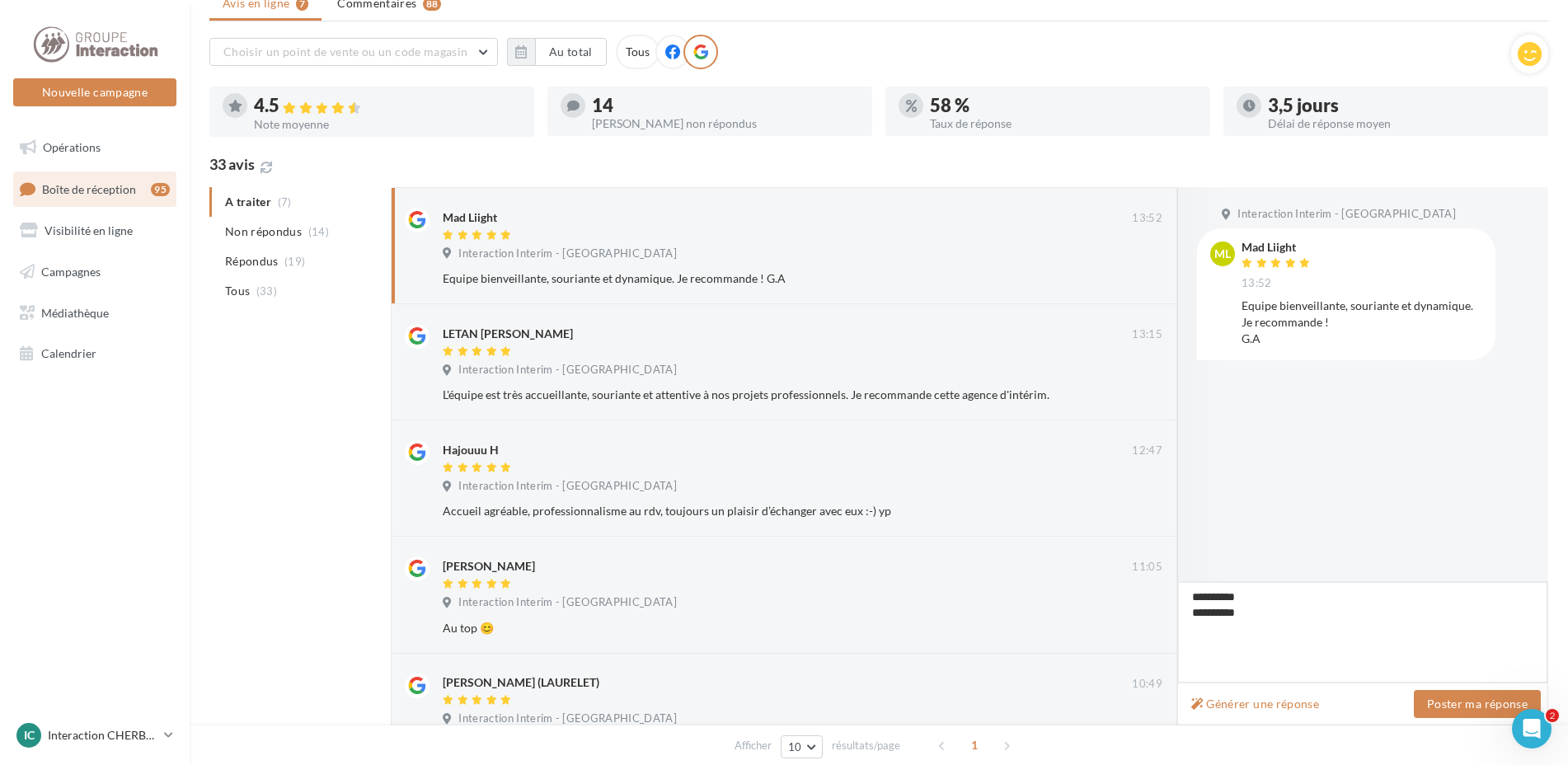 type on "**********" 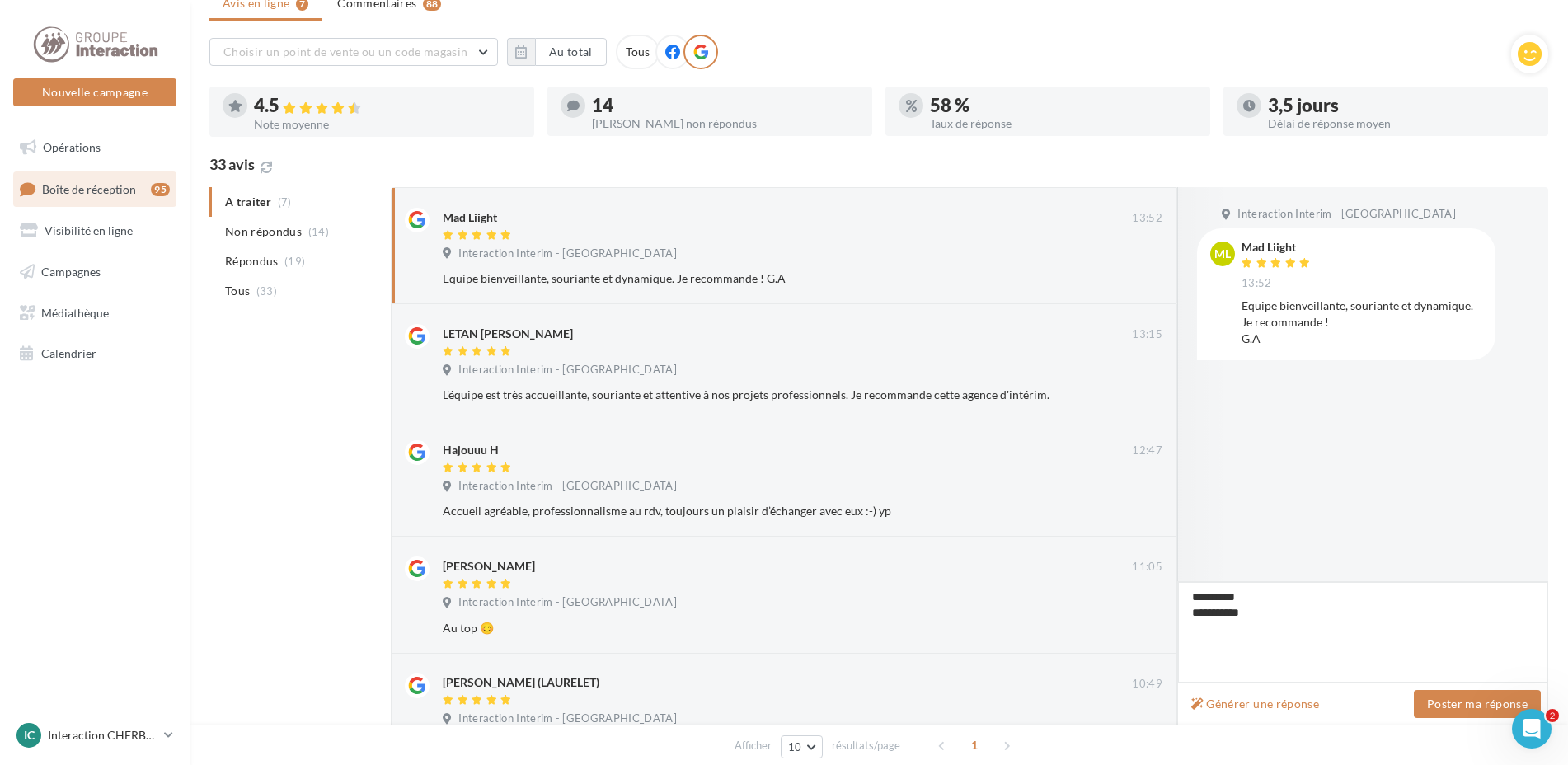 type on "**********" 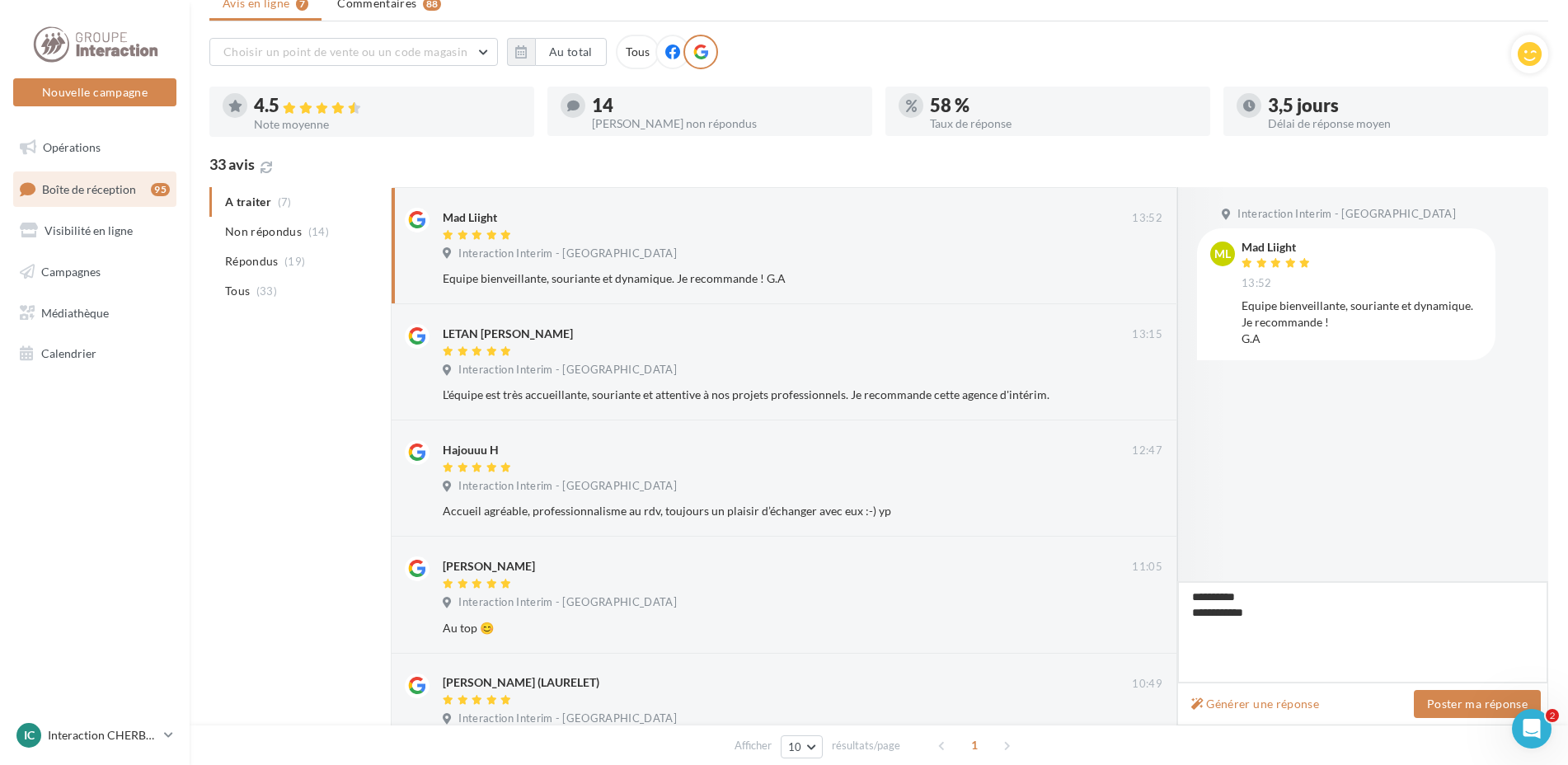 type on "**********" 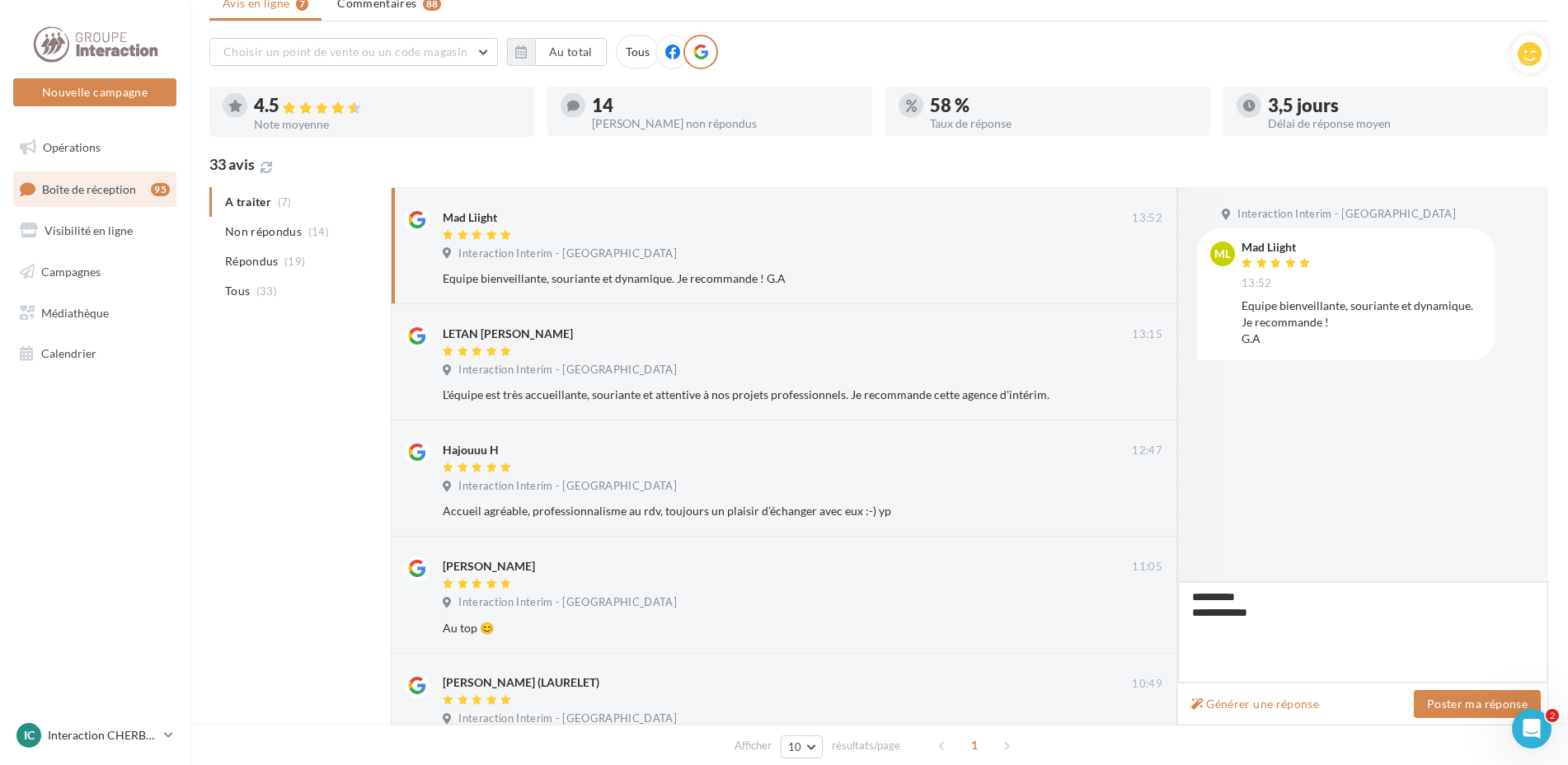 type on "**********" 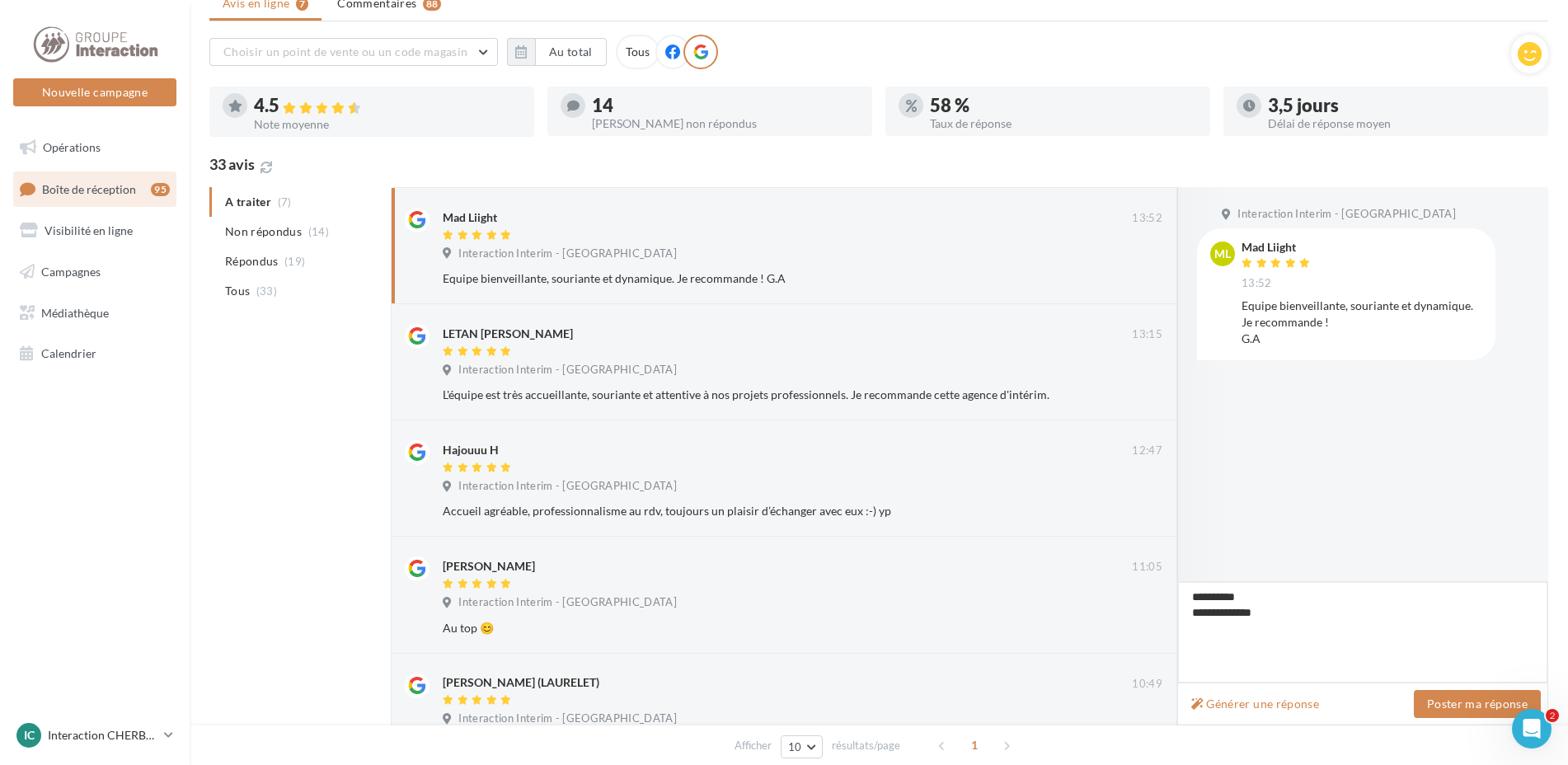 type on "**********" 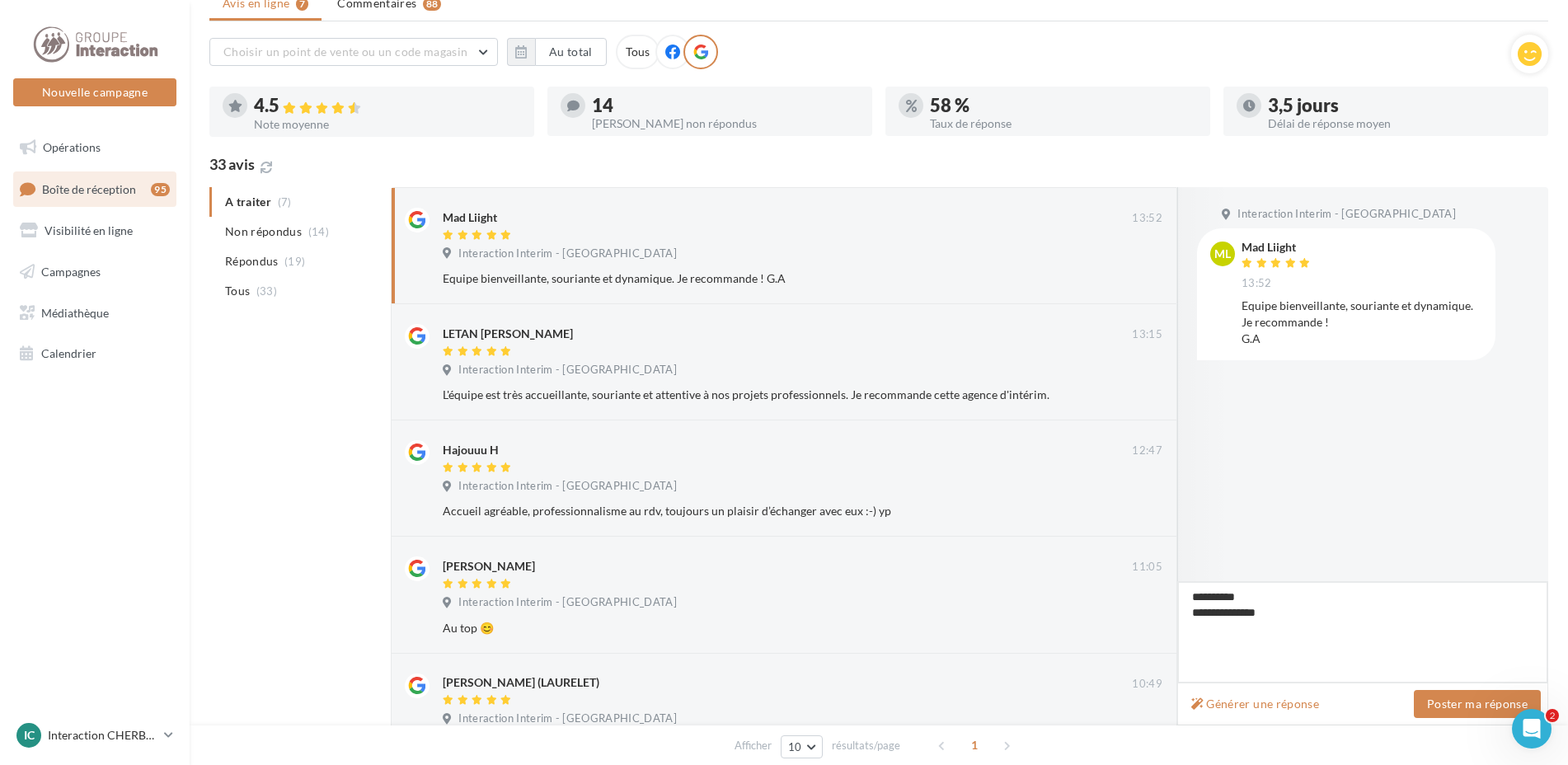 type on "**********" 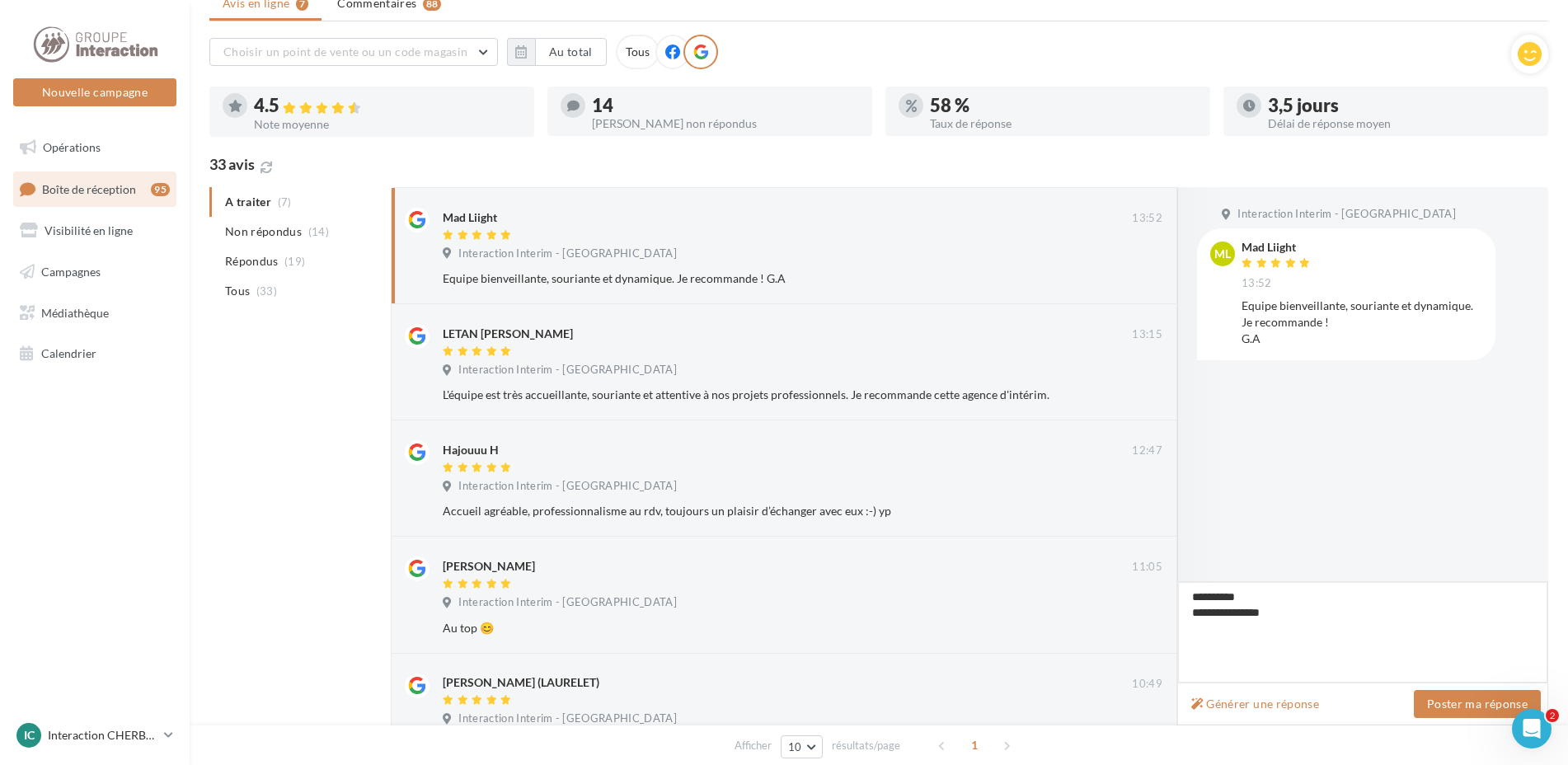 type on "**********" 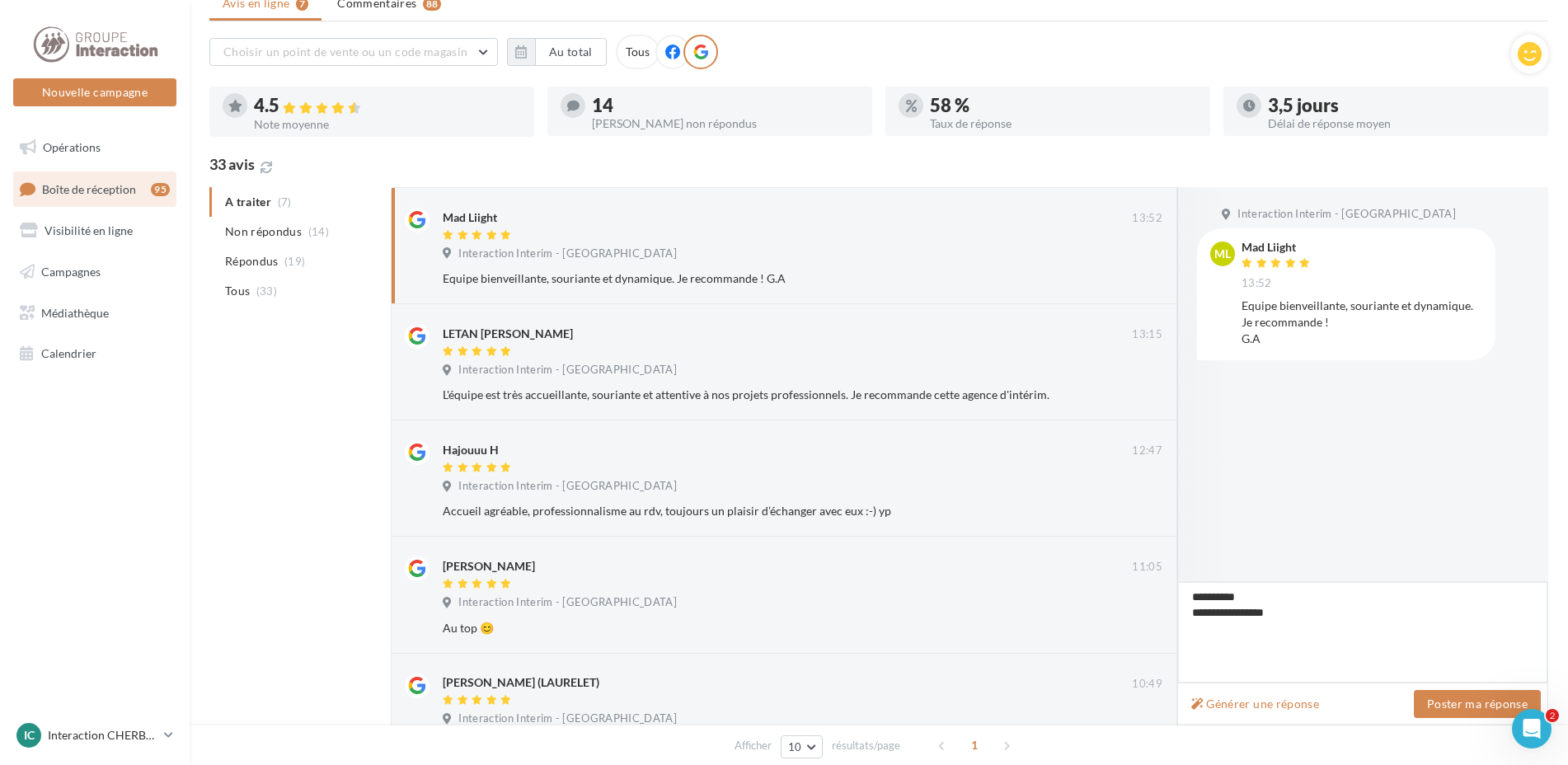 type on "**********" 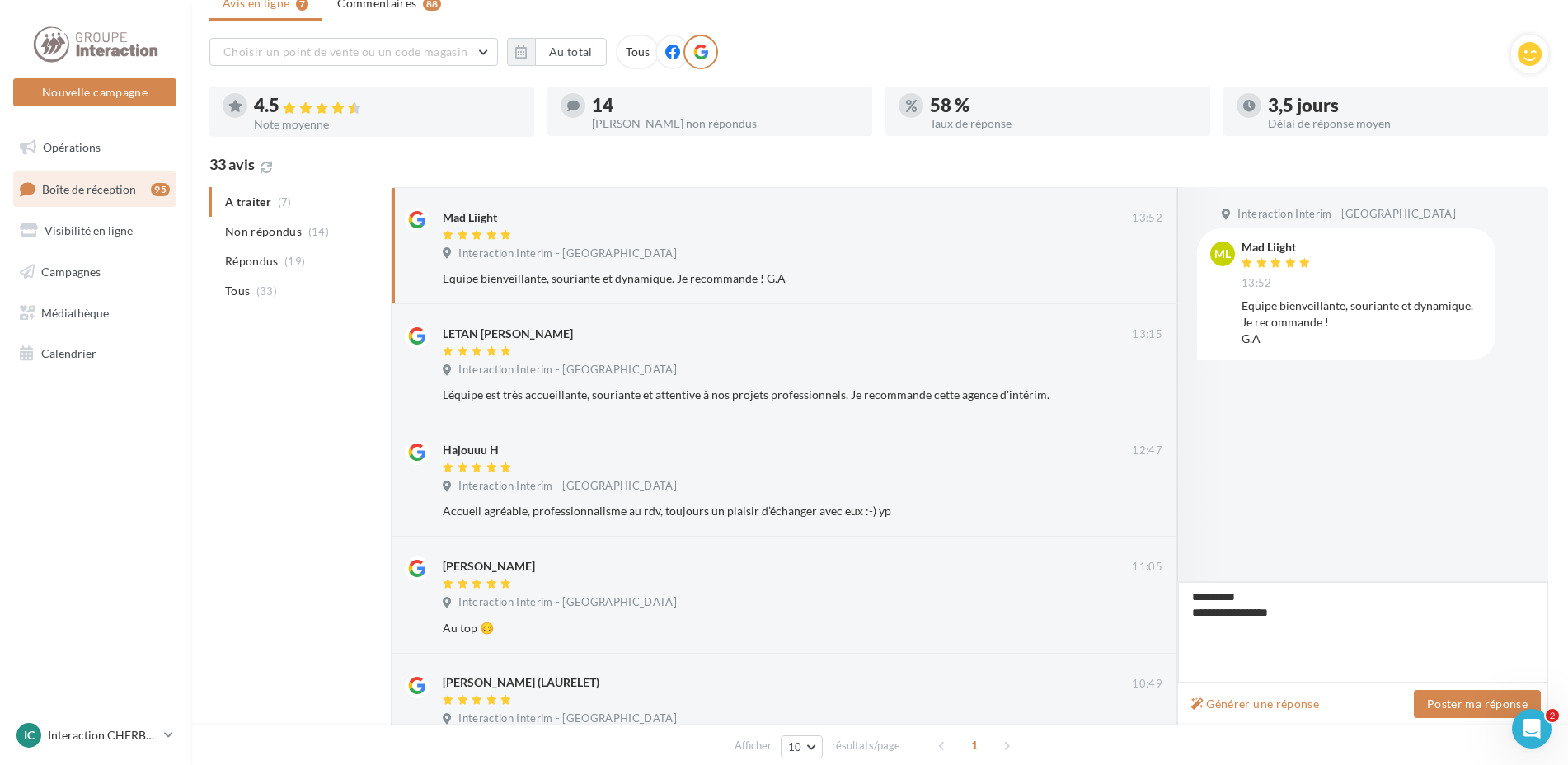 type on "**********" 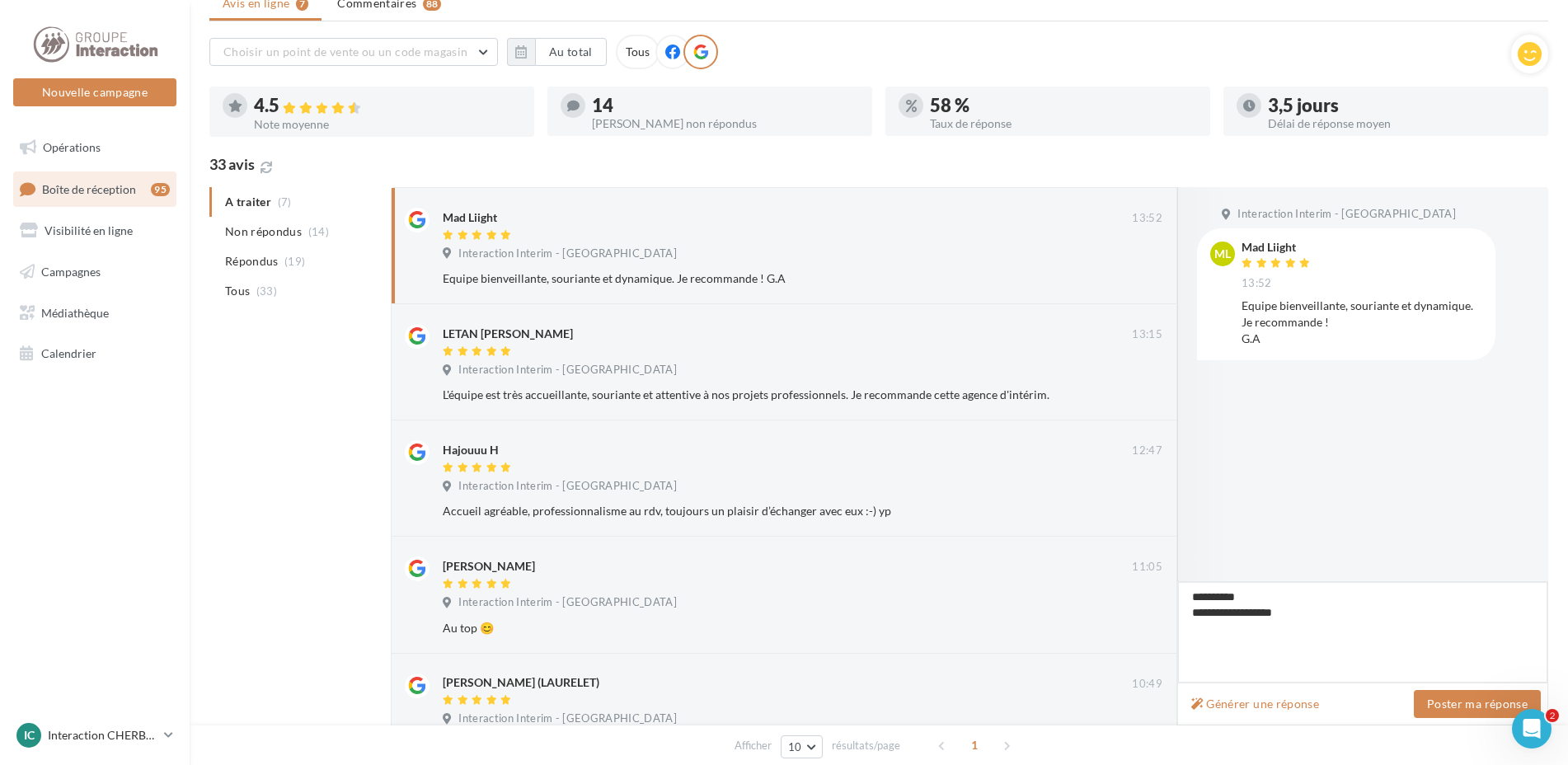 type on "**********" 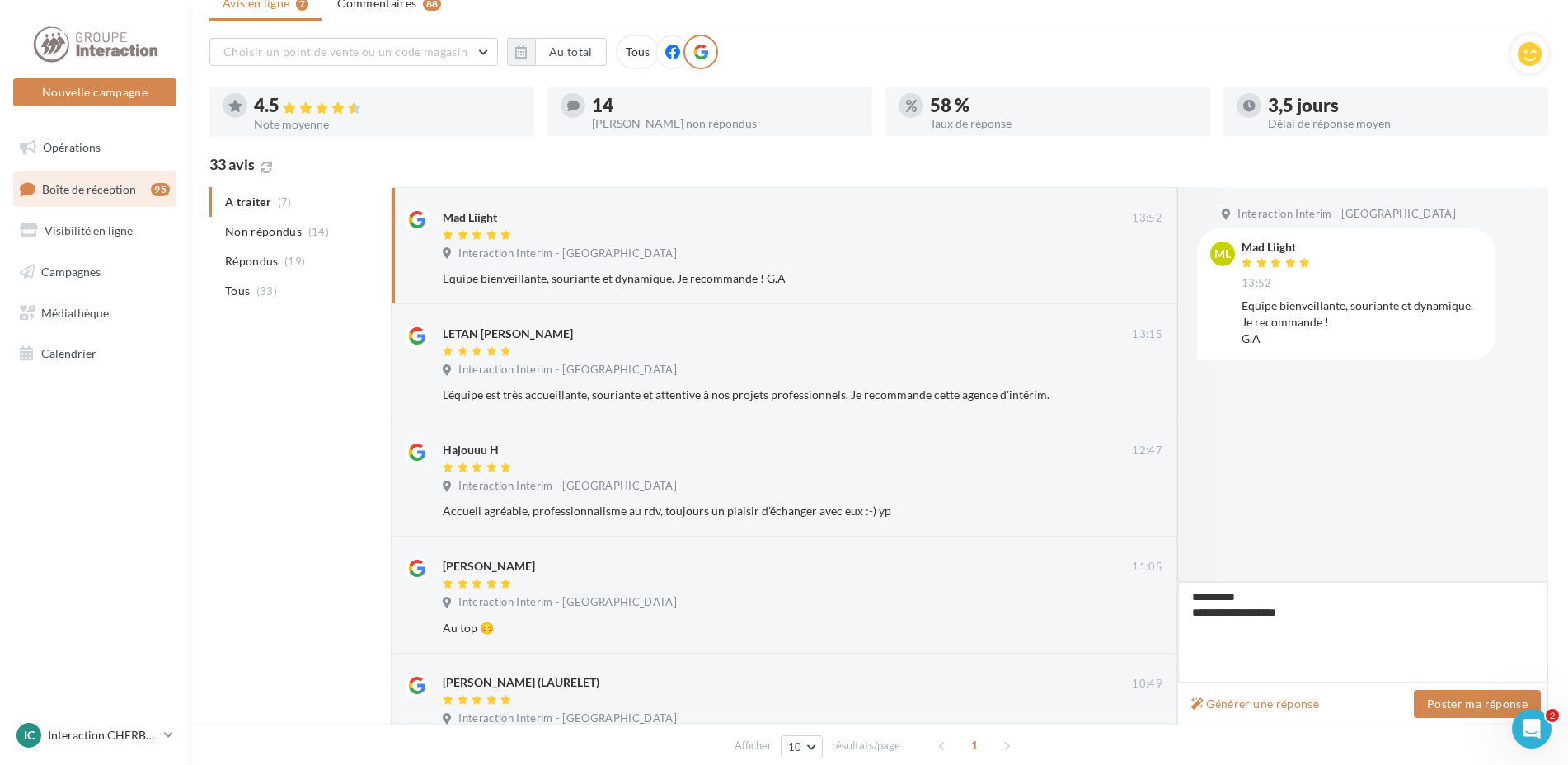 type on "**********" 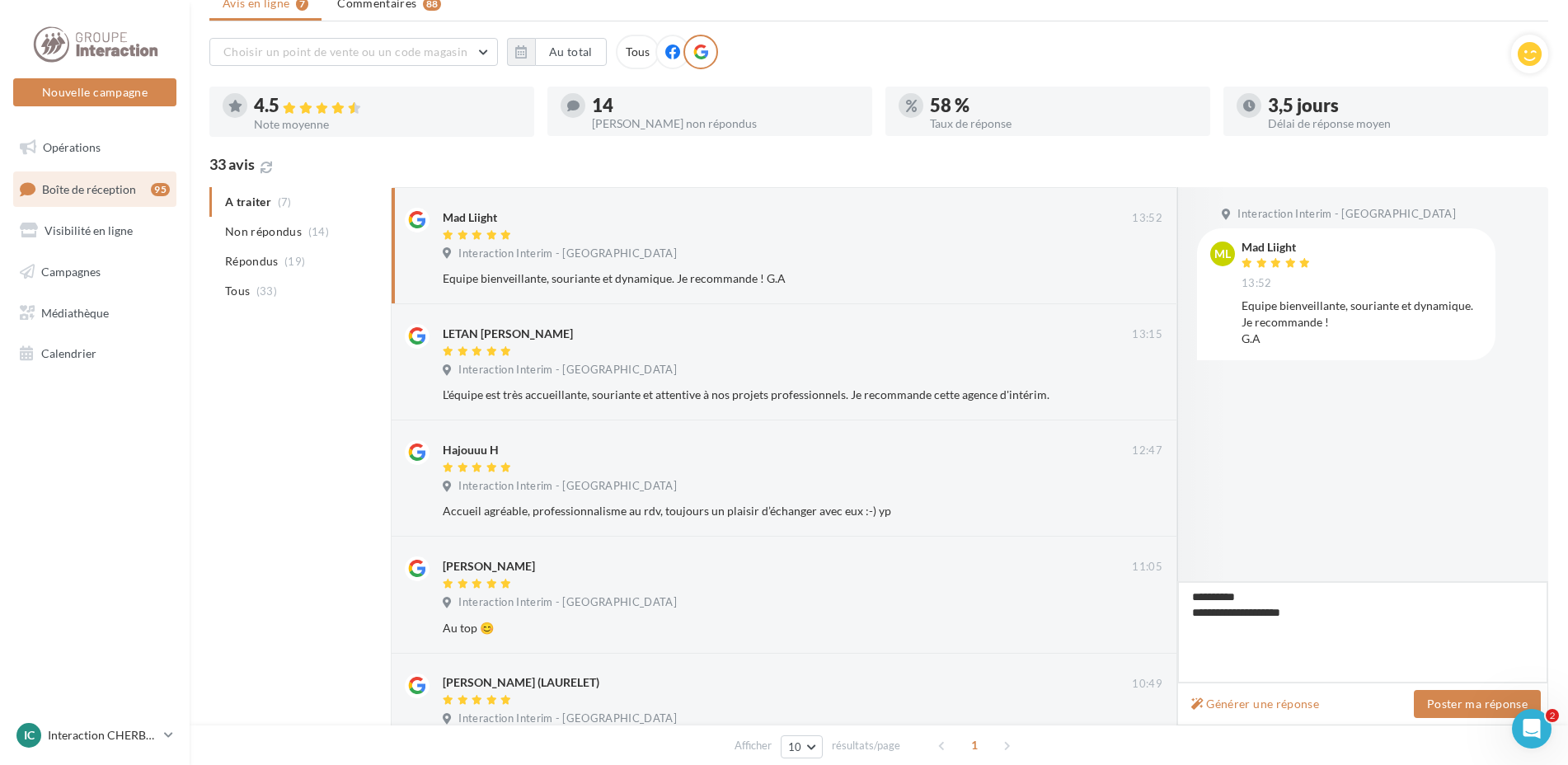 type on "**********" 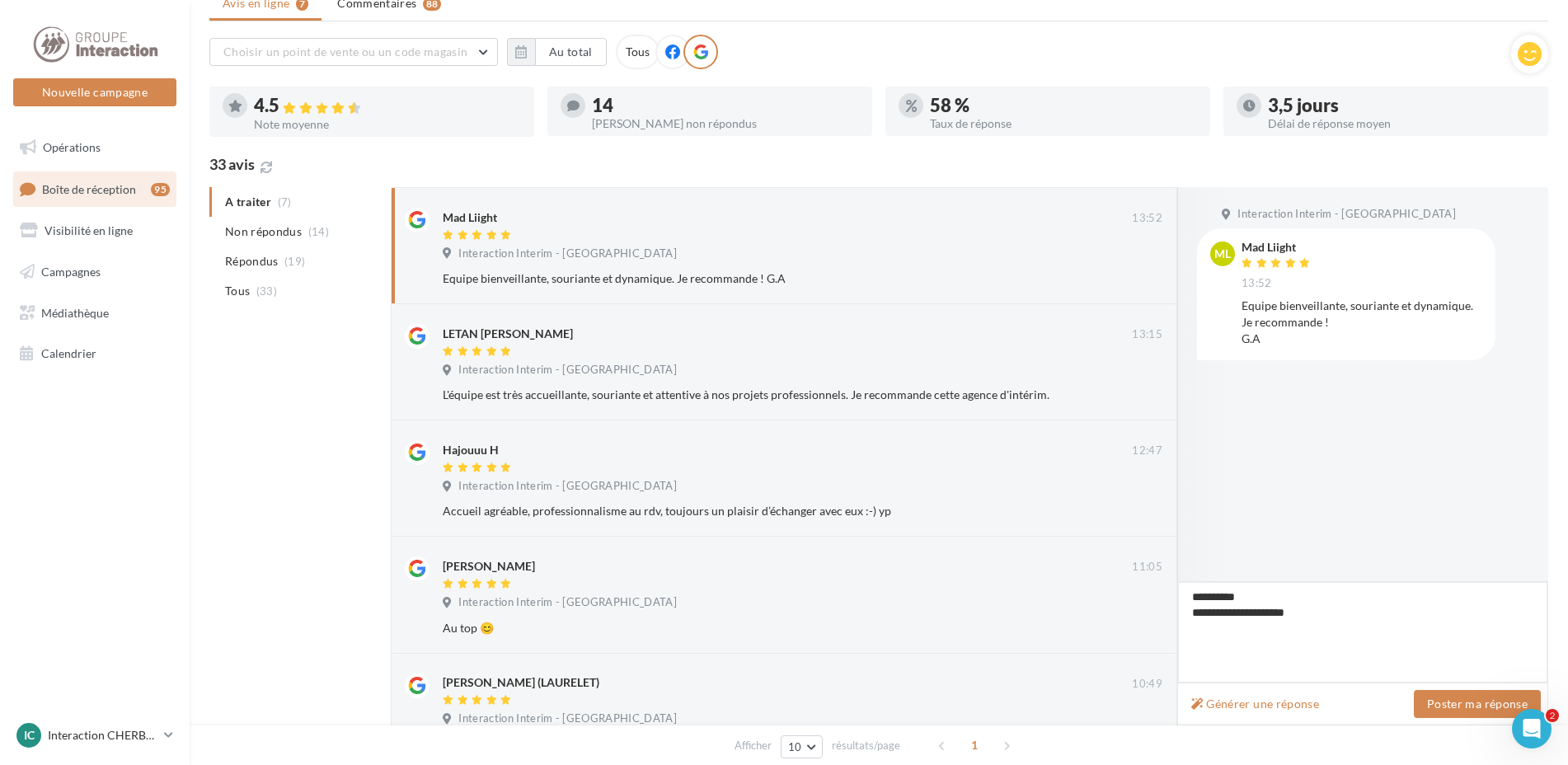 type on "**********" 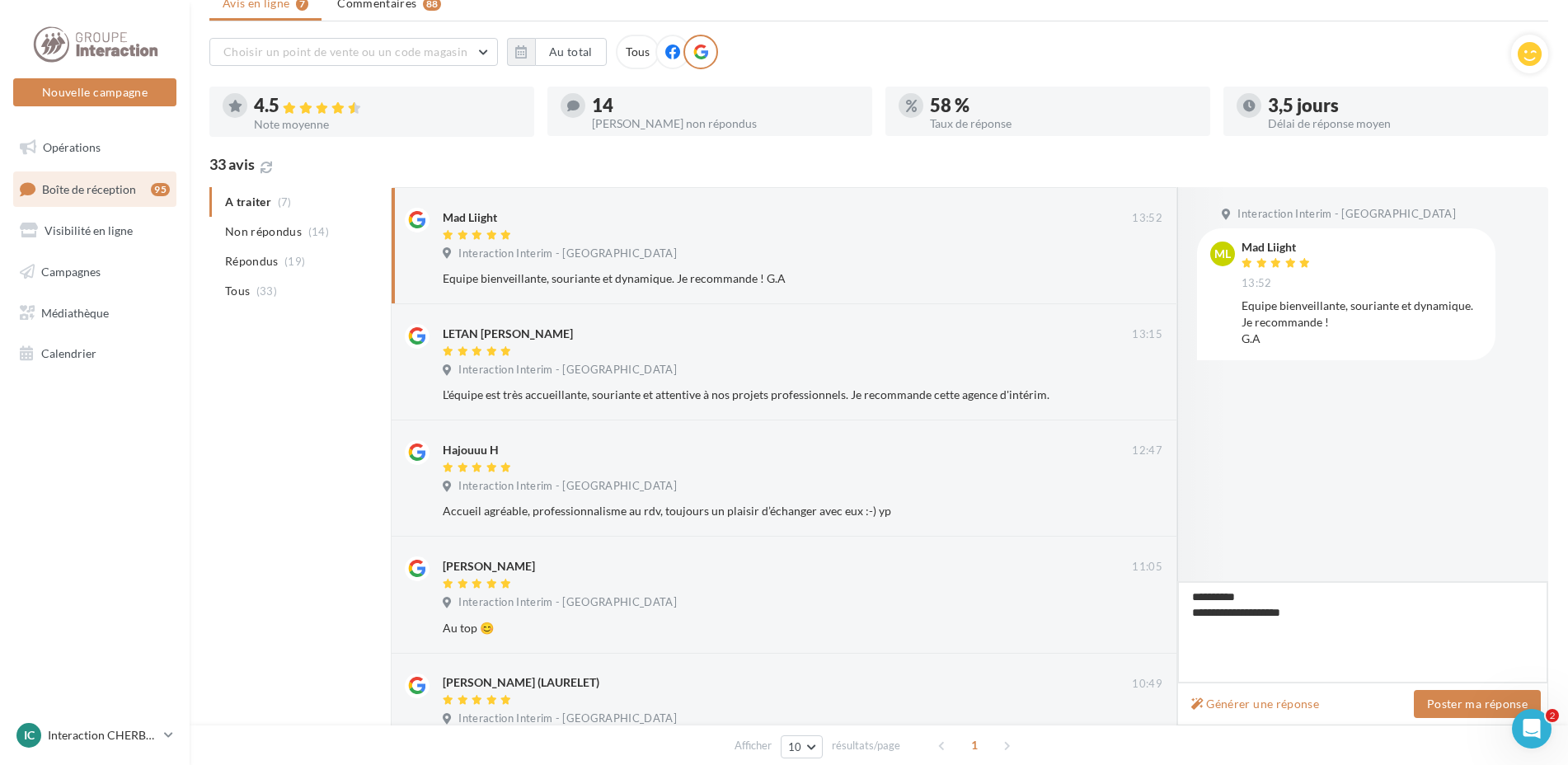 type on "**********" 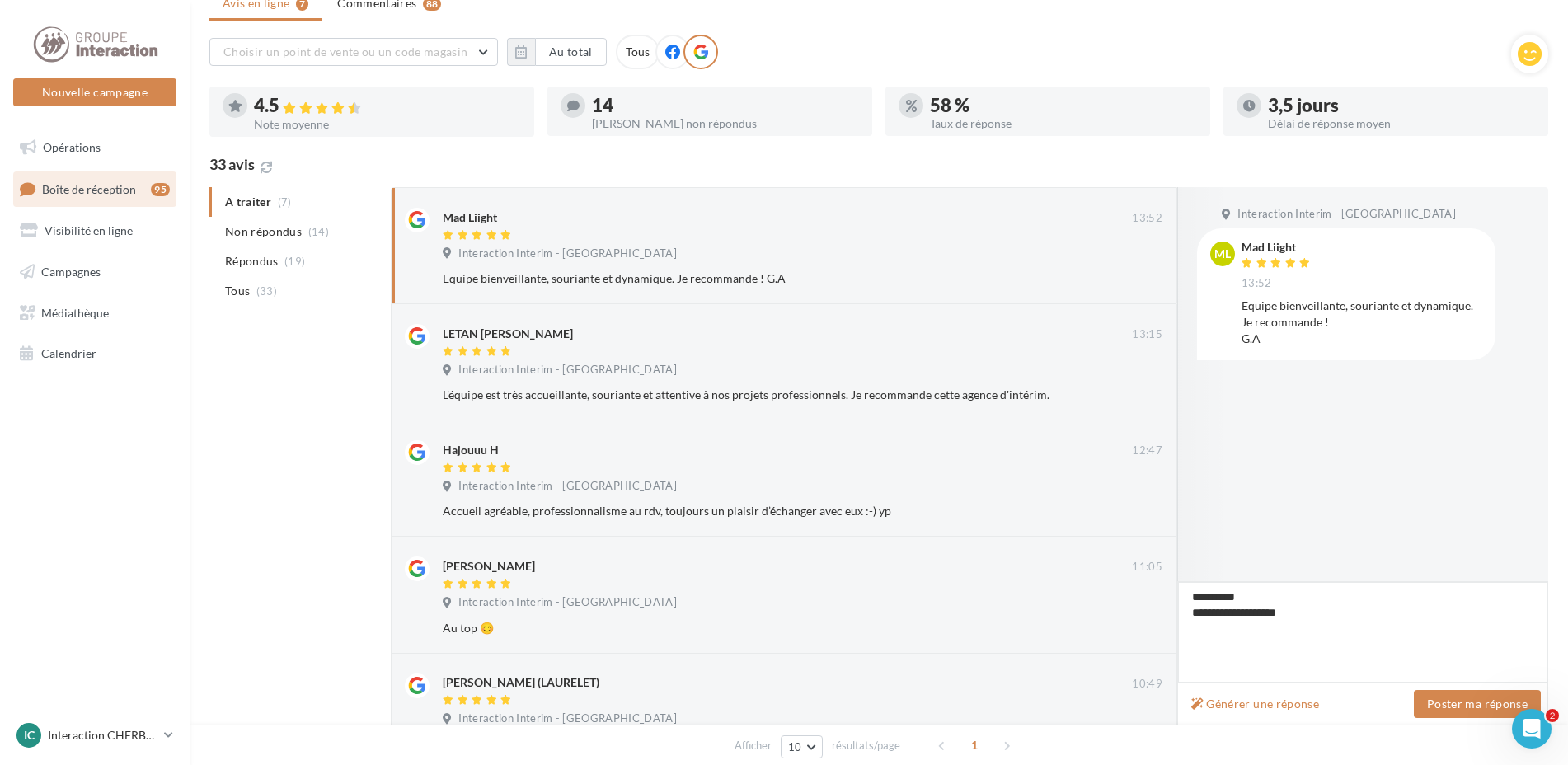 type on "**********" 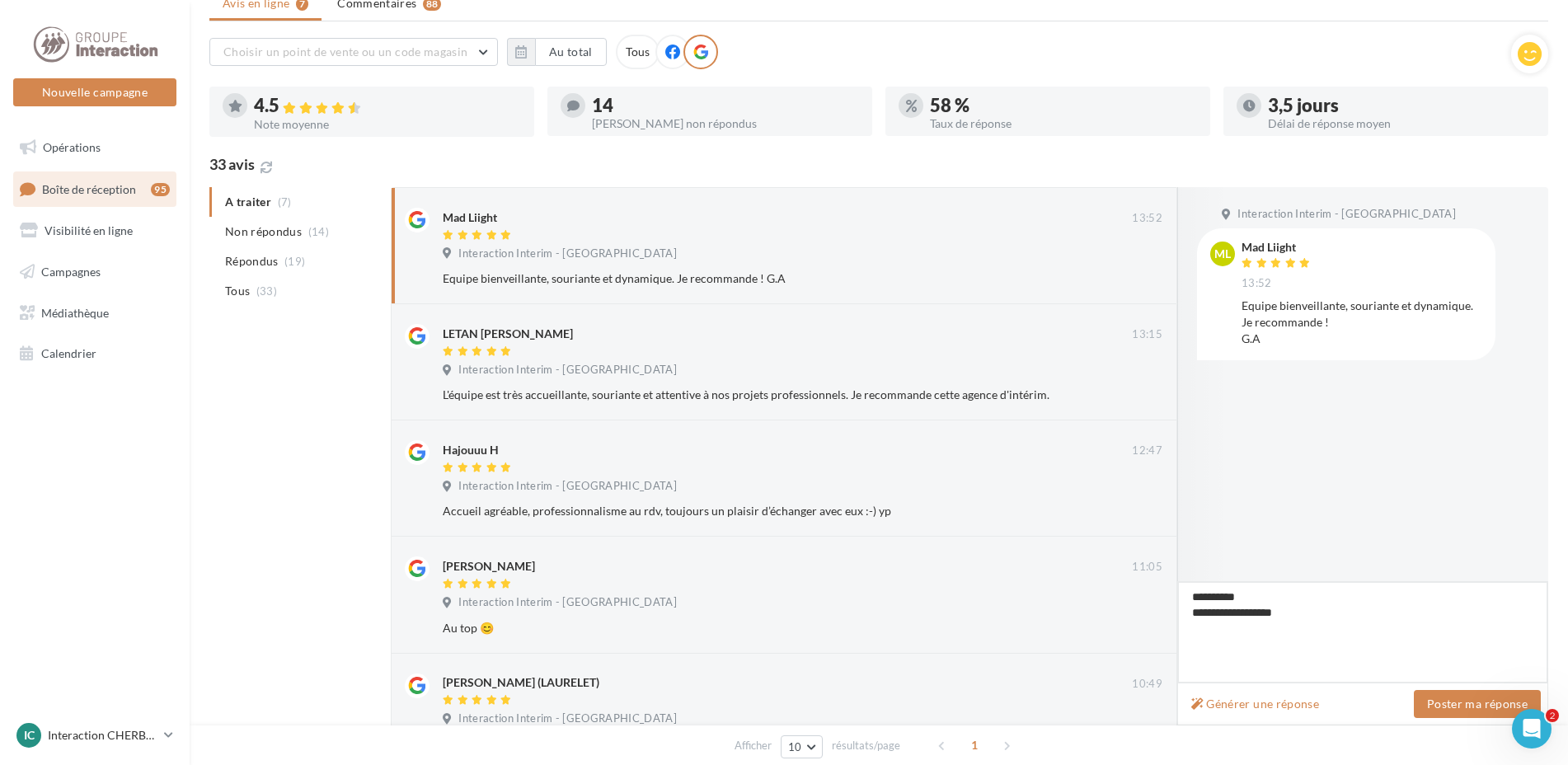 type on "**********" 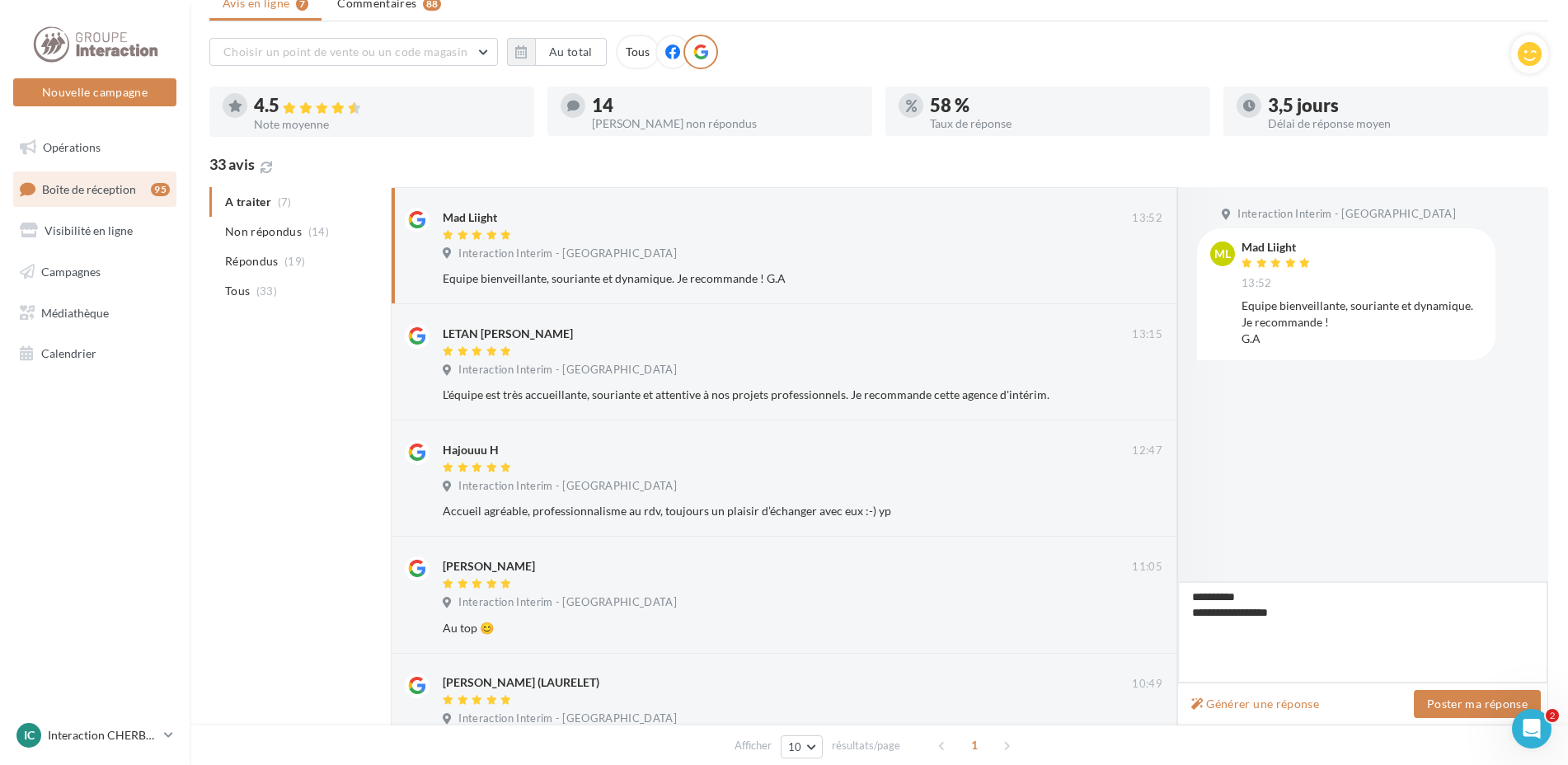 type on "**********" 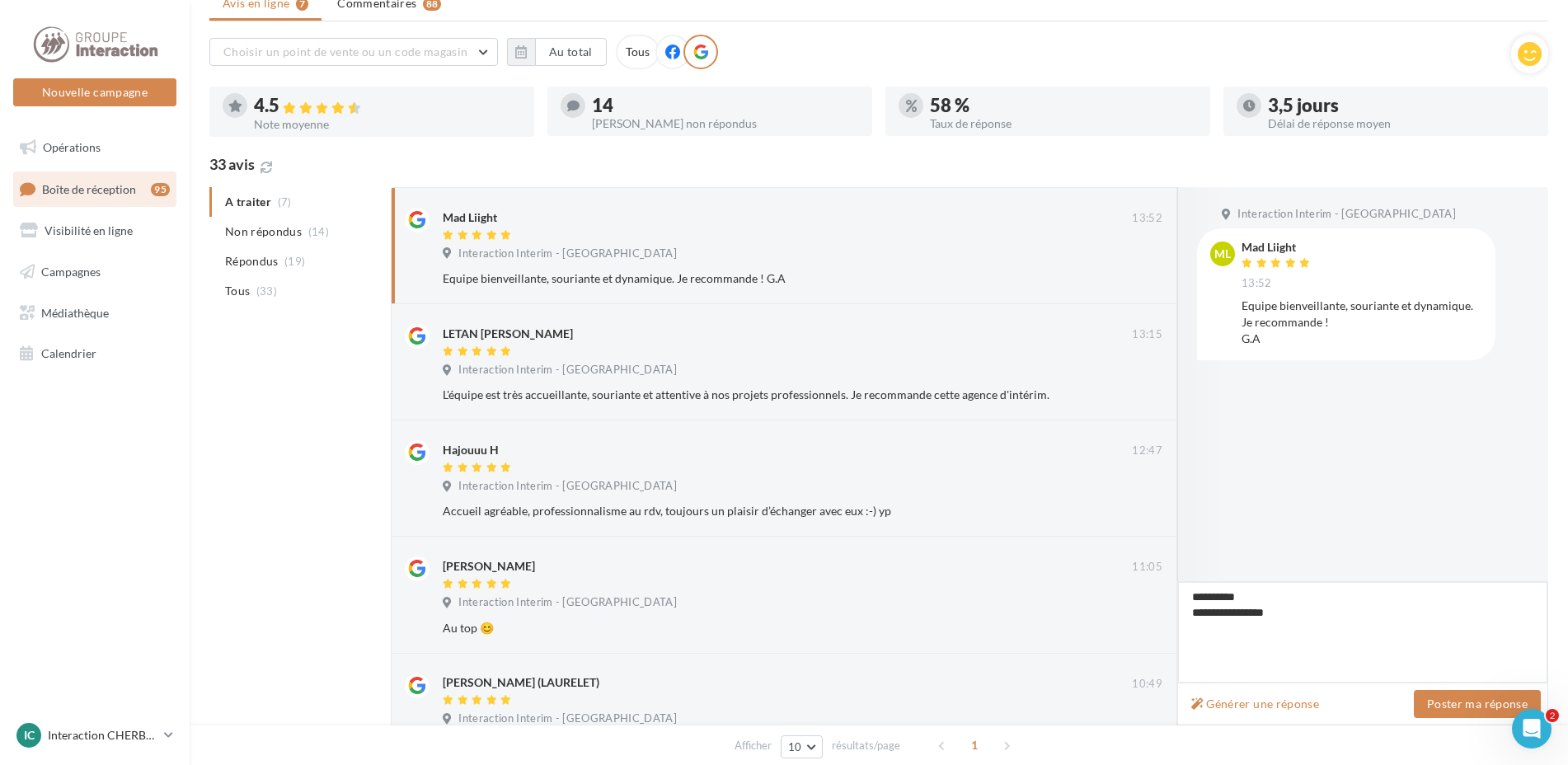 type on "**********" 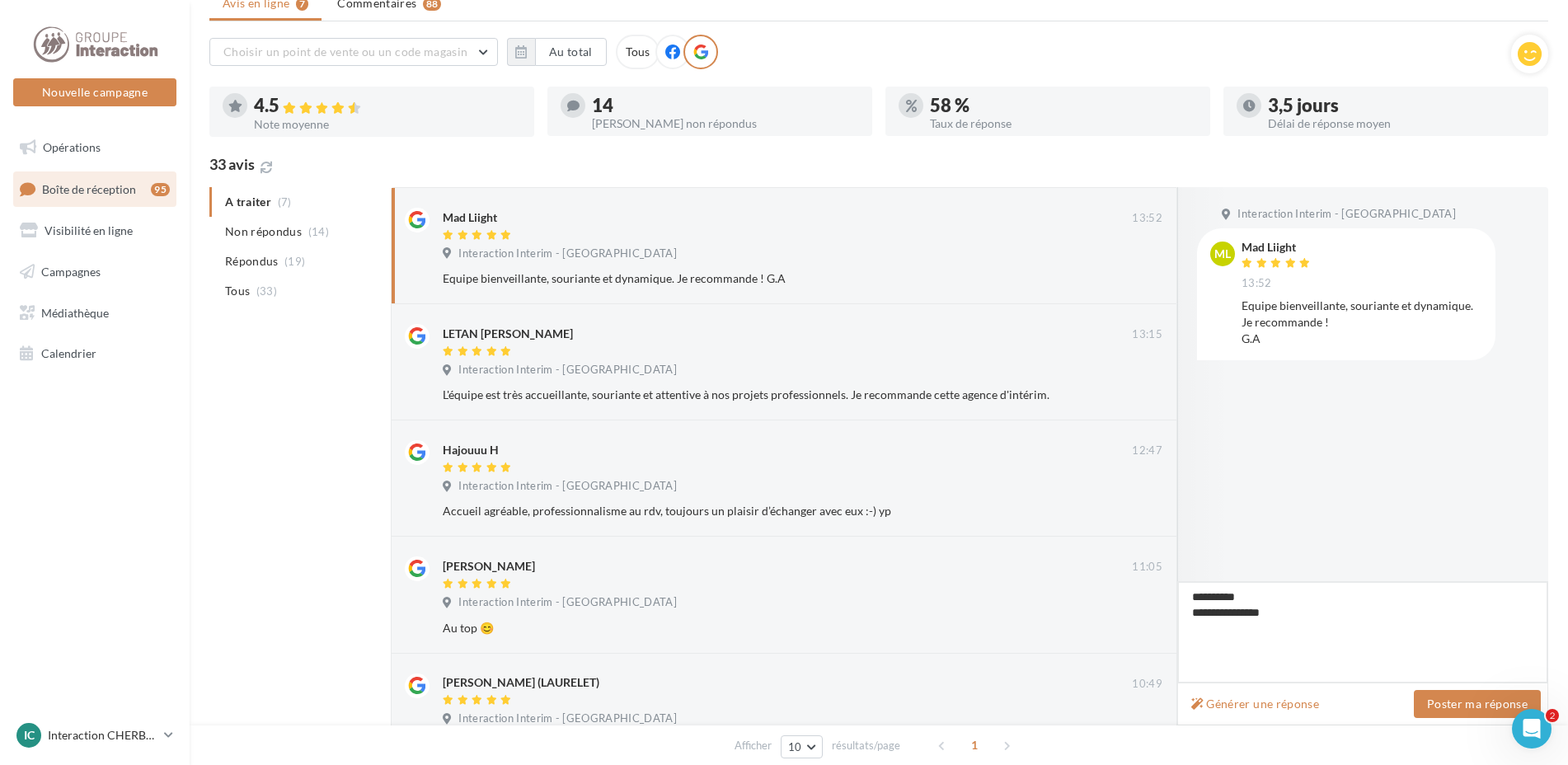 type on "**********" 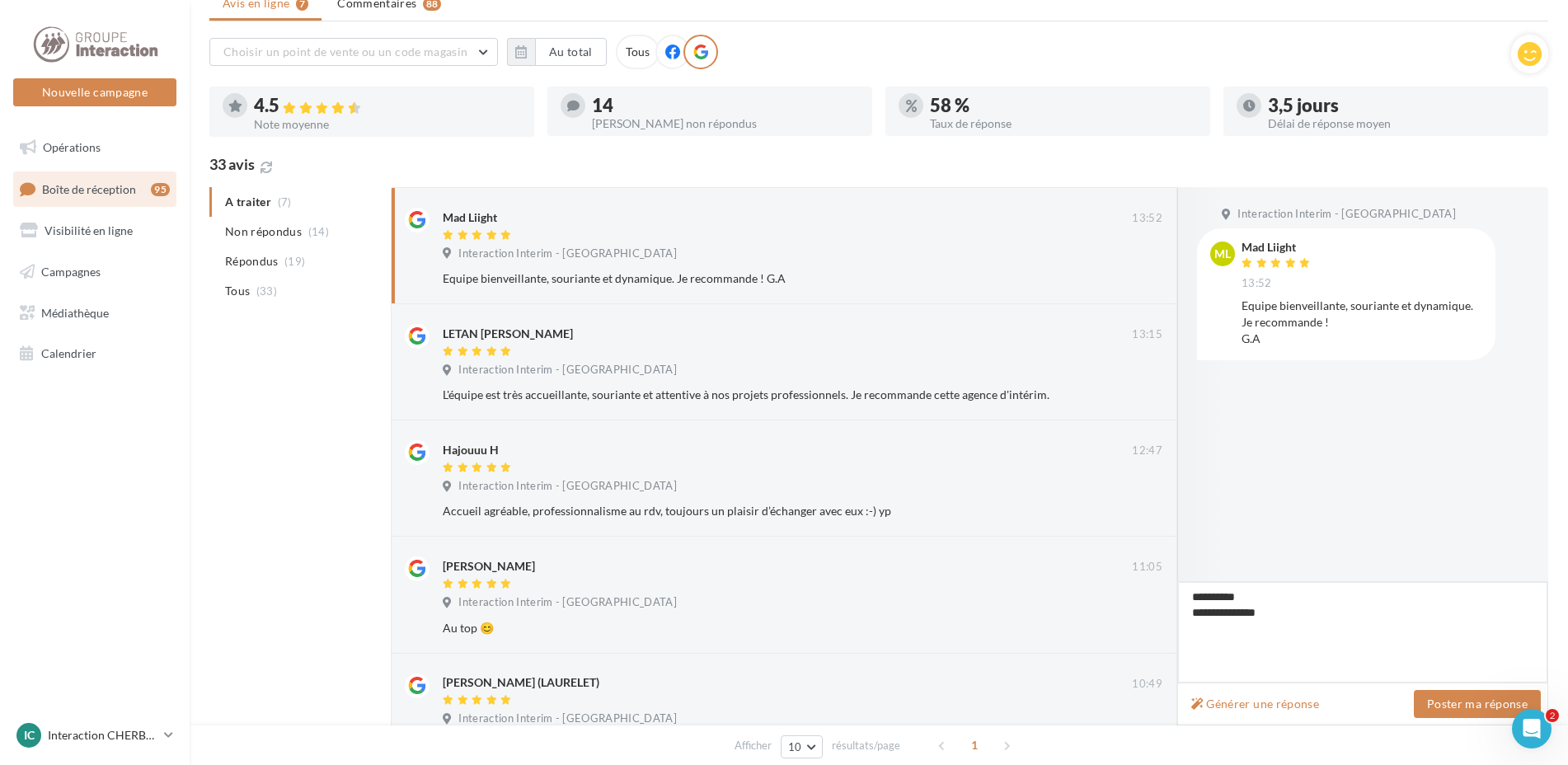 type on "**********" 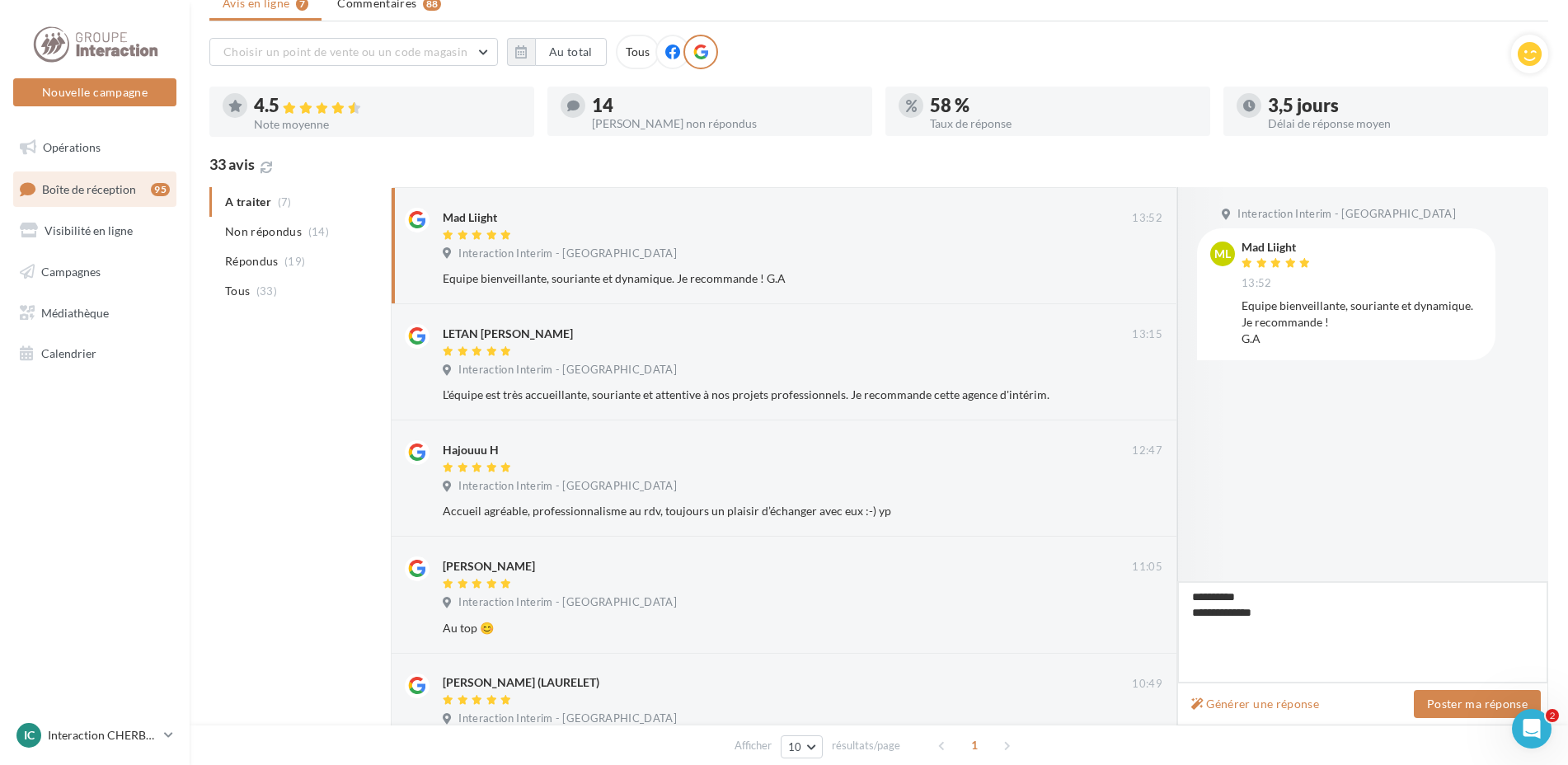 type on "**********" 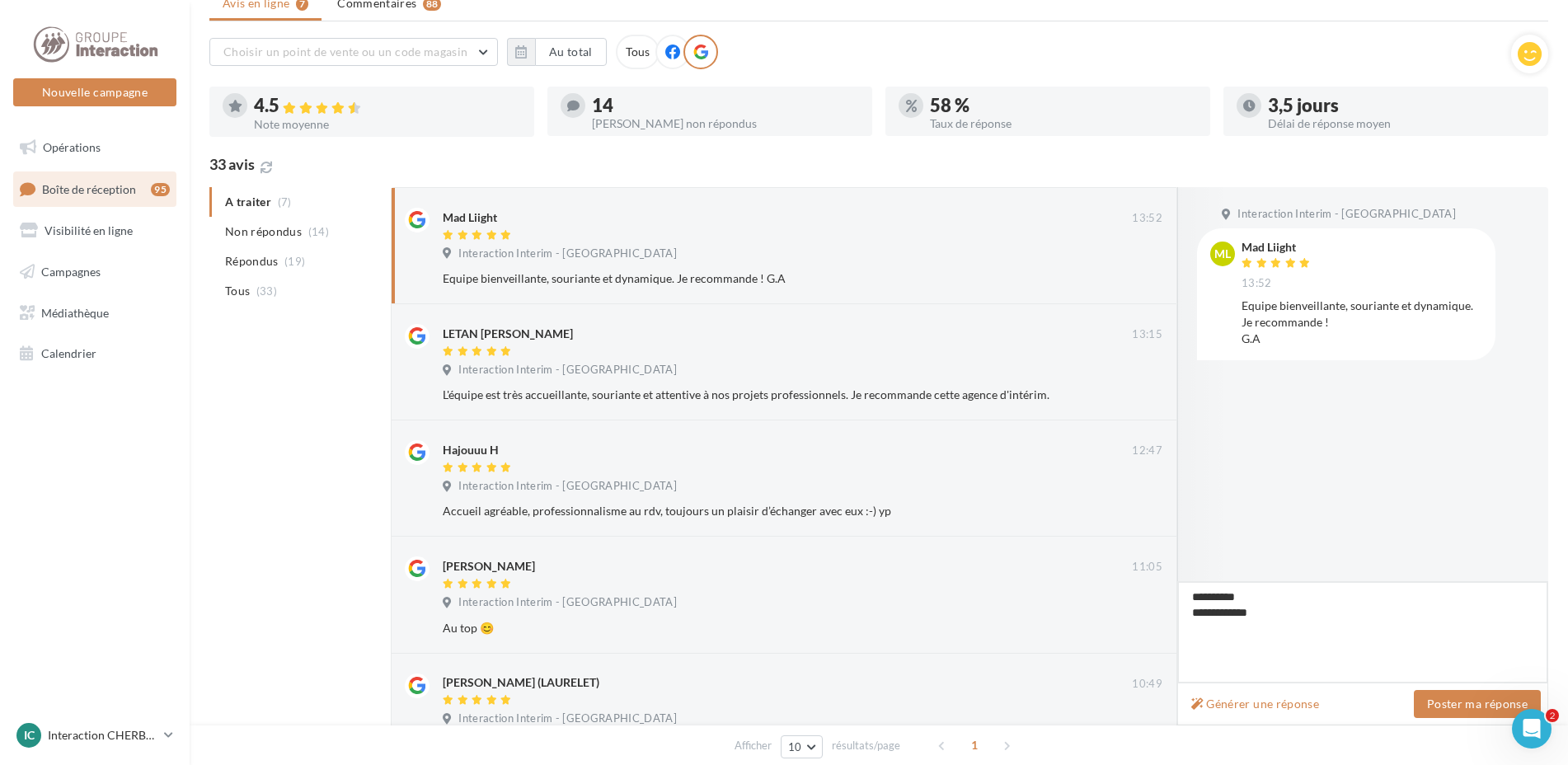 type on "**********" 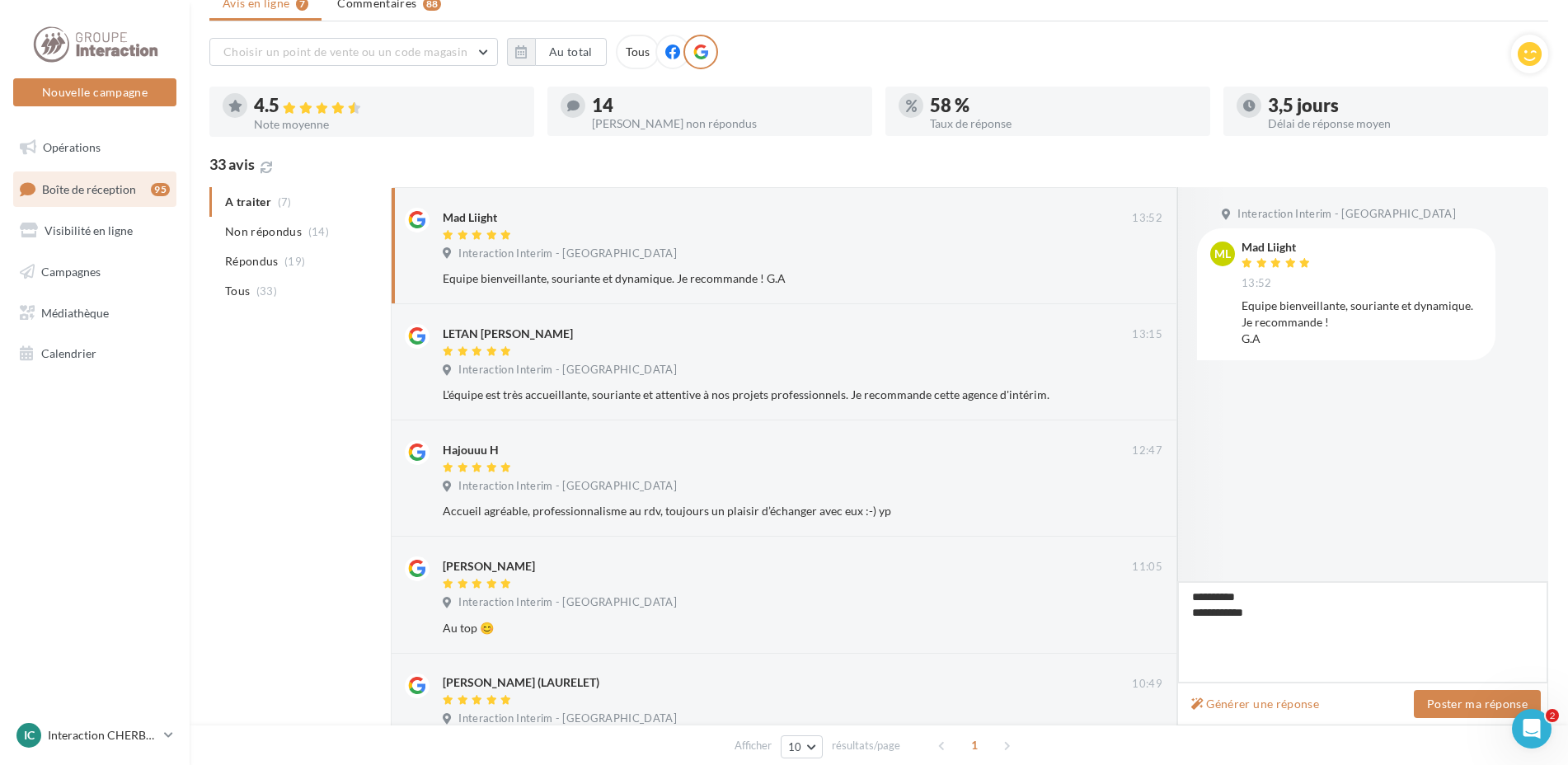 type on "**********" 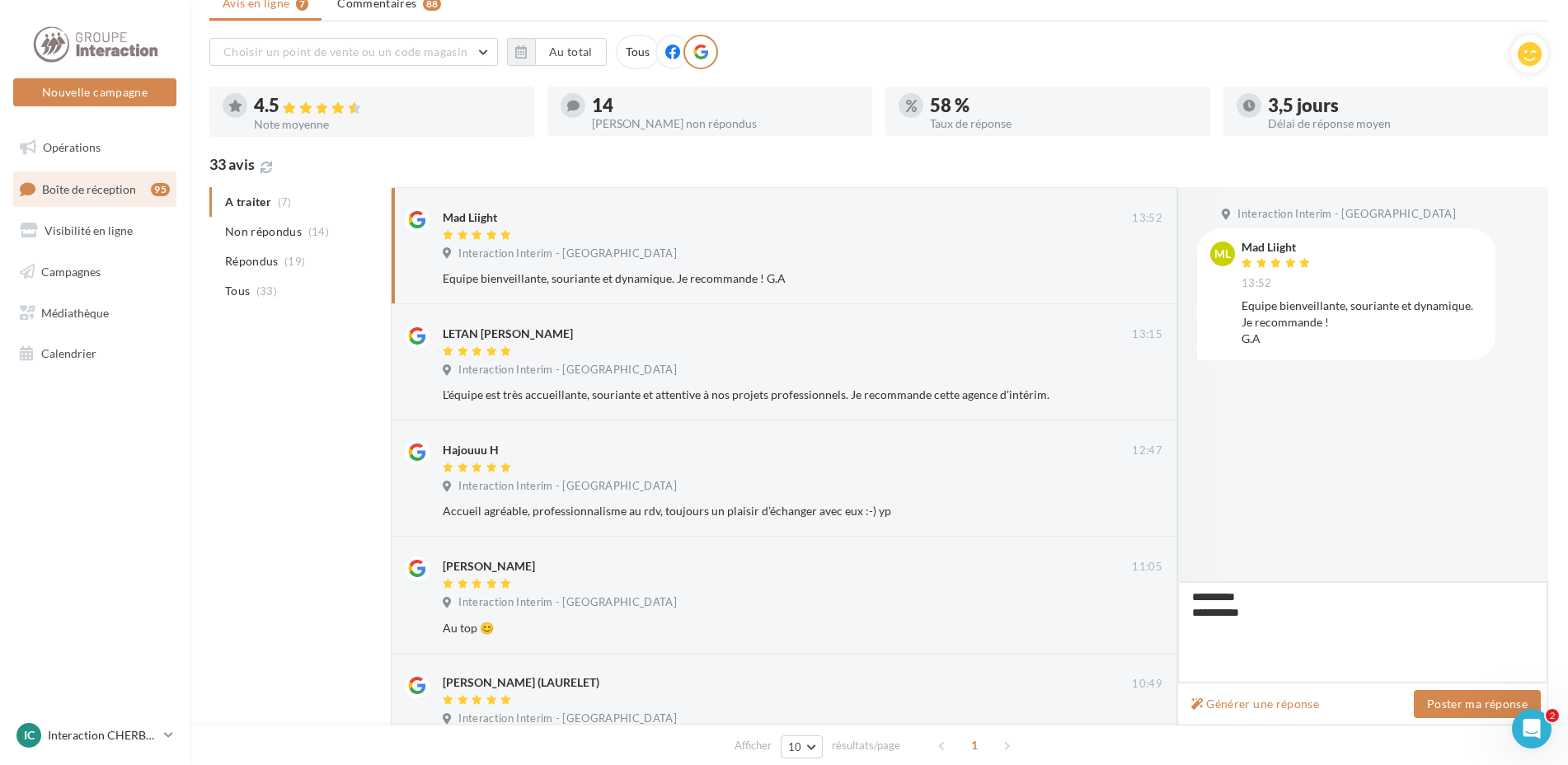 type on "**********" 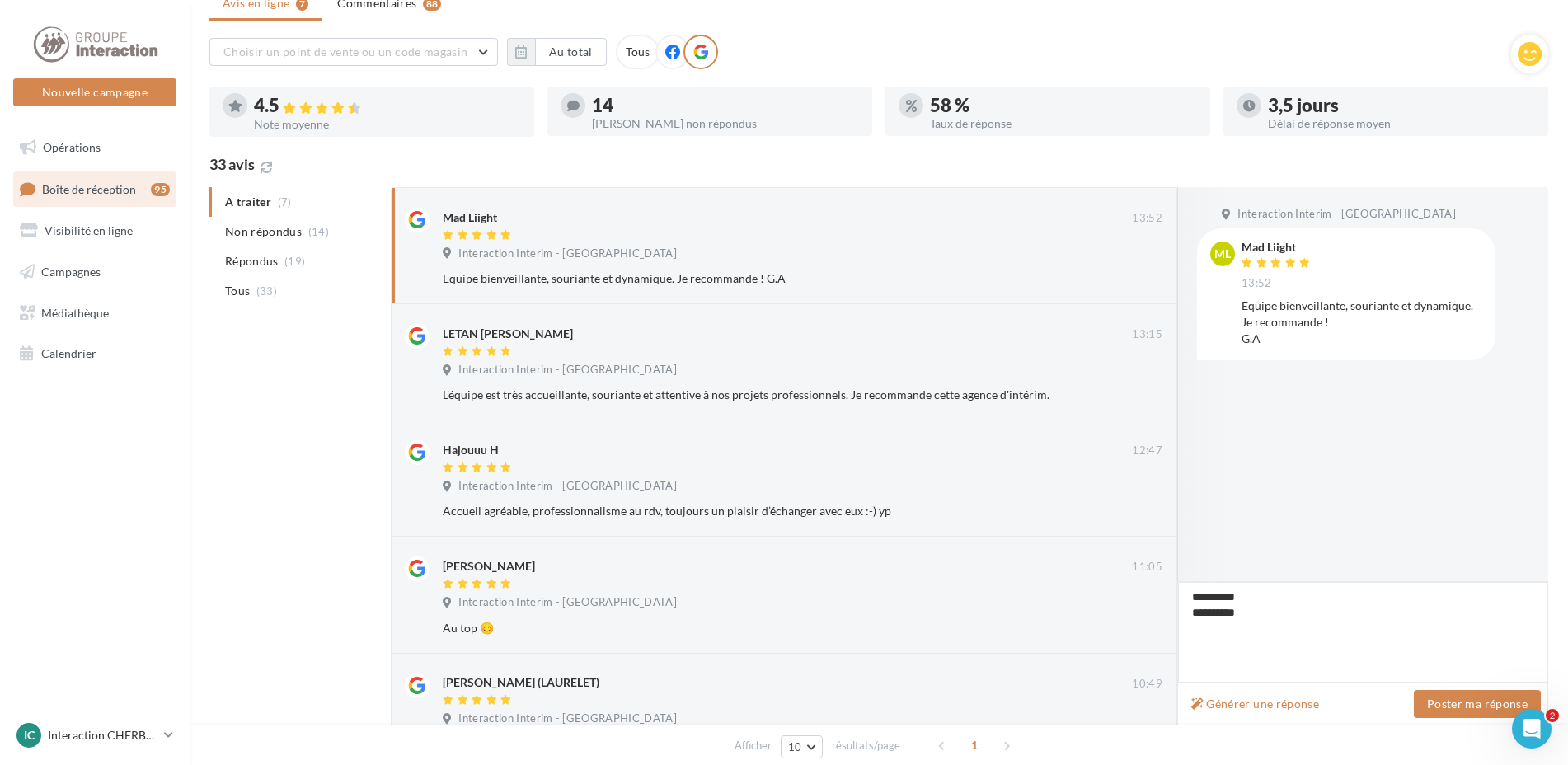 type on "**********" 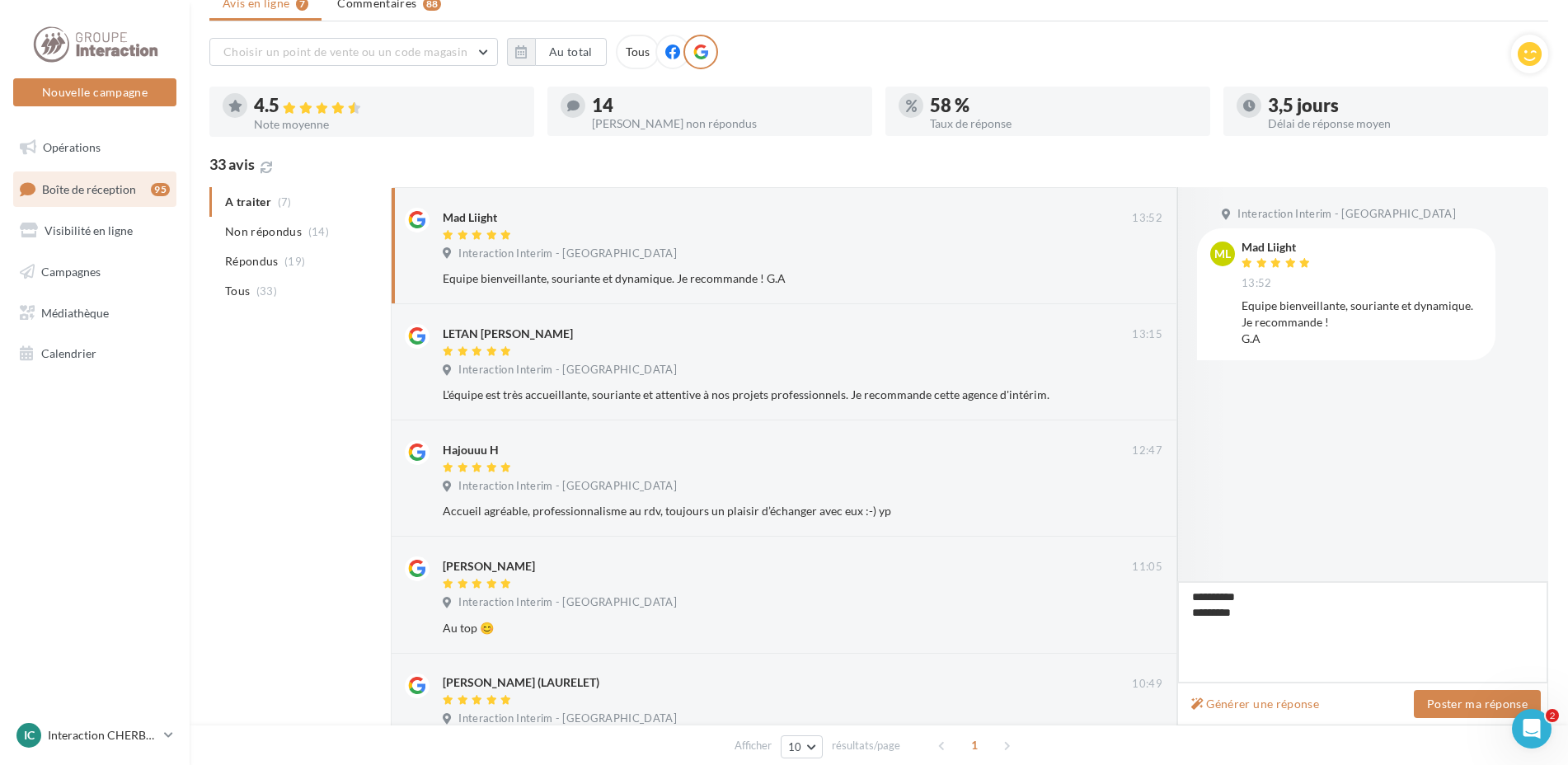 type on "**********" 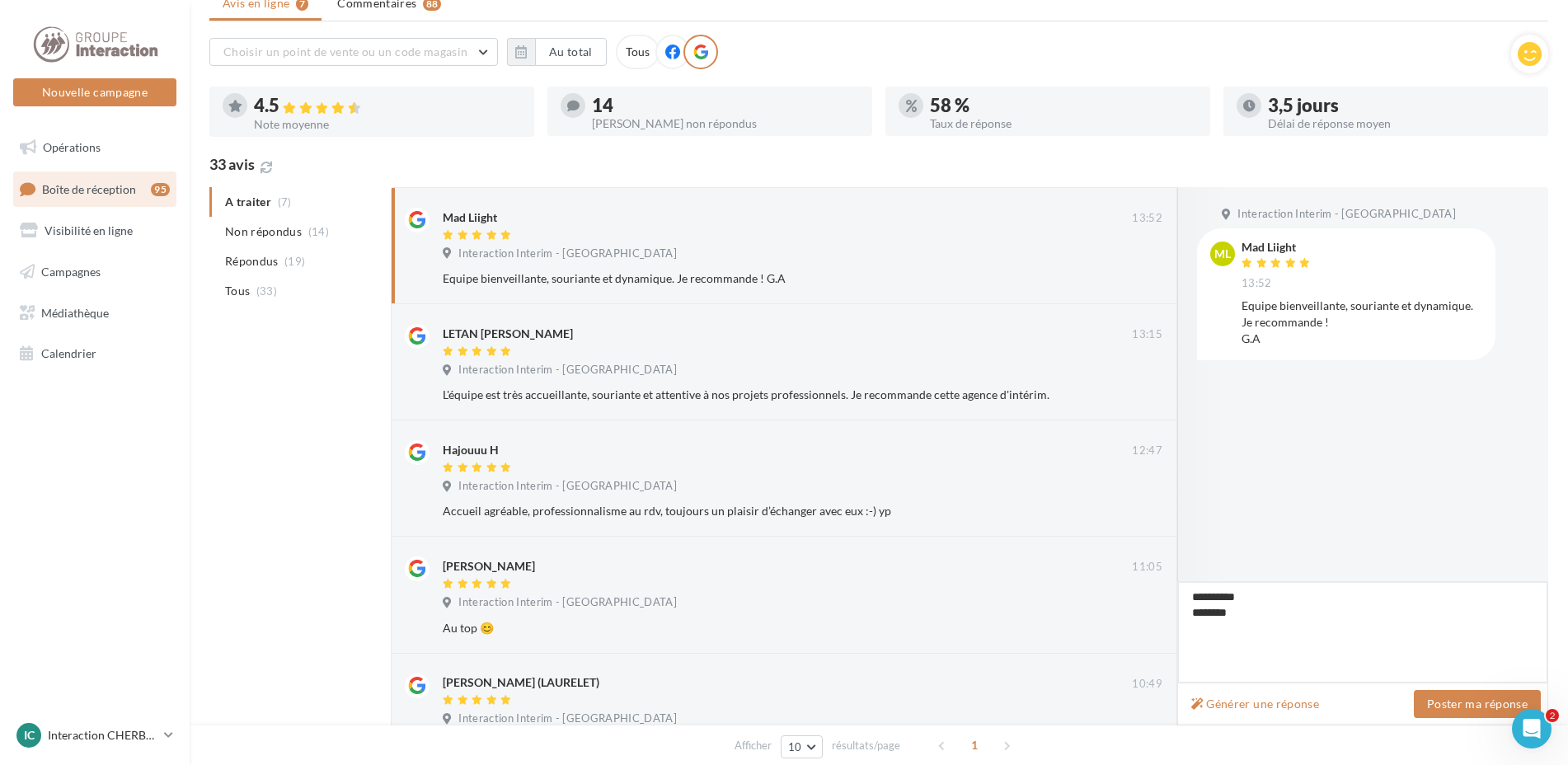 type on "**********" 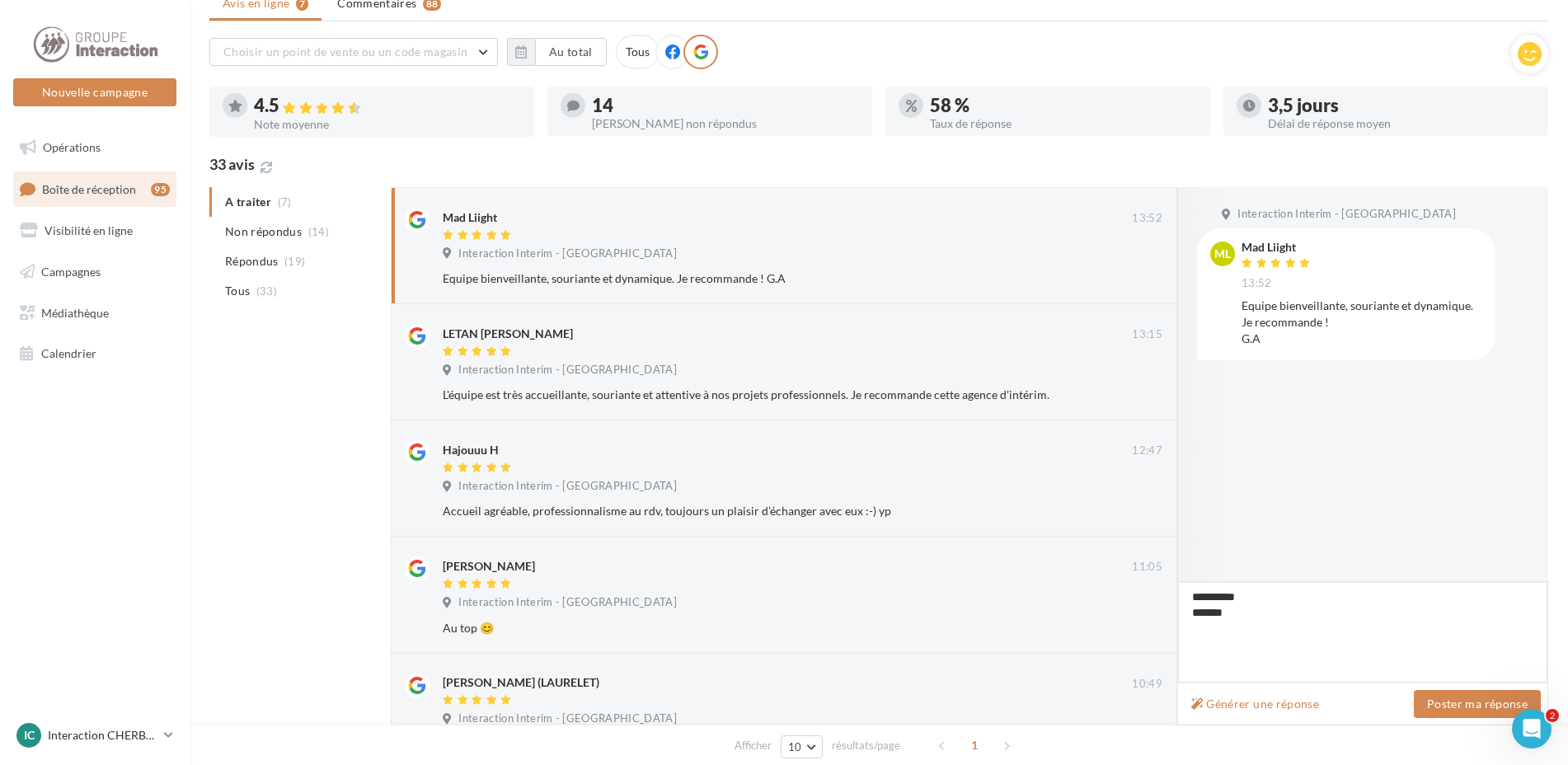 type on "**********" 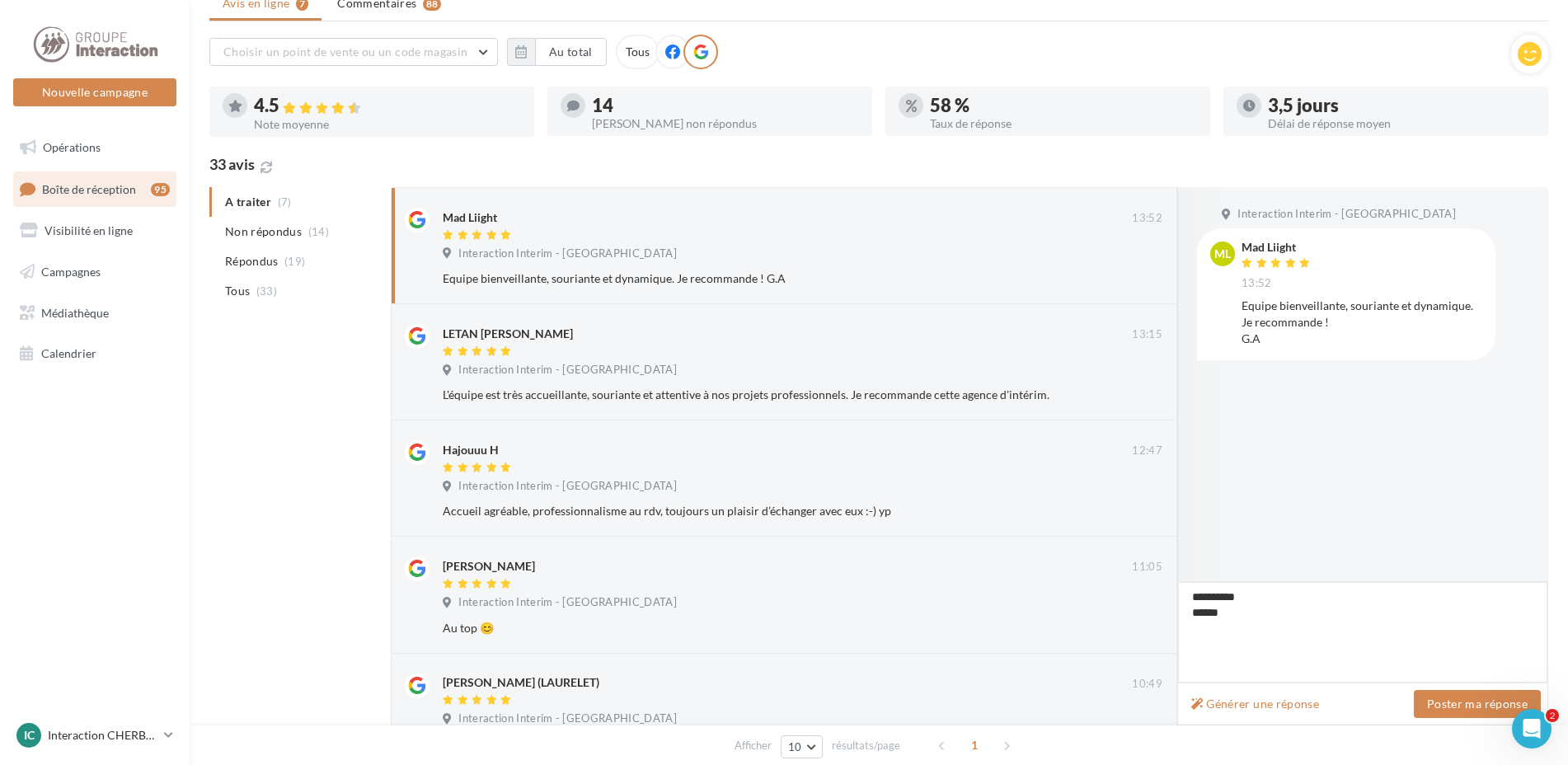 type on "**********" 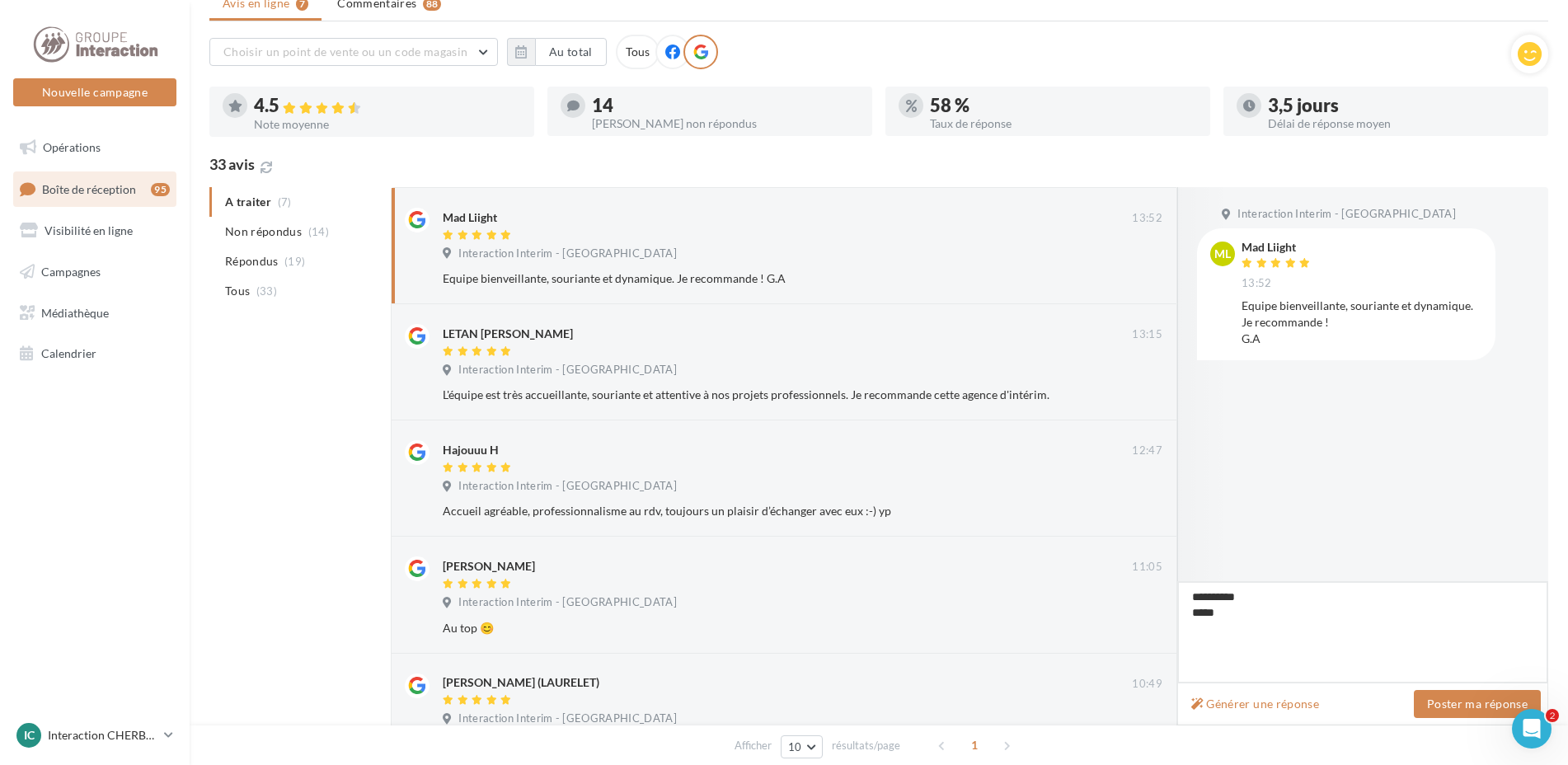type on "**********" 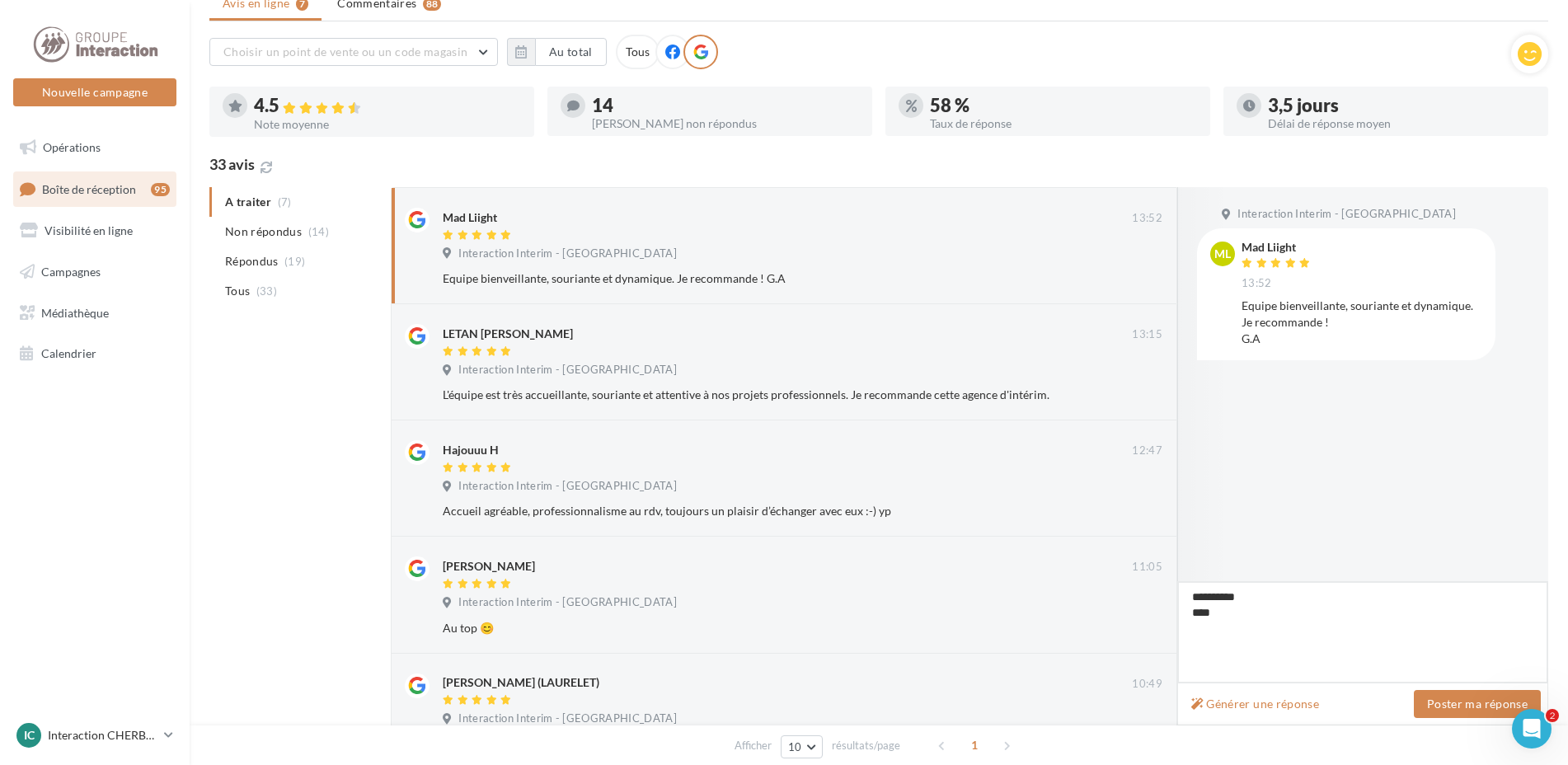 type on "**********" 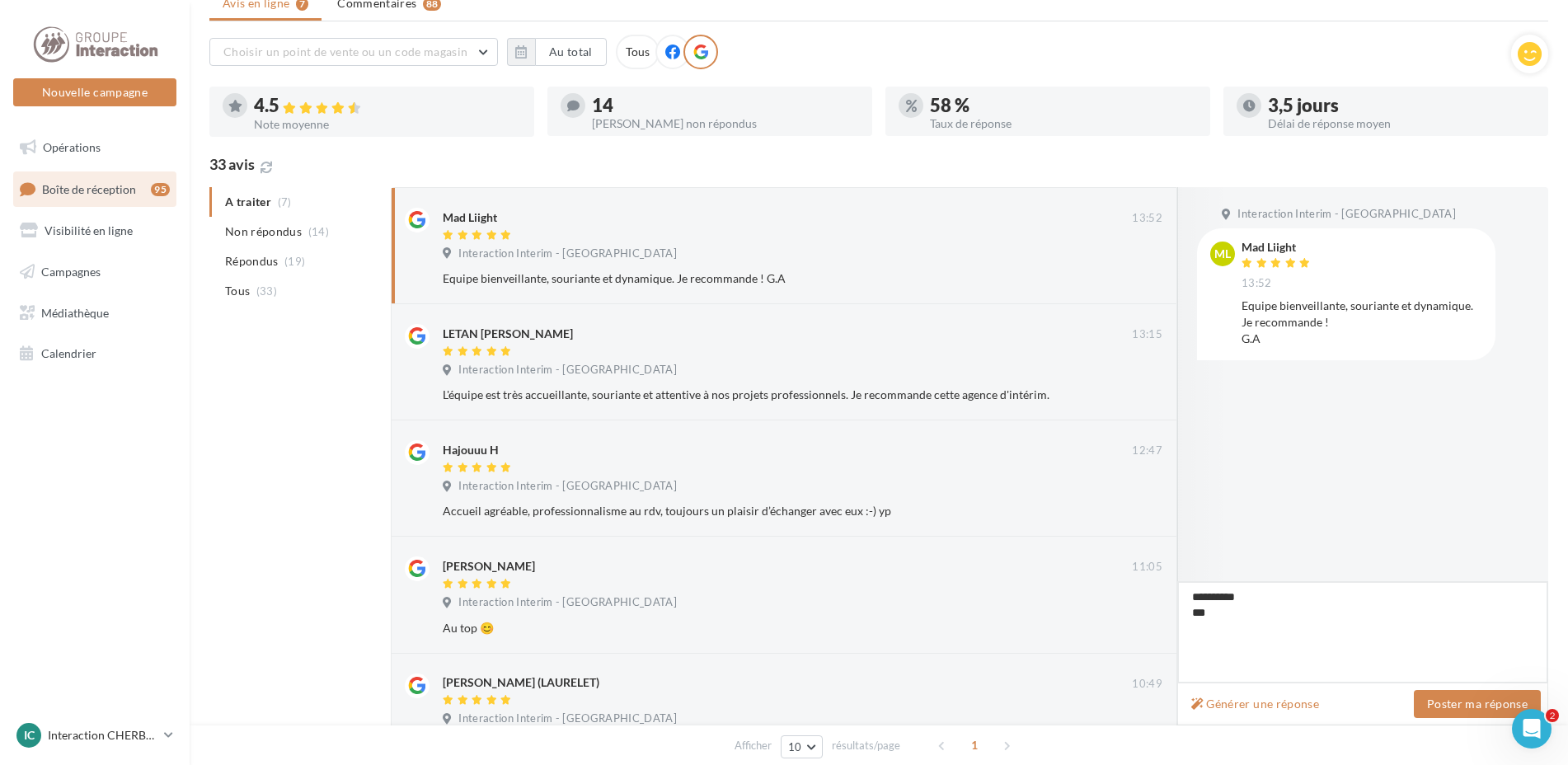 type on "**********" 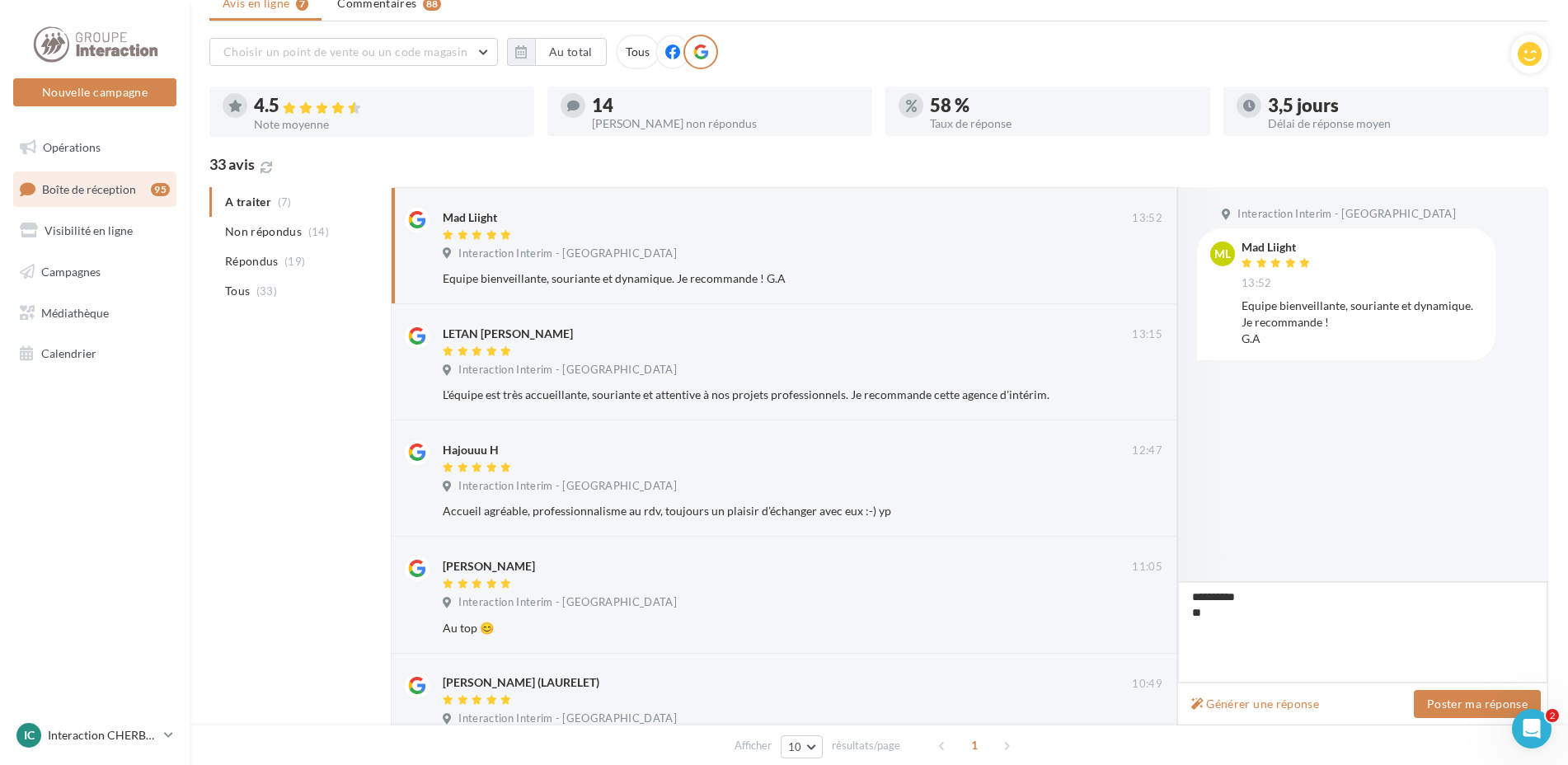 type on "**********" 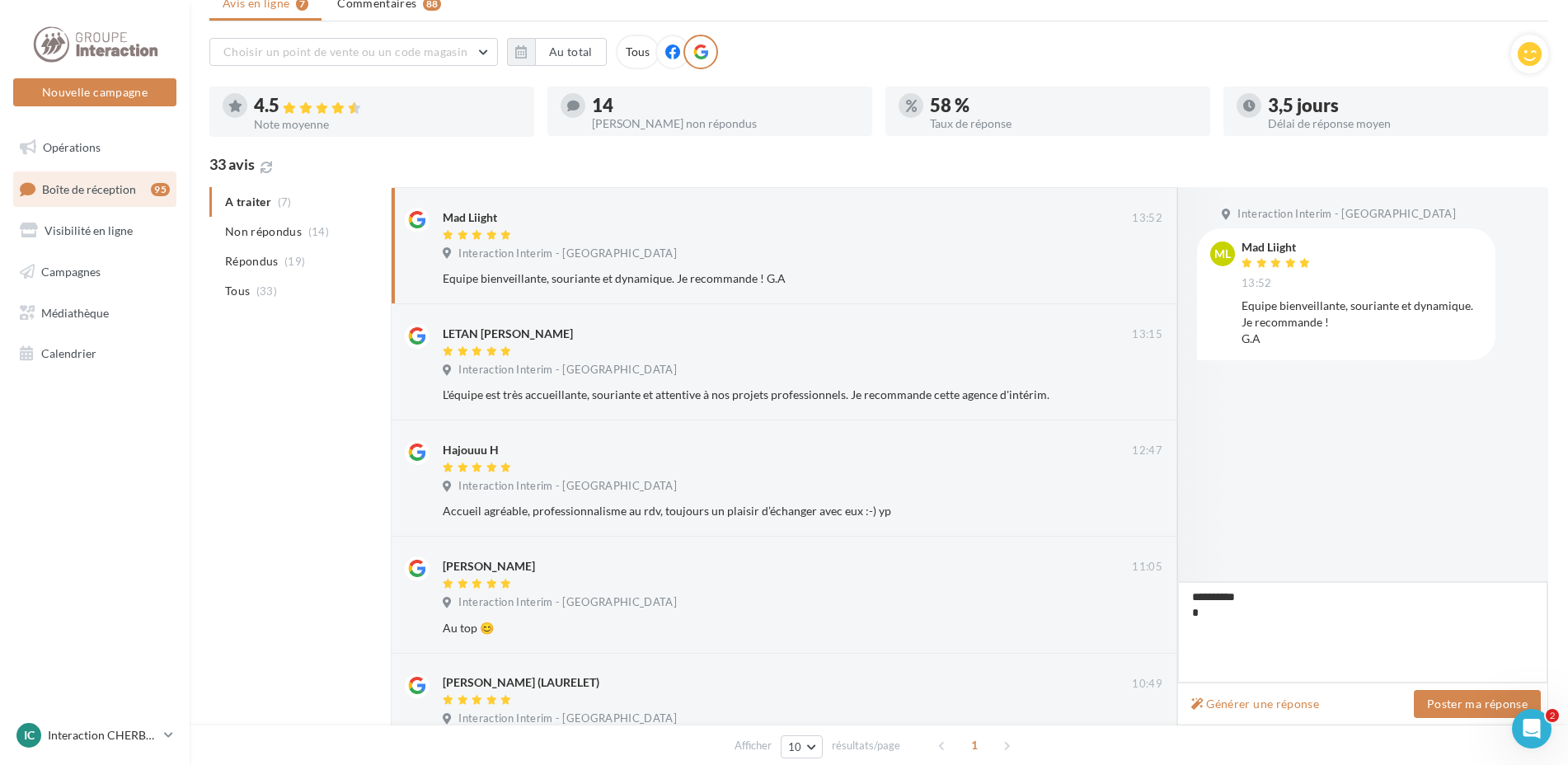 type on "*********" 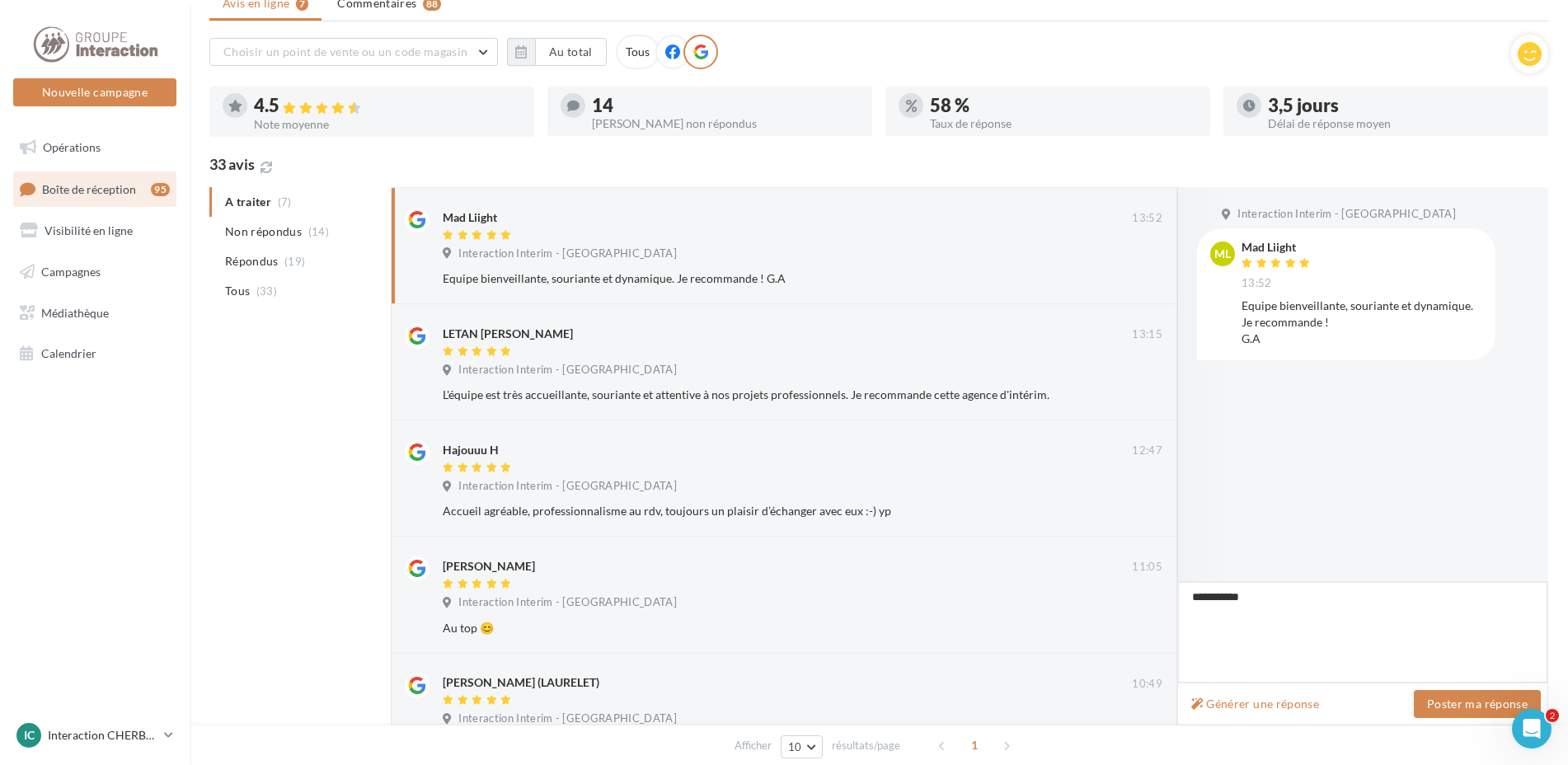 type on "*********" 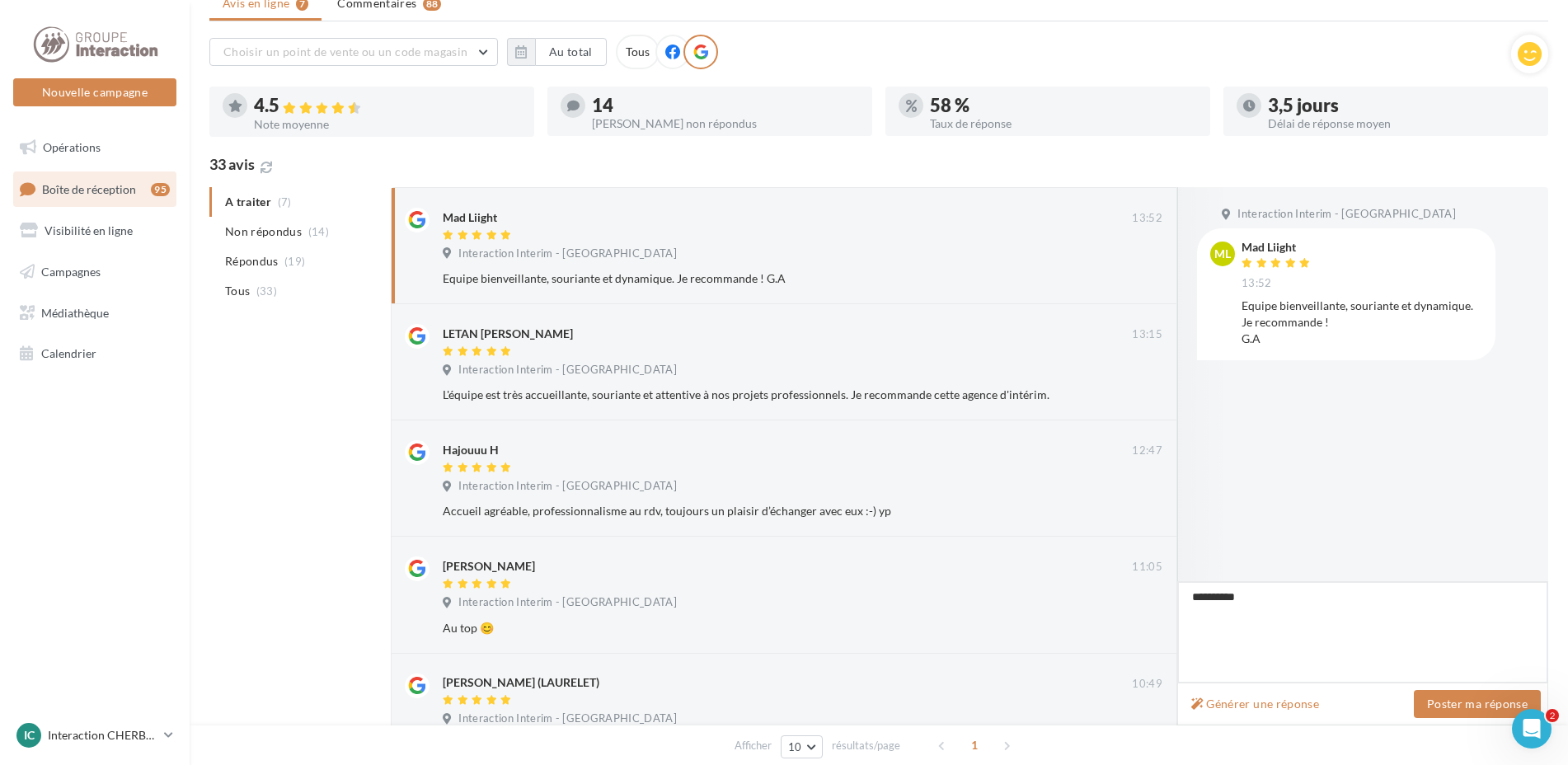 type on "*********" 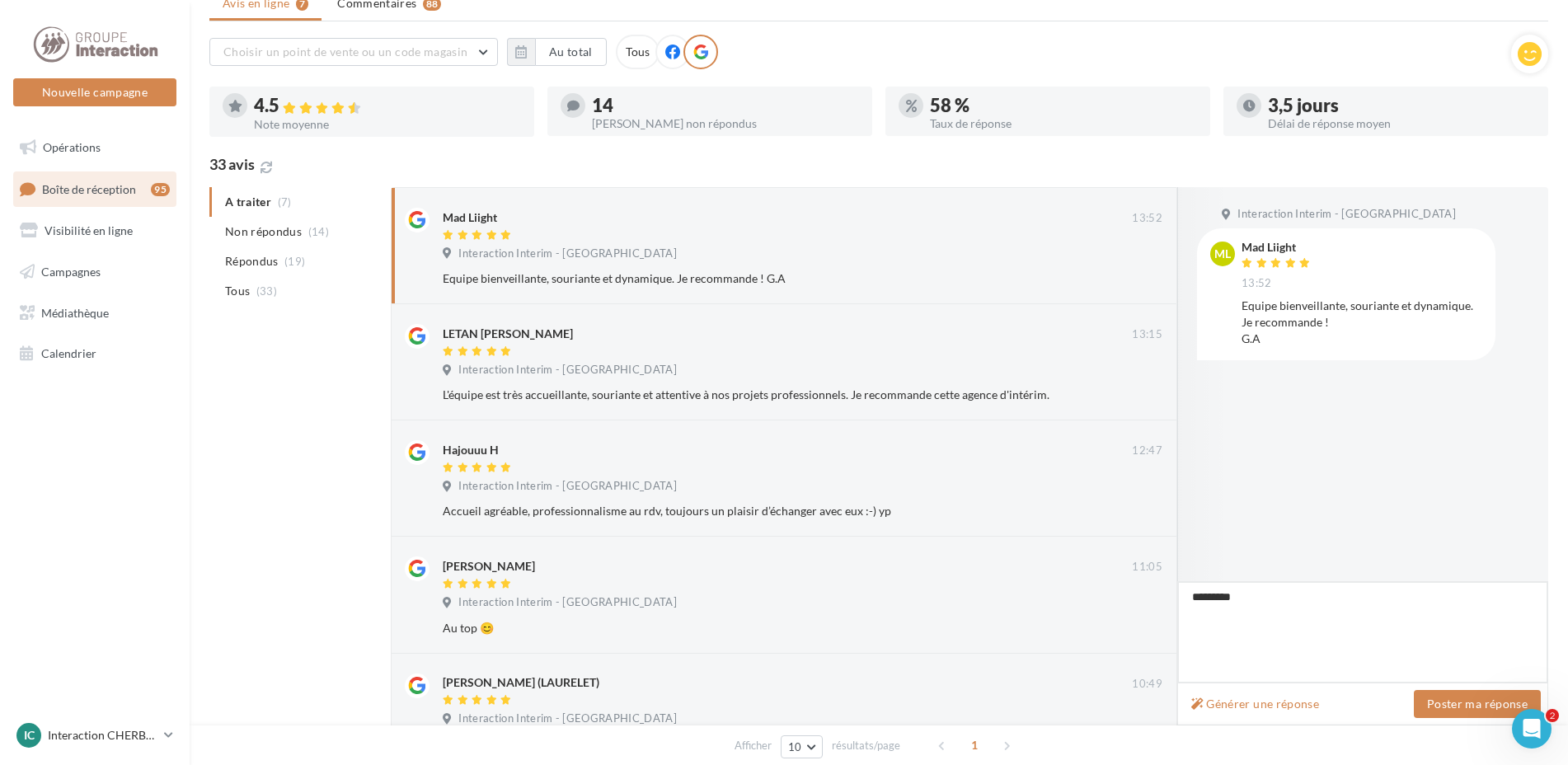 type on "*******" 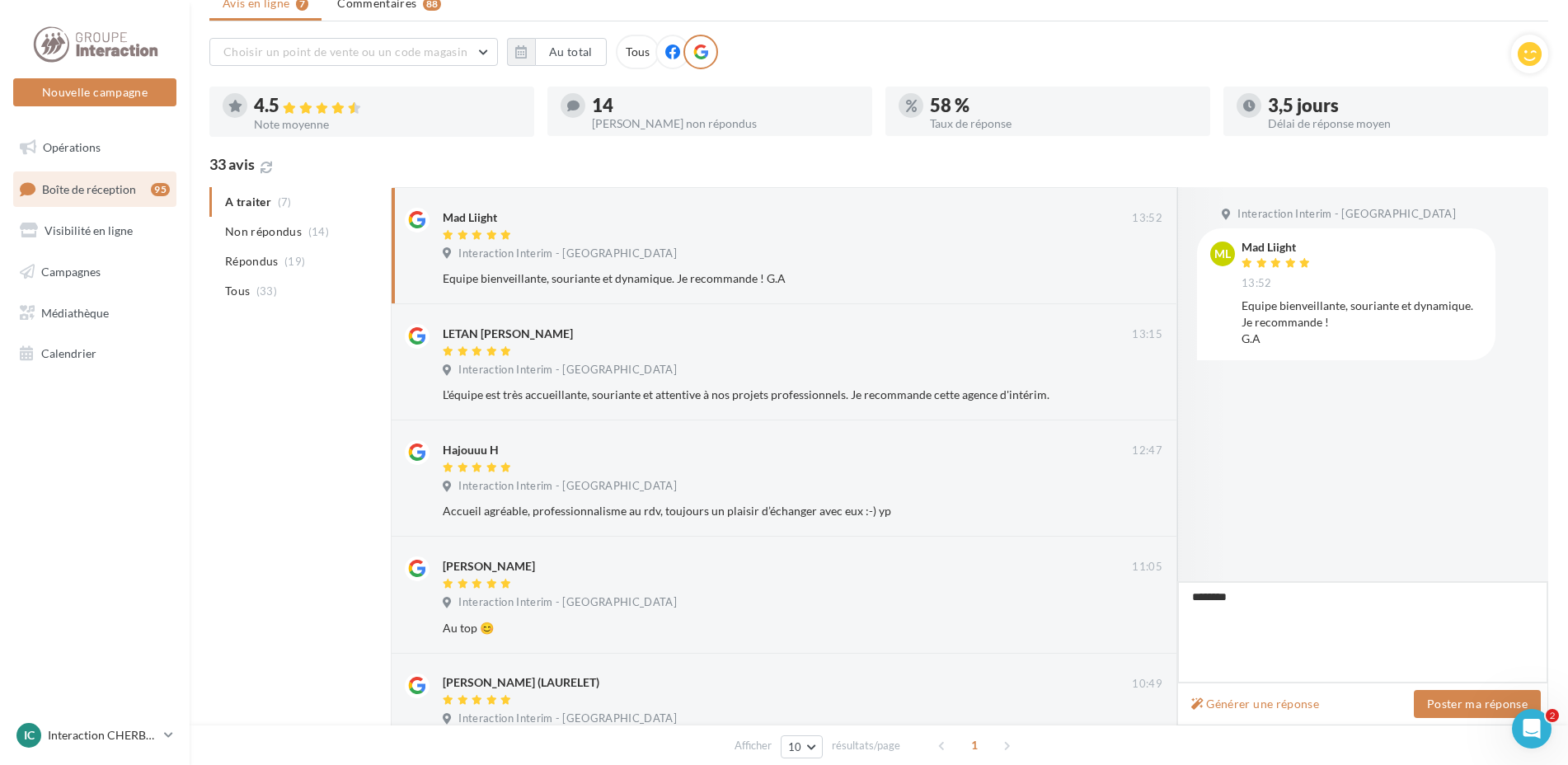 type on "*******" 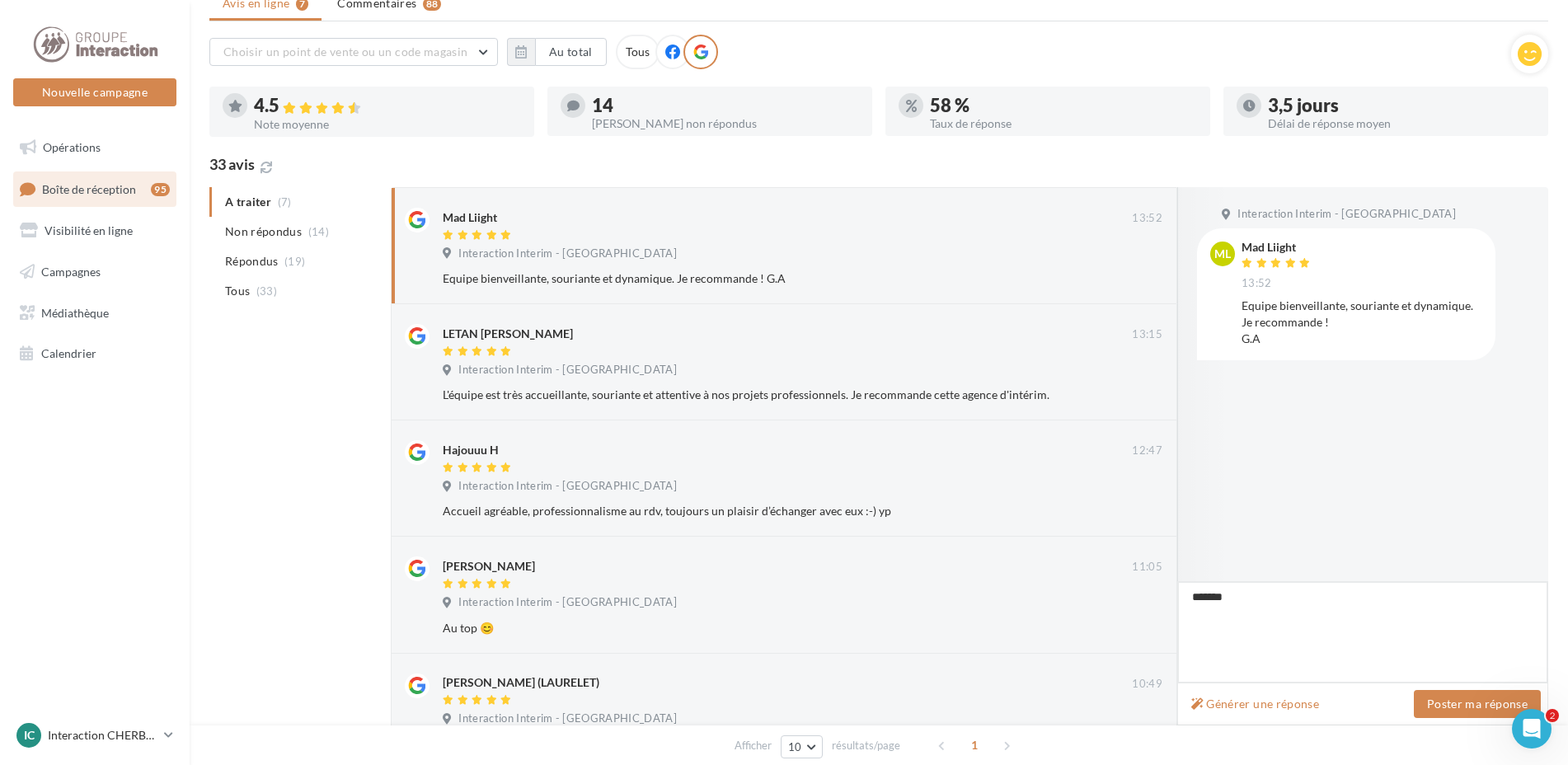 type on "*******" 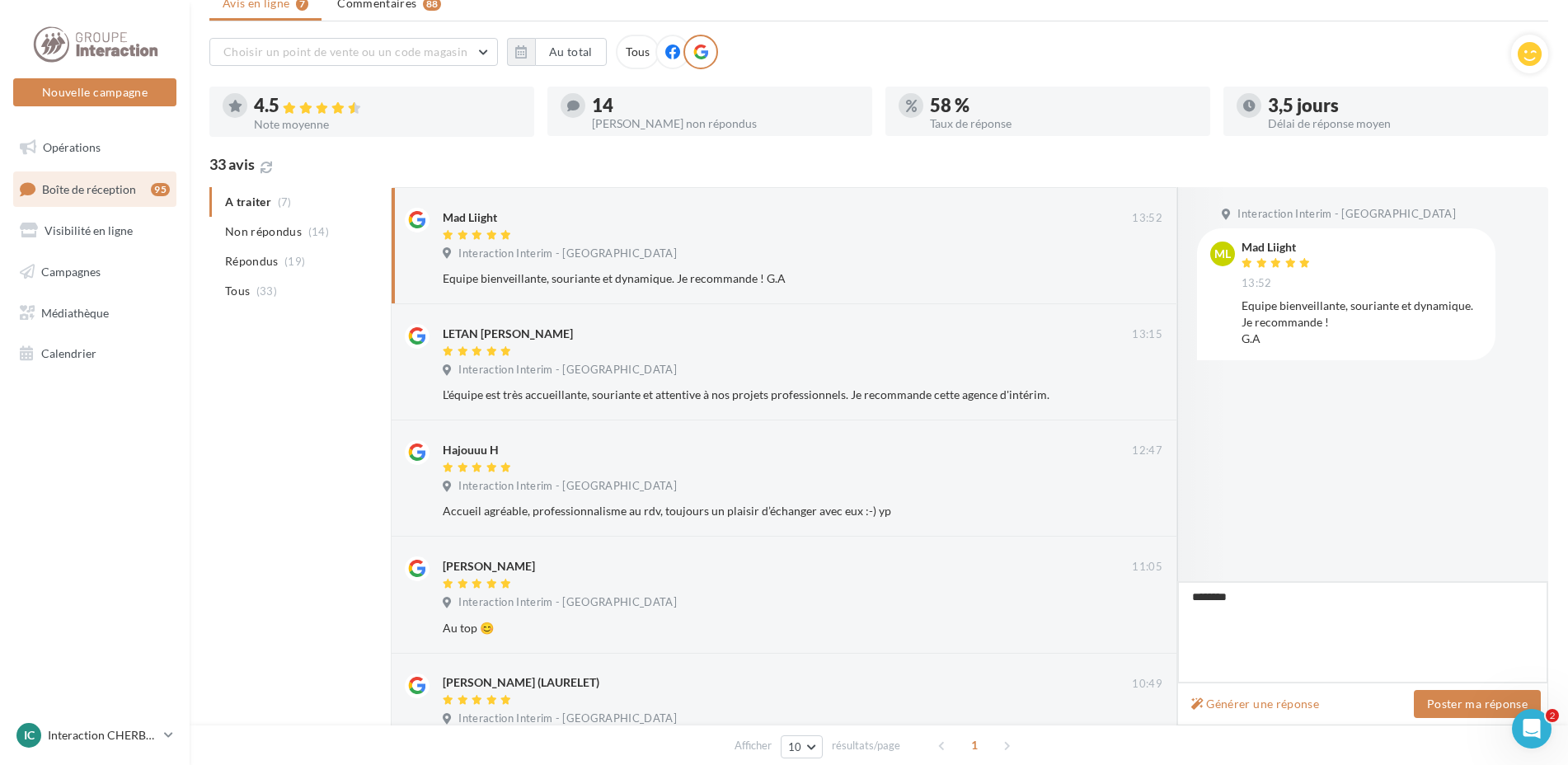 type on "*********" 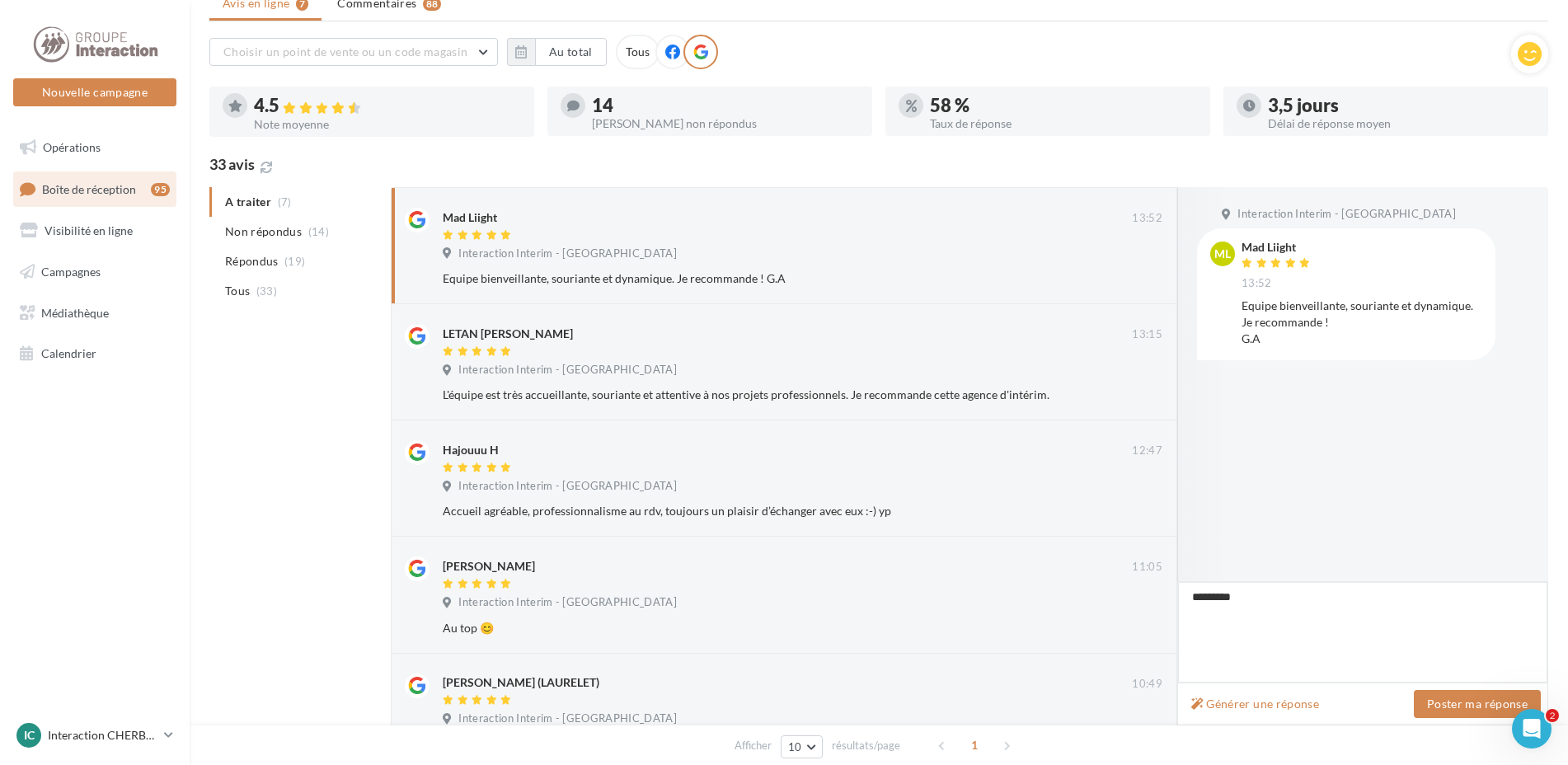 type on "**********" 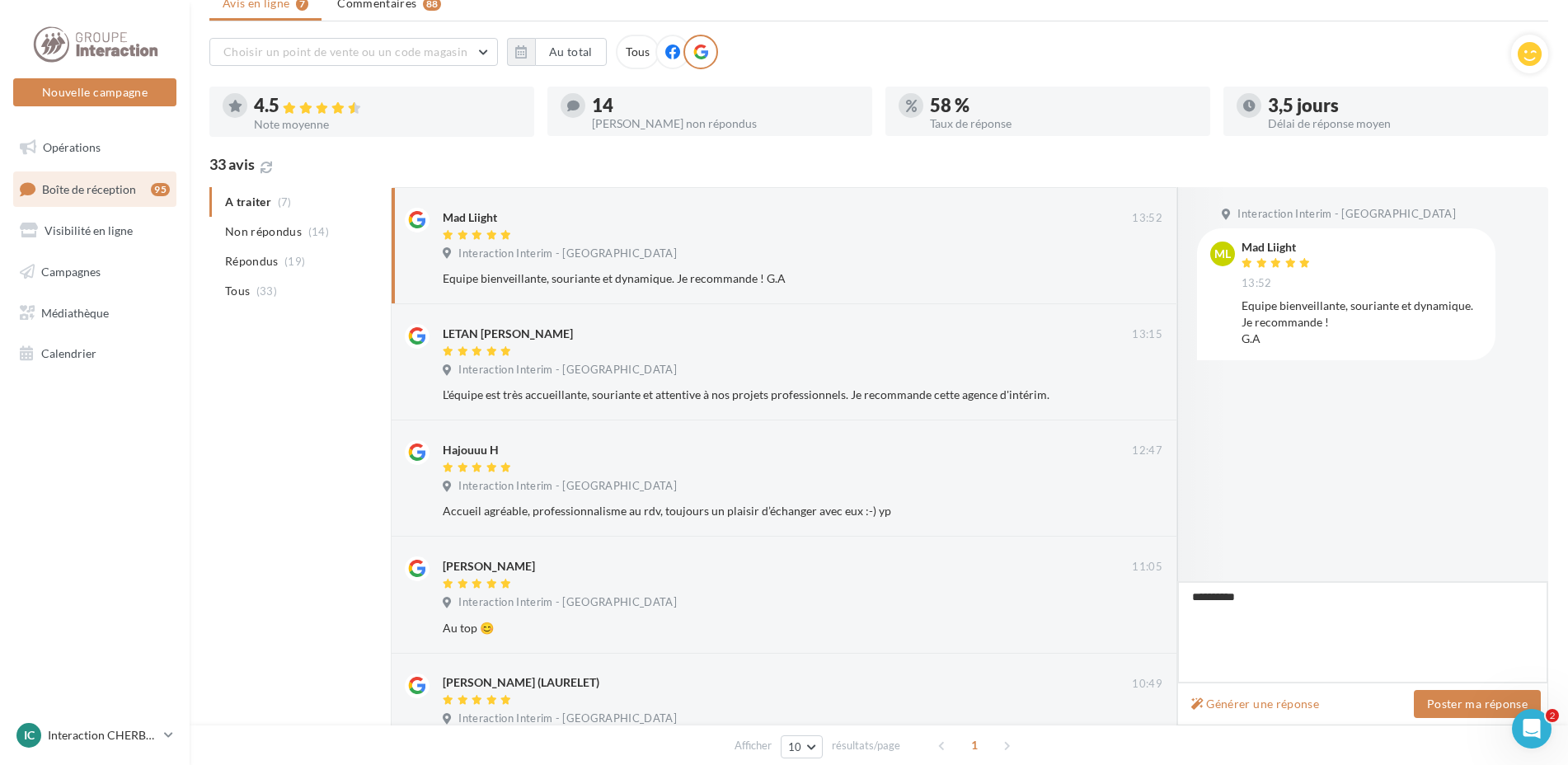 type on "**********" 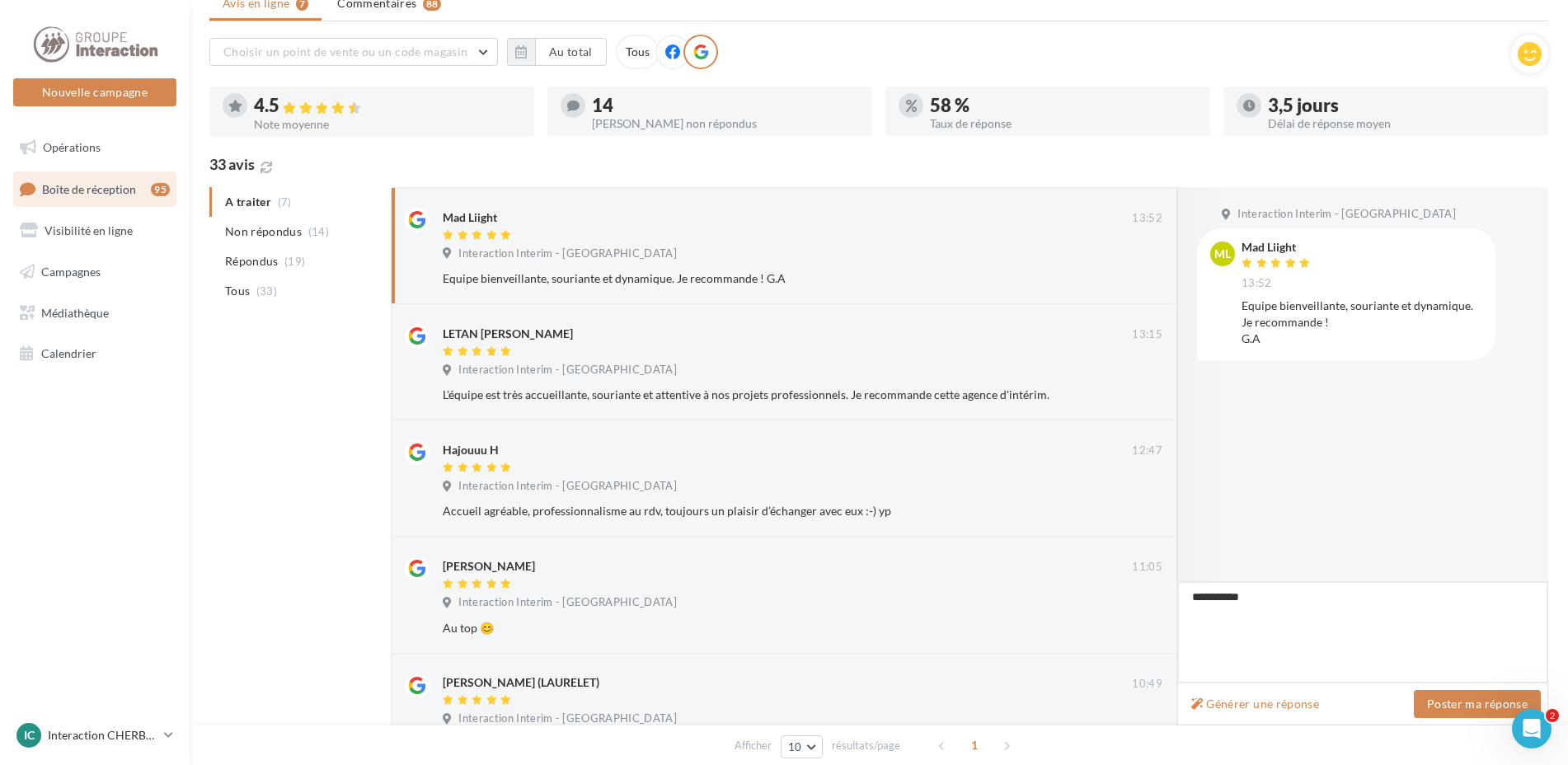 type on "**********" 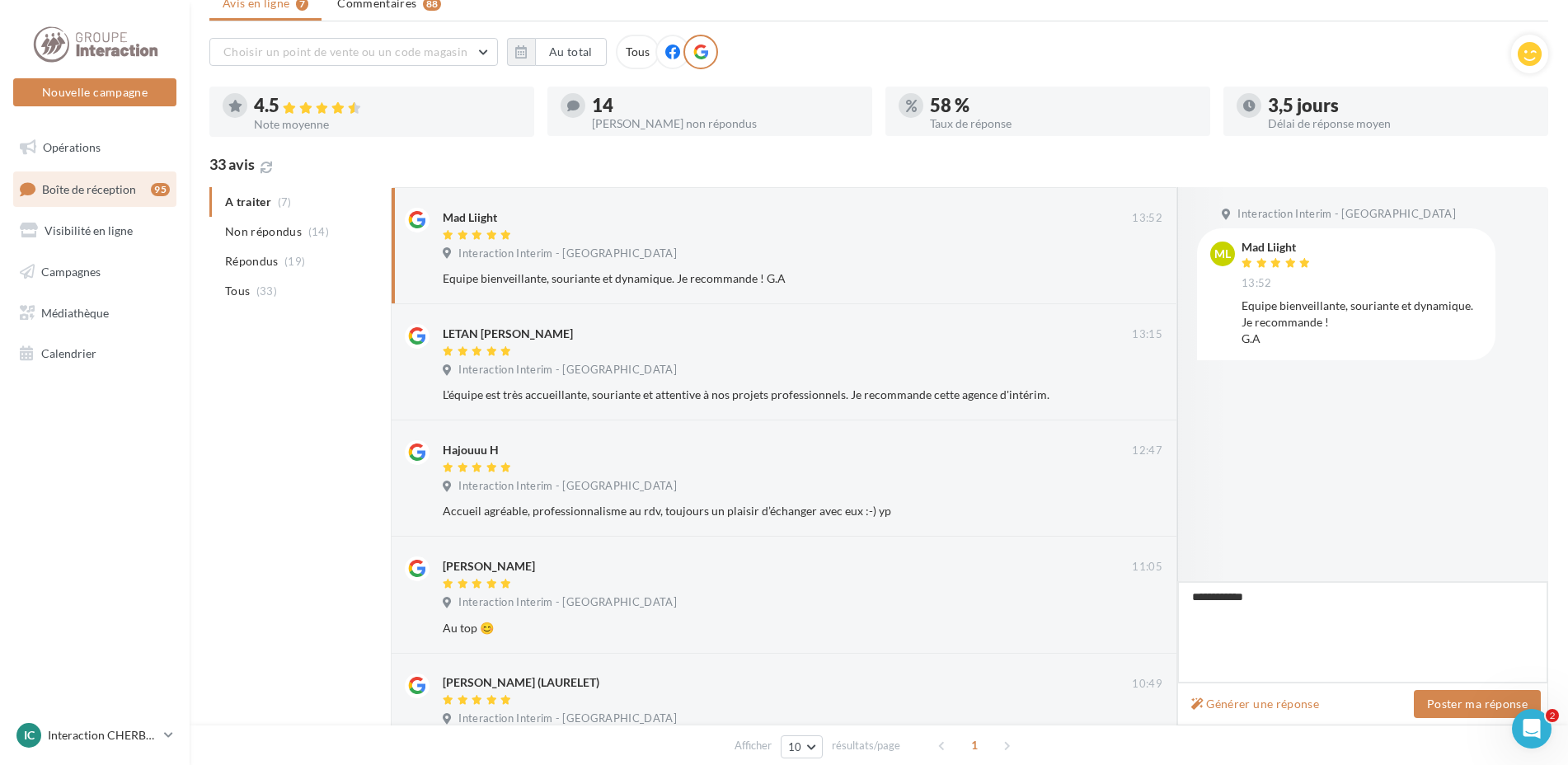 type on "**********" 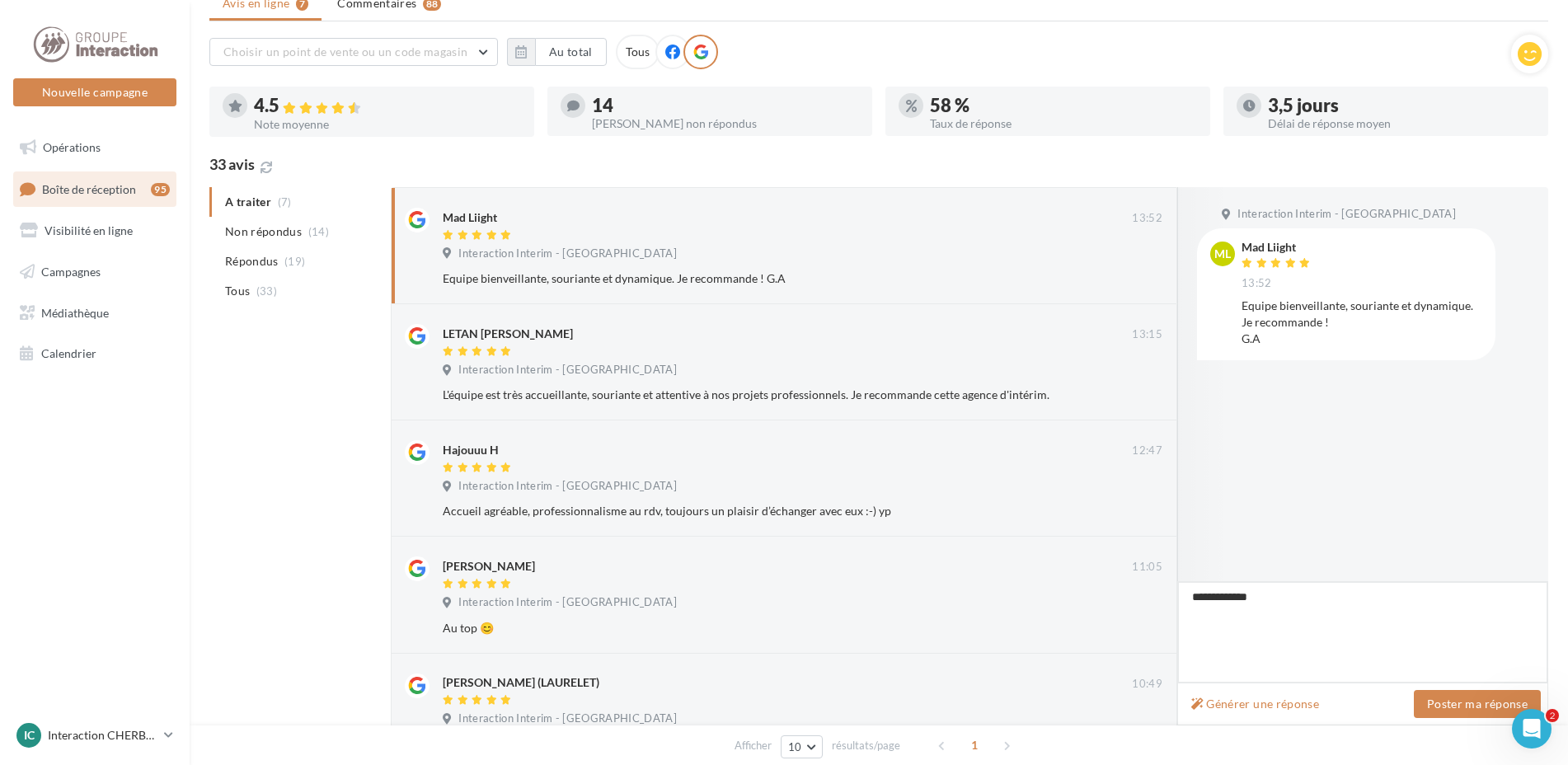 type on "**********" 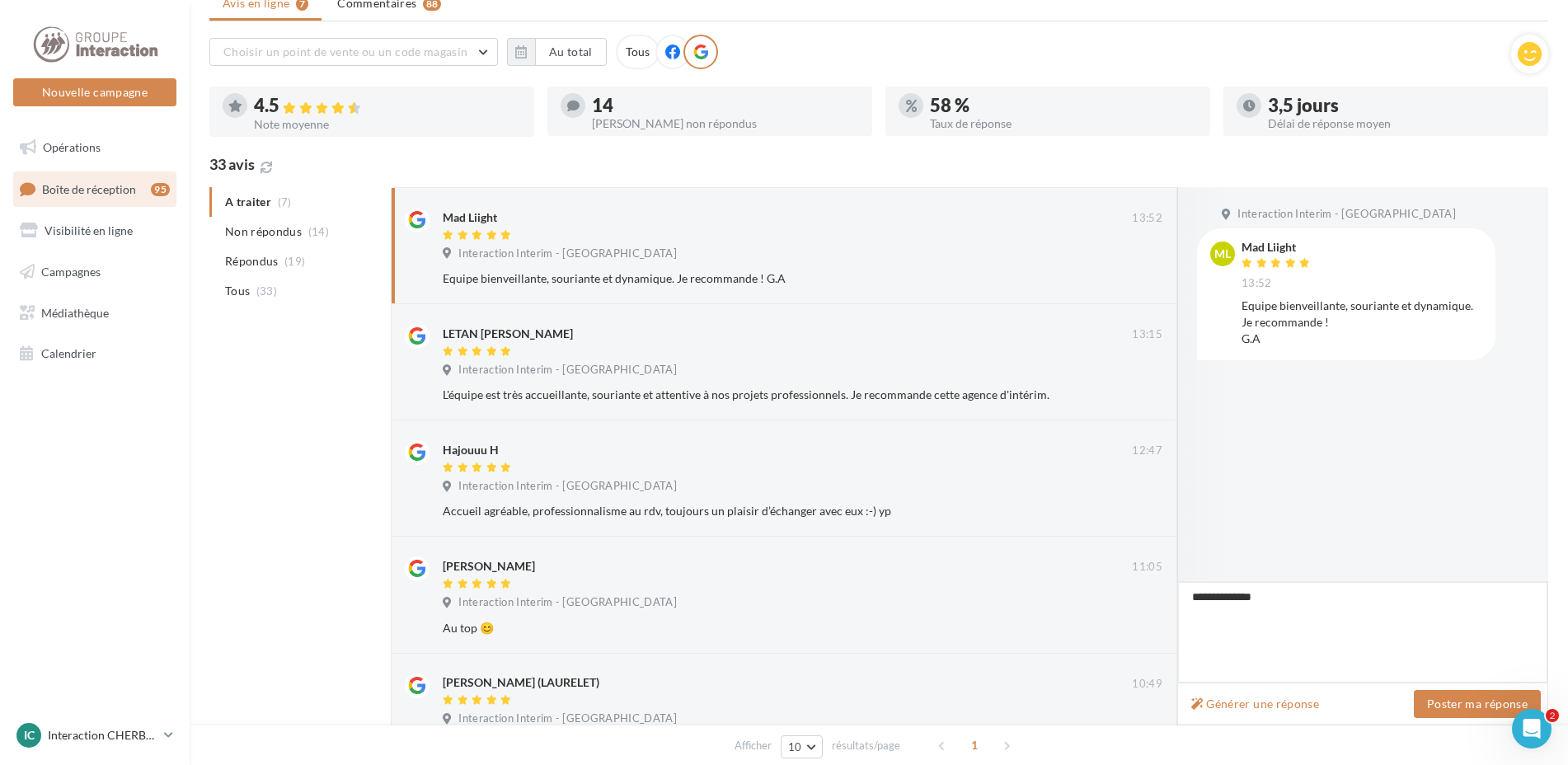 type on "**********" 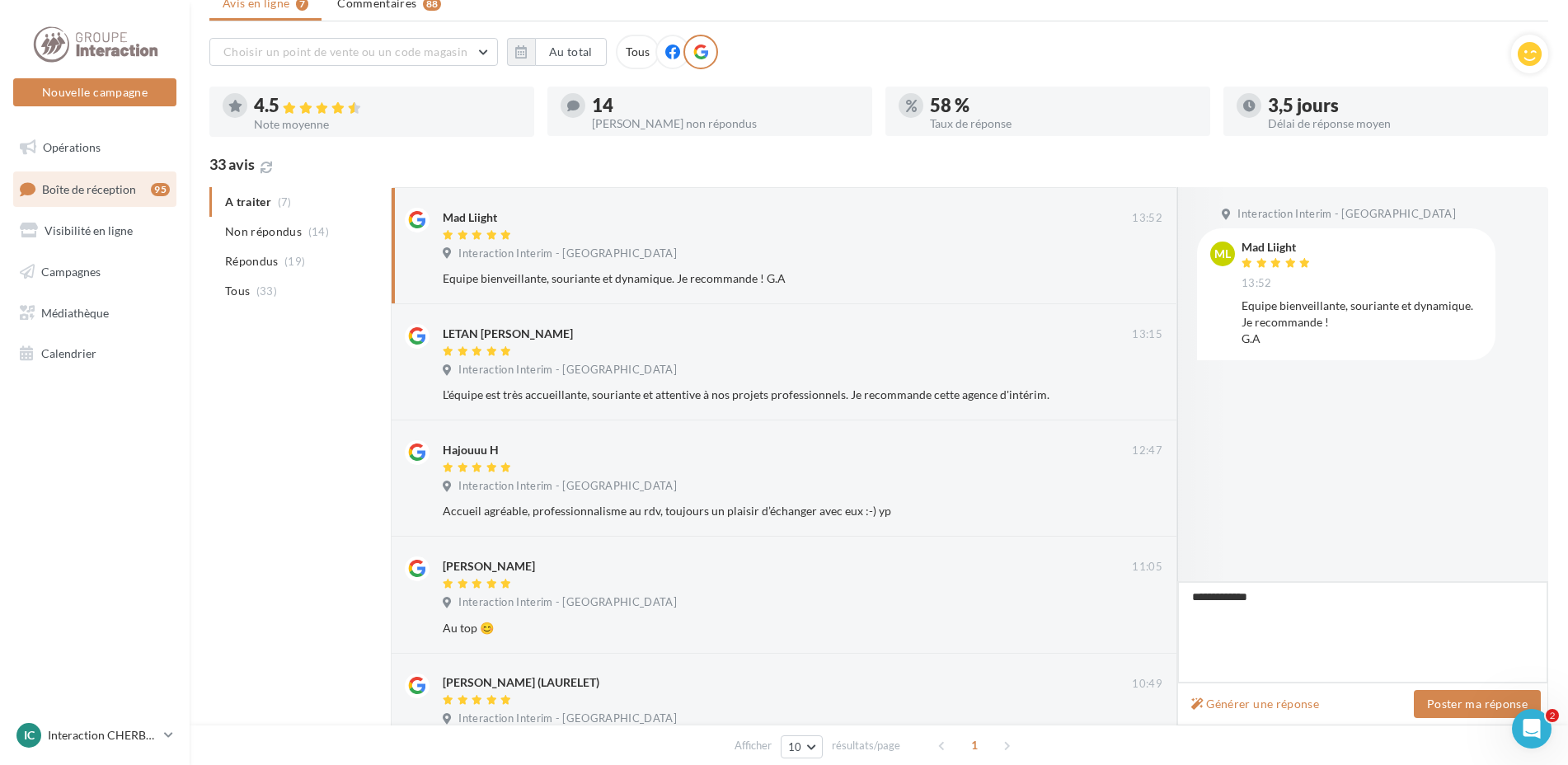 type on "**********" 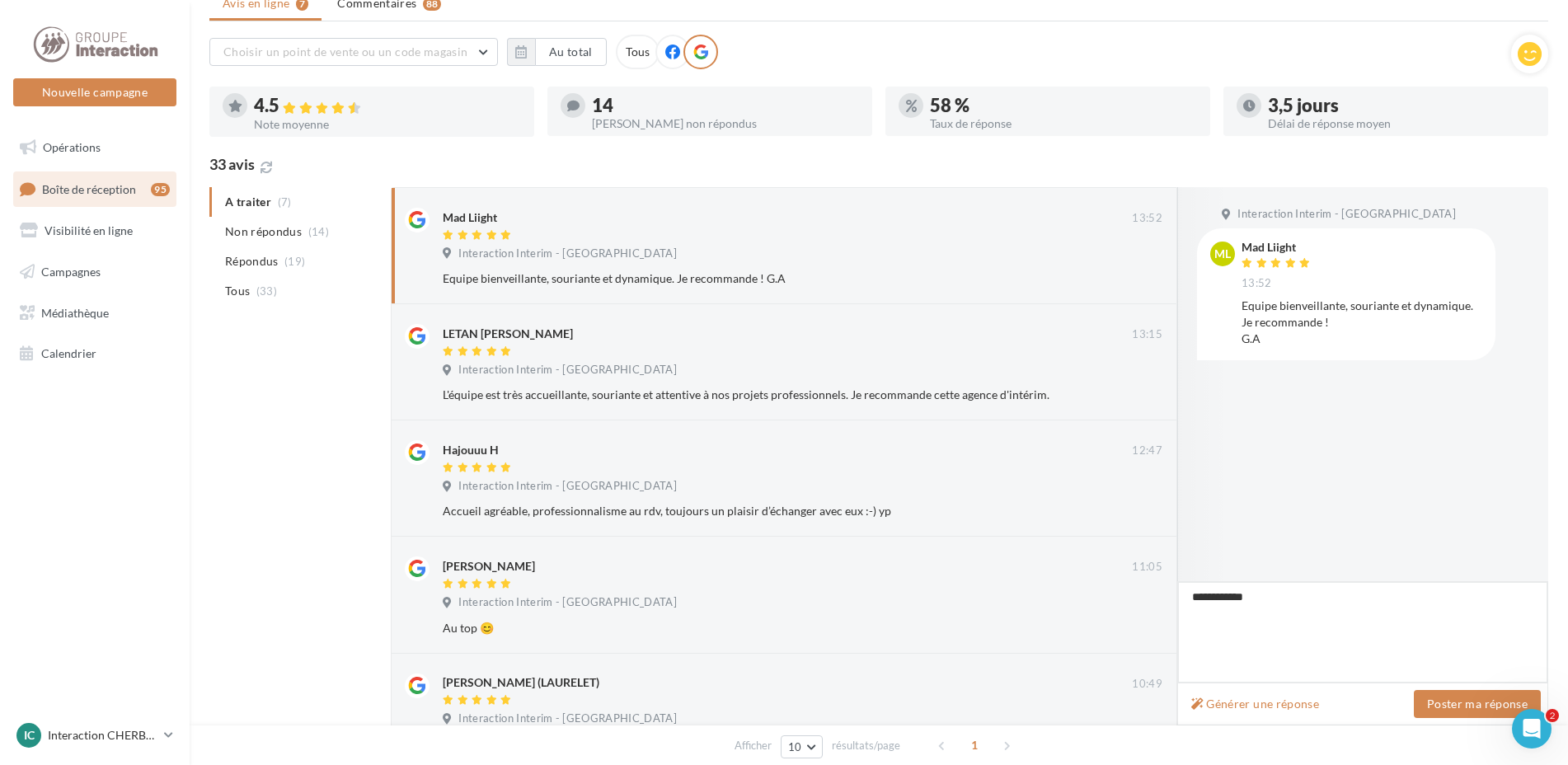 type on "**********" 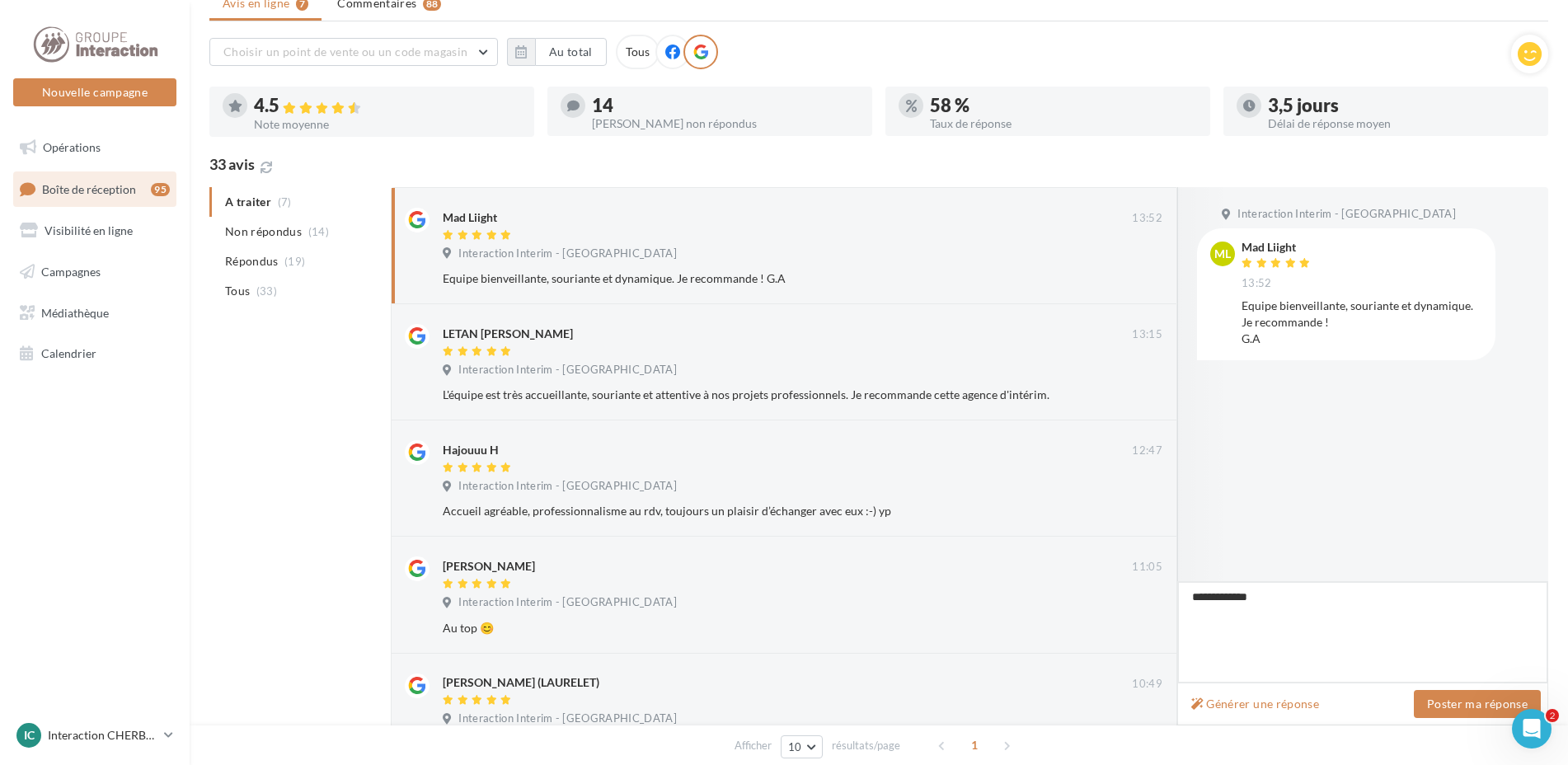 type on "**********" 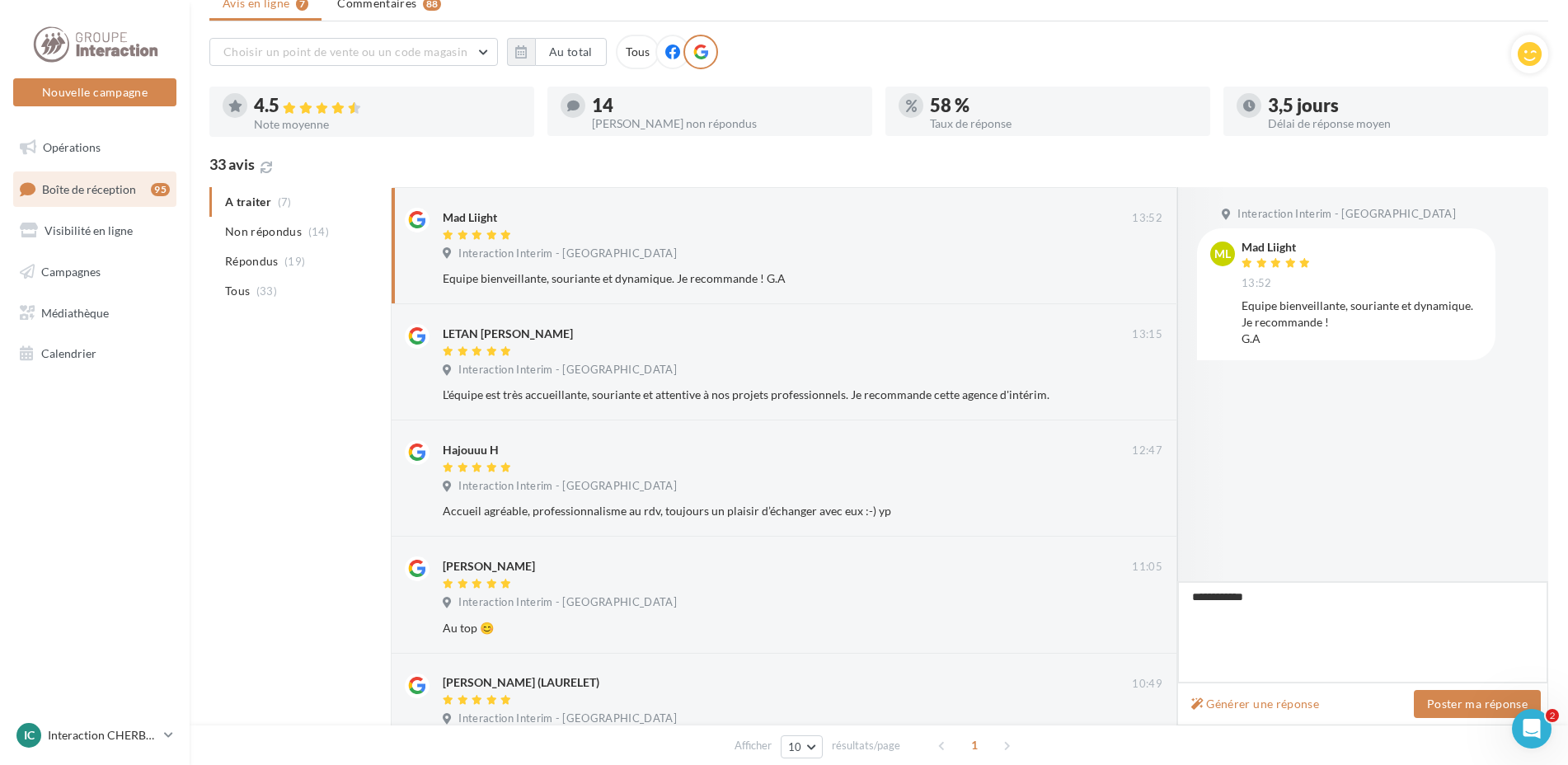 type on "**********" 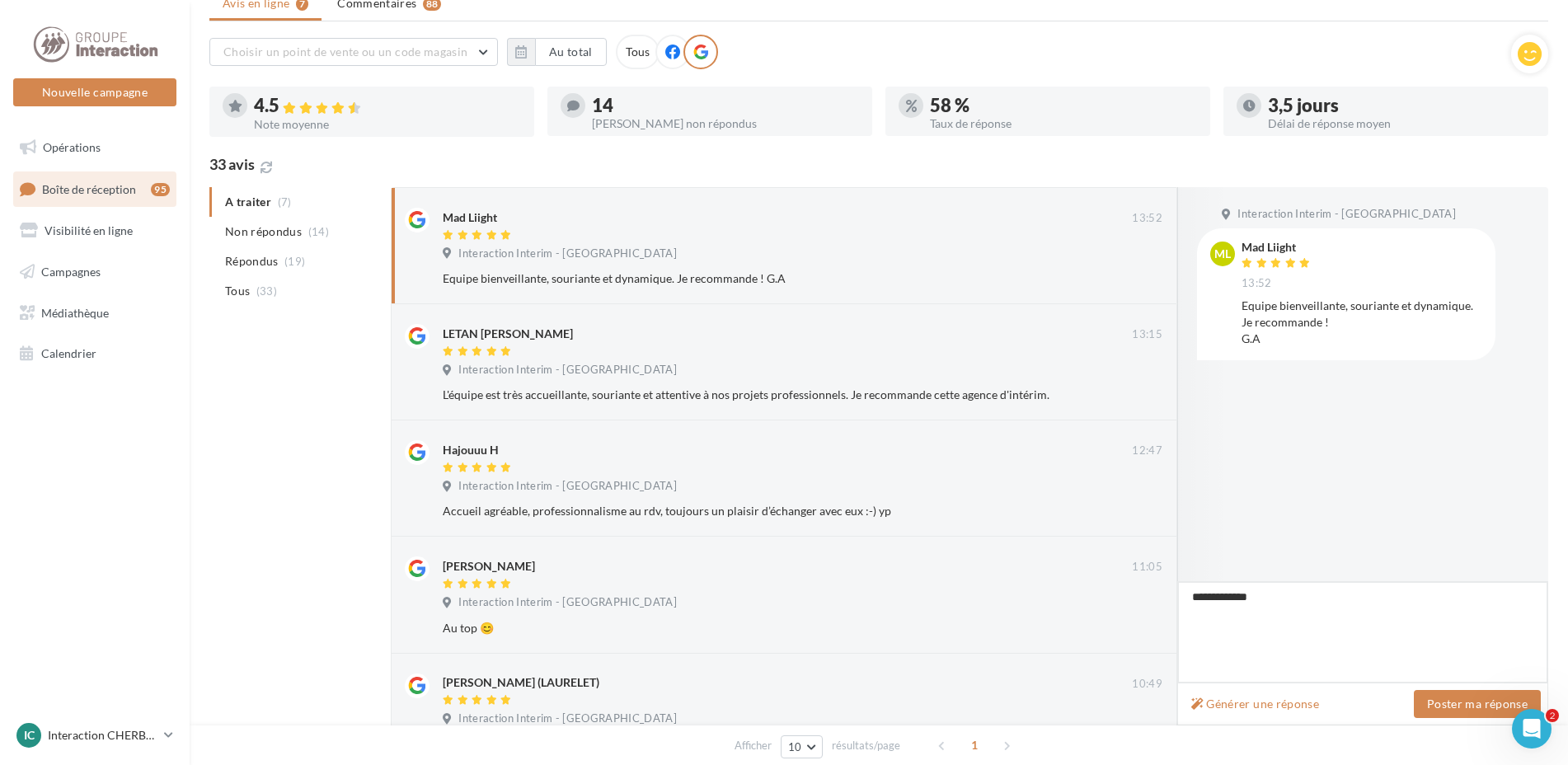 type on "**********" 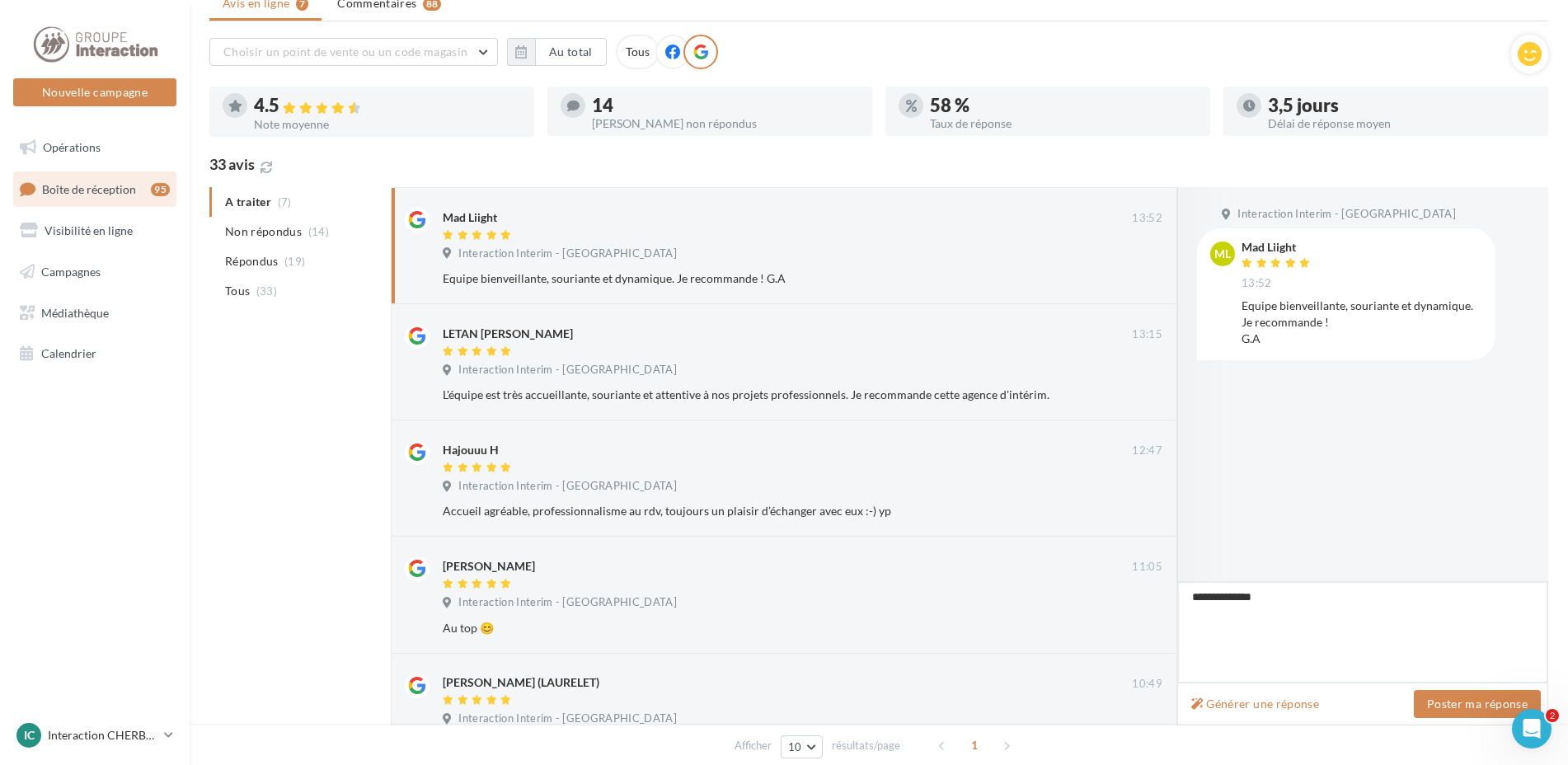 type on "**********" 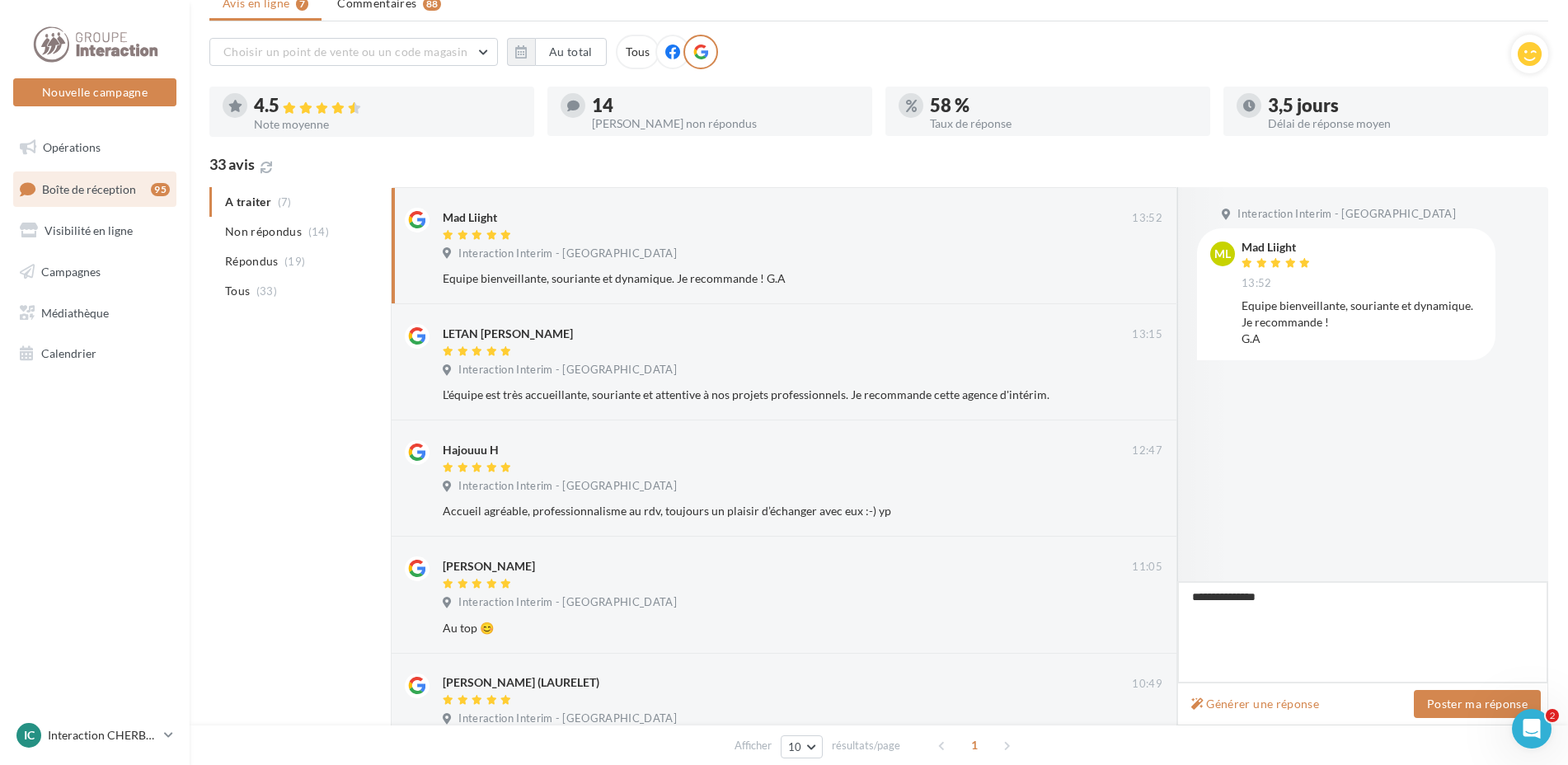 type on "**********" 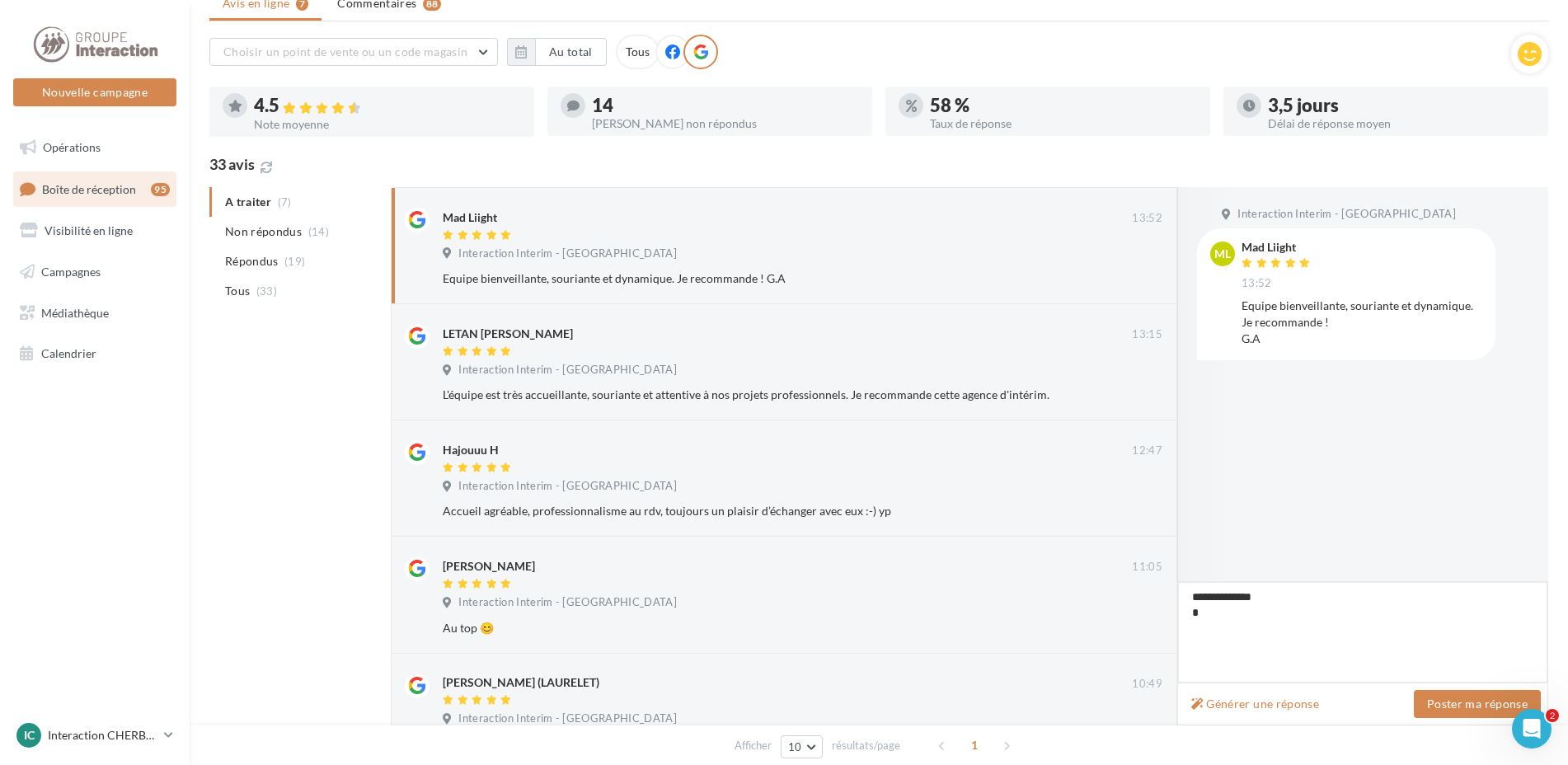 type on "**********" 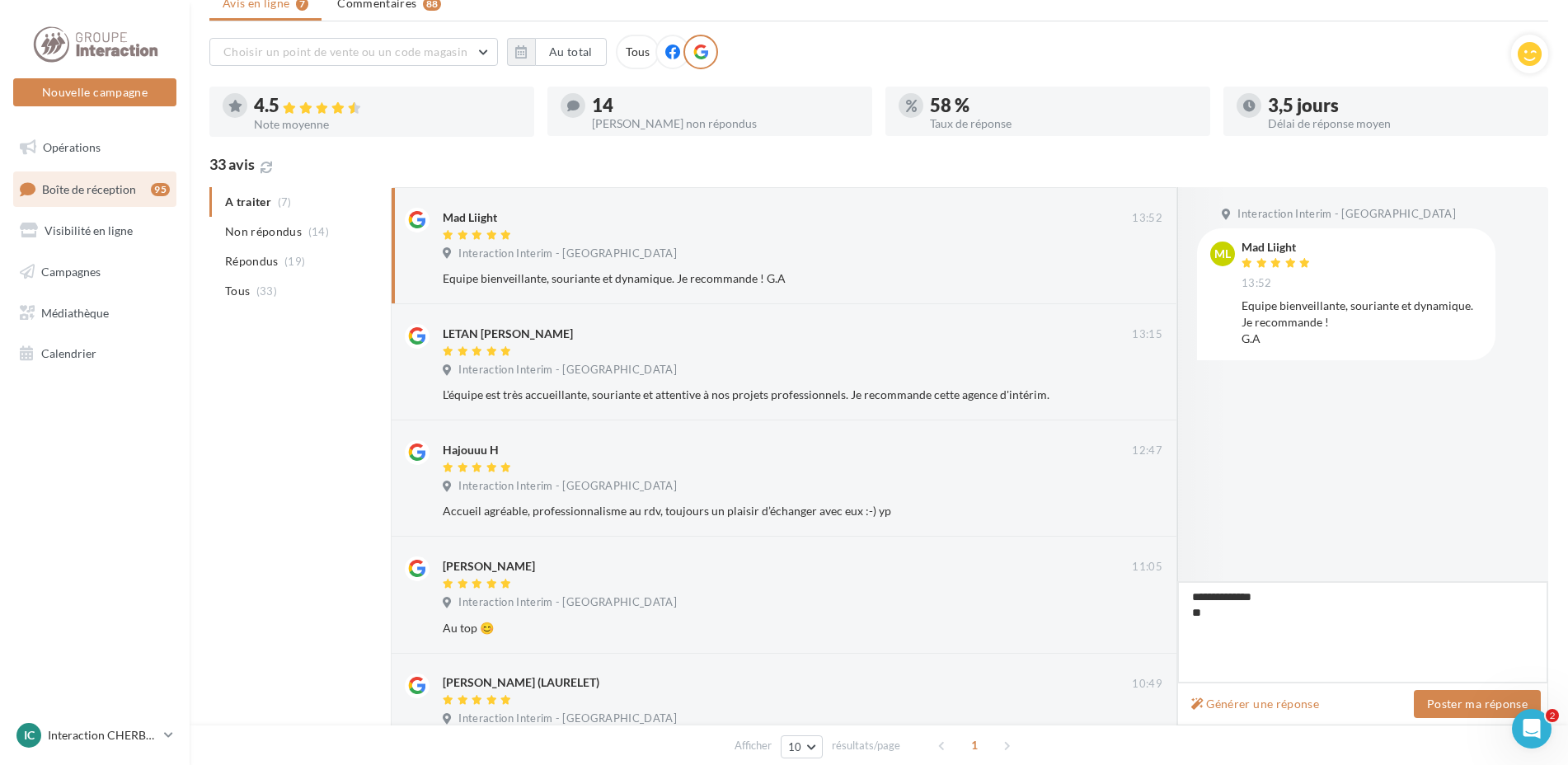 type on "**********" 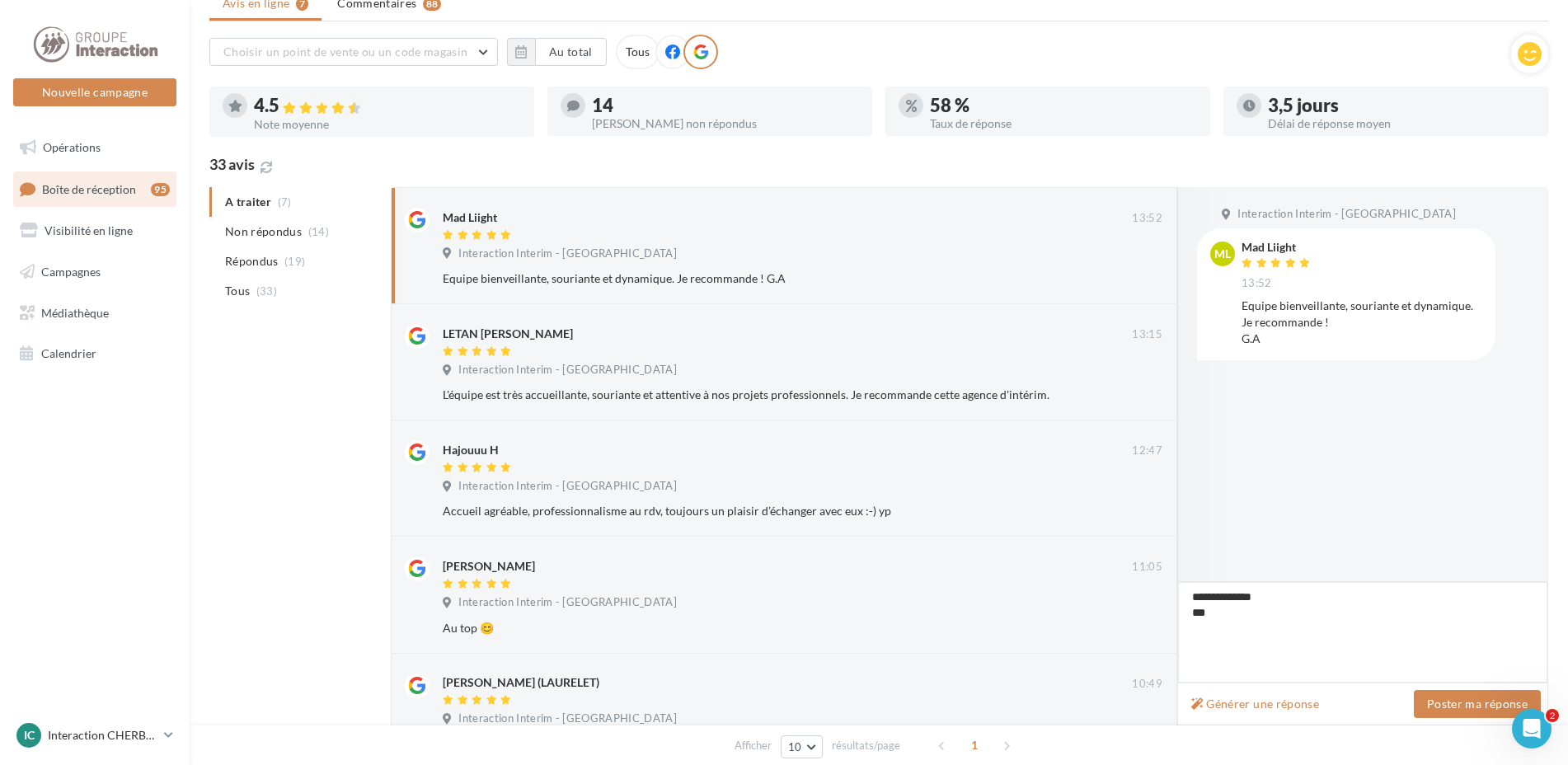 type on "**********" 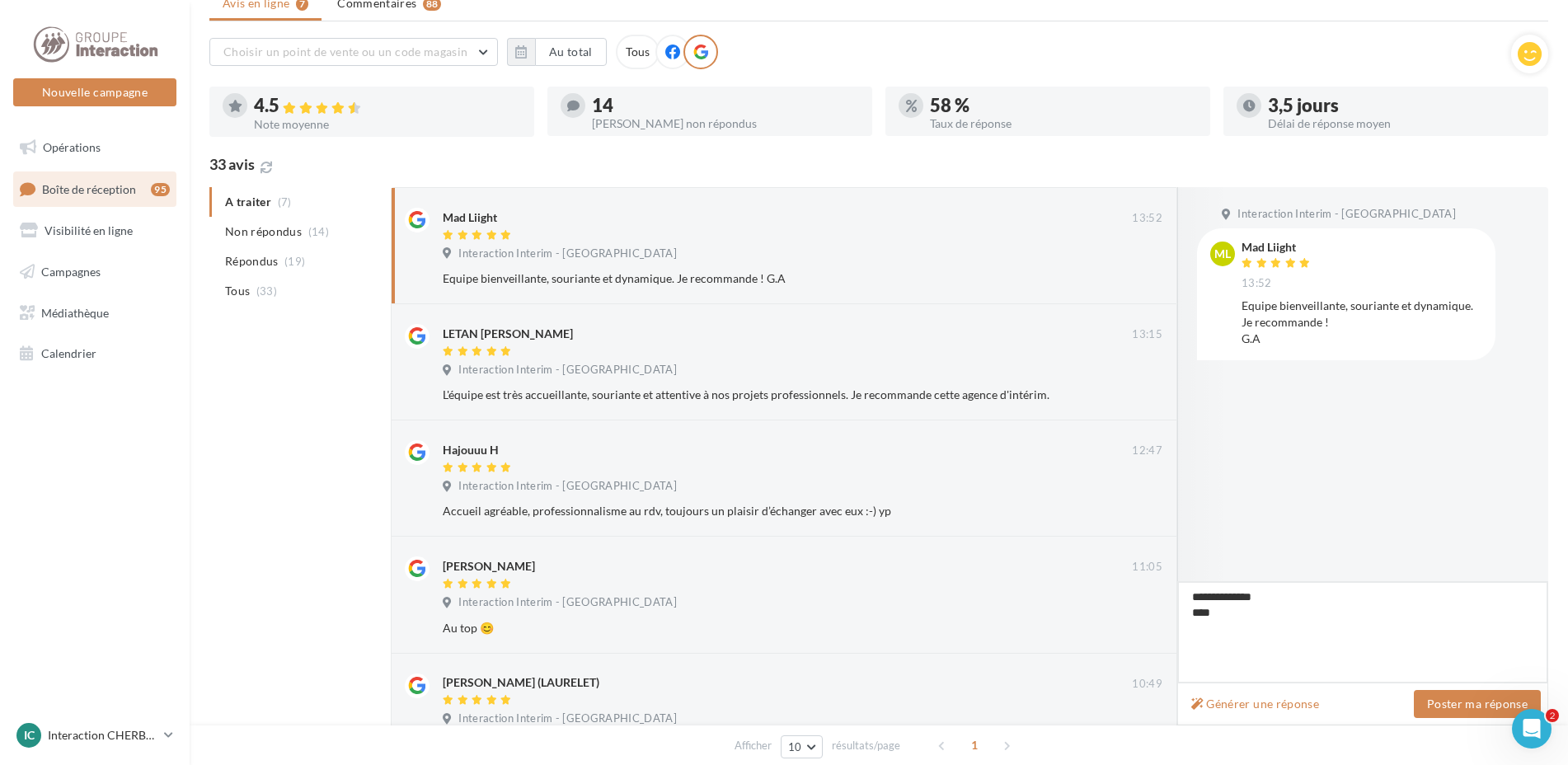type on "**********" 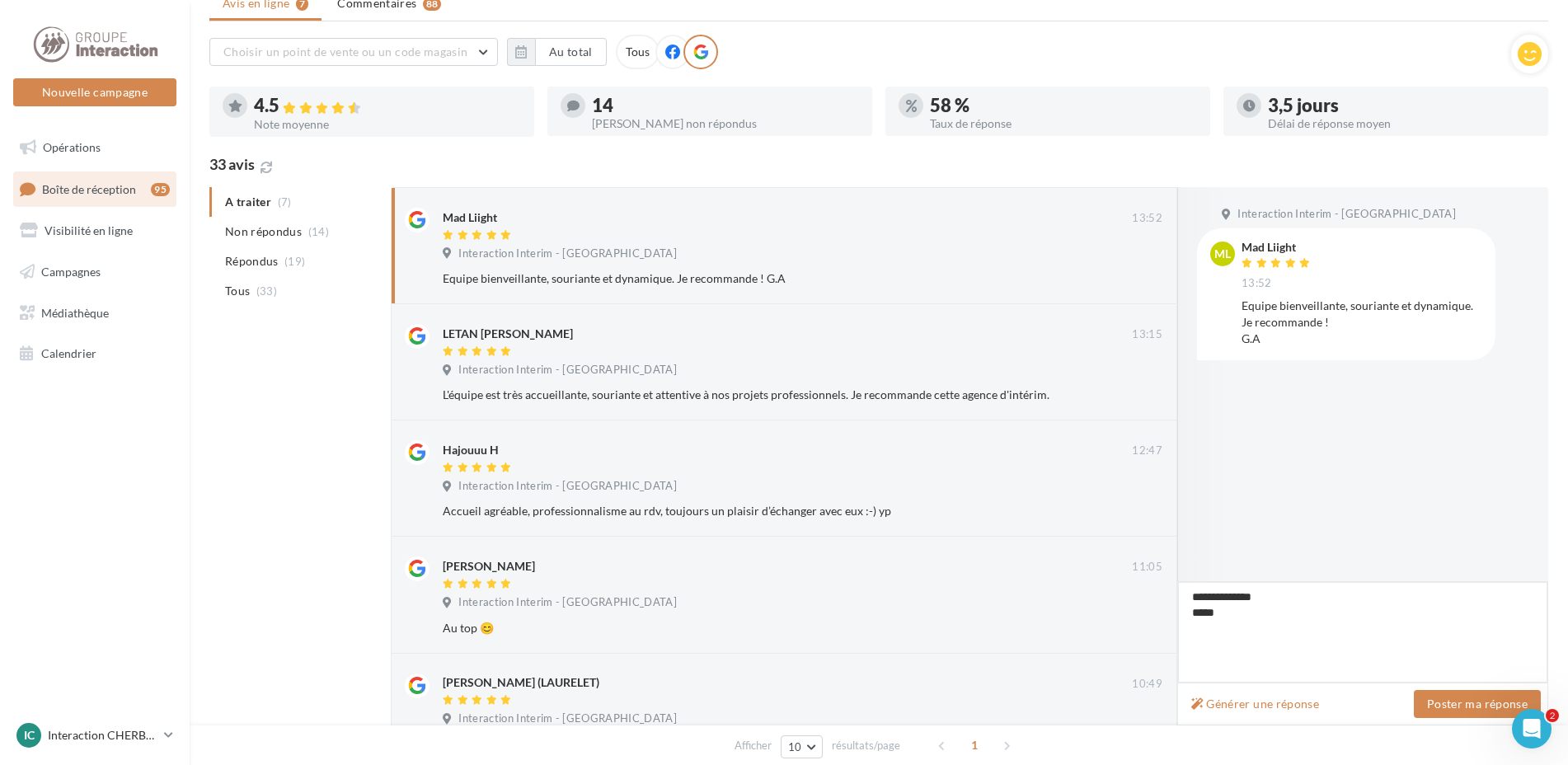 type on "**********" 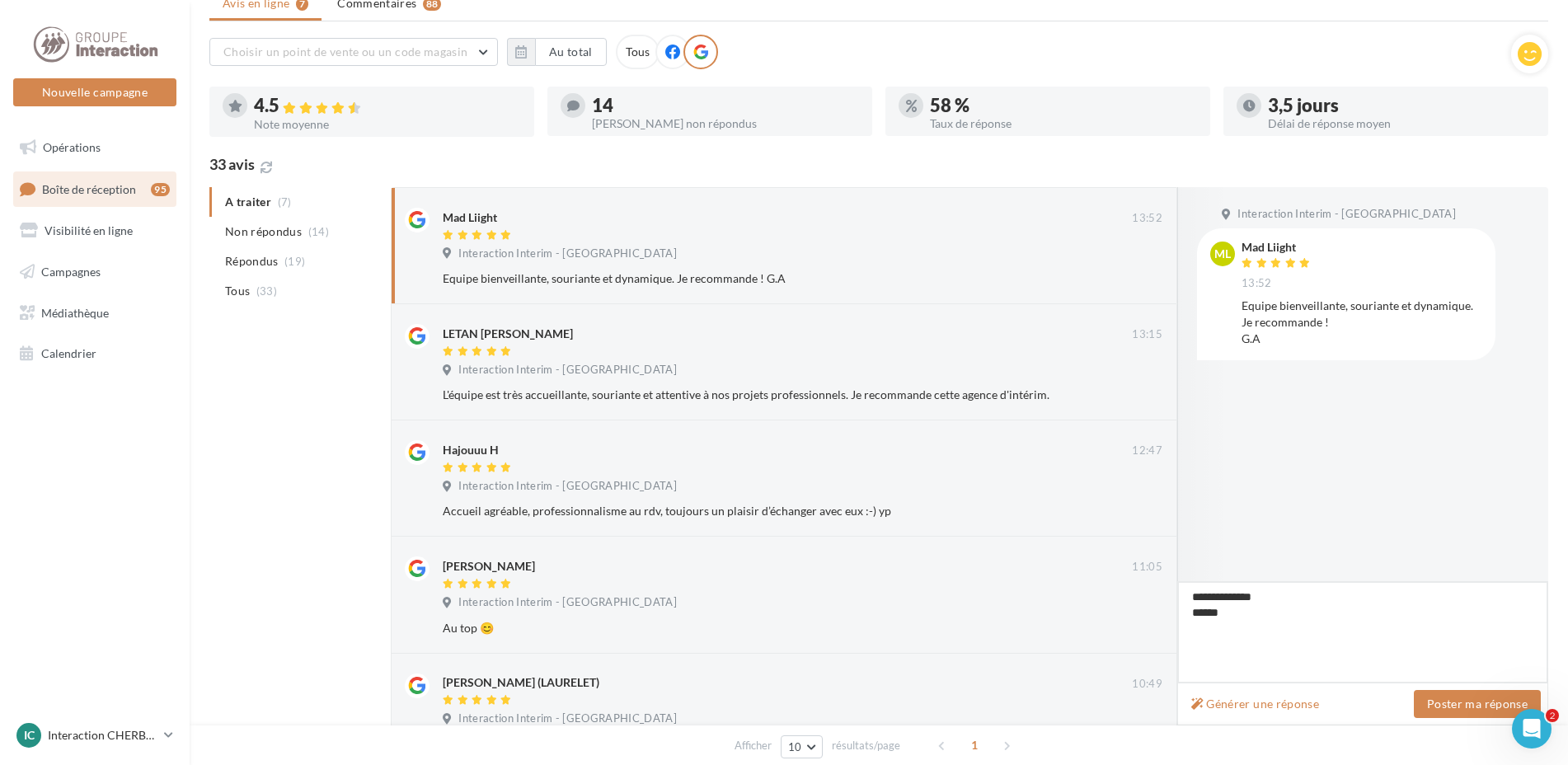 type on "**********" 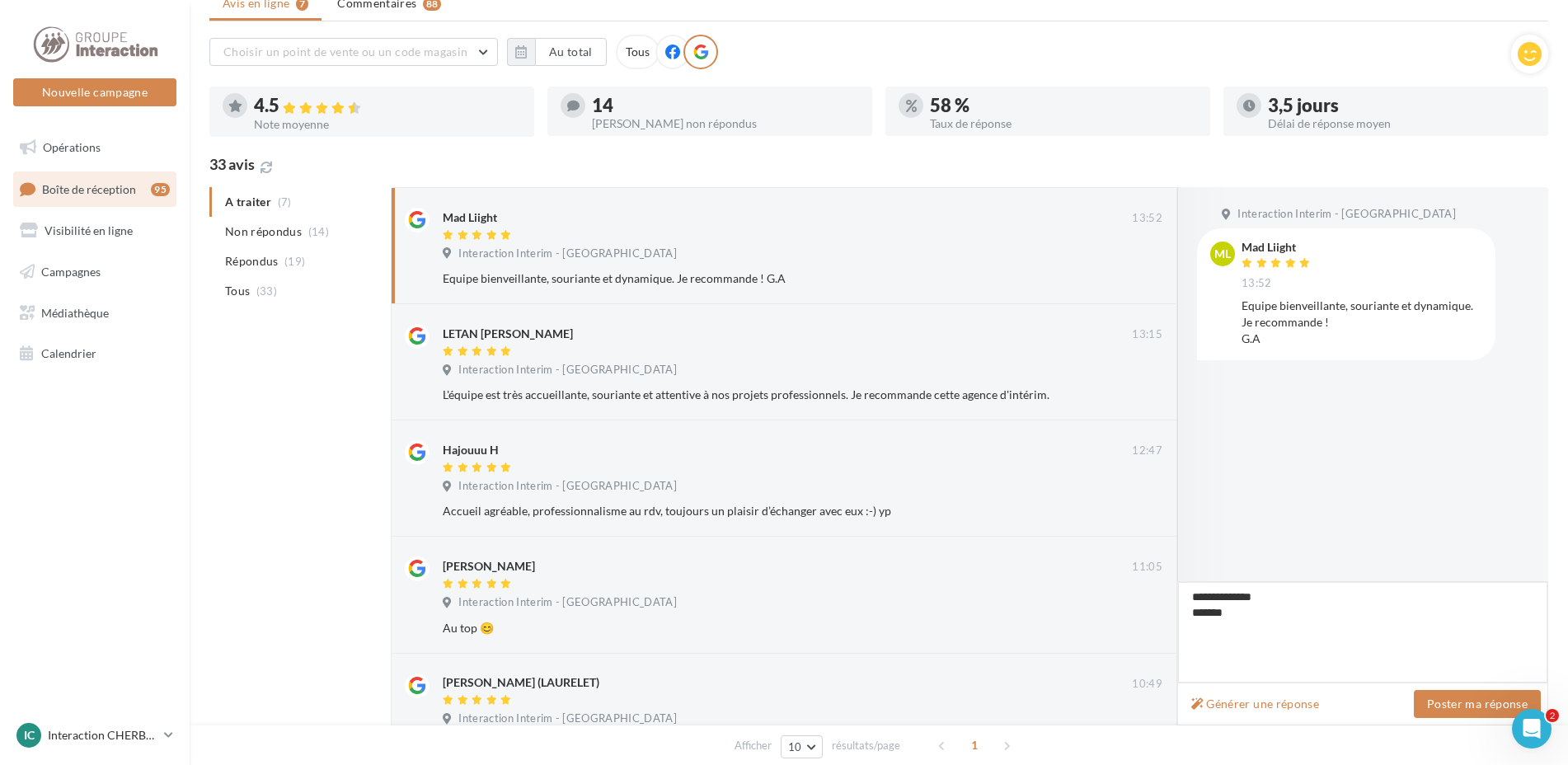 type on "**********" 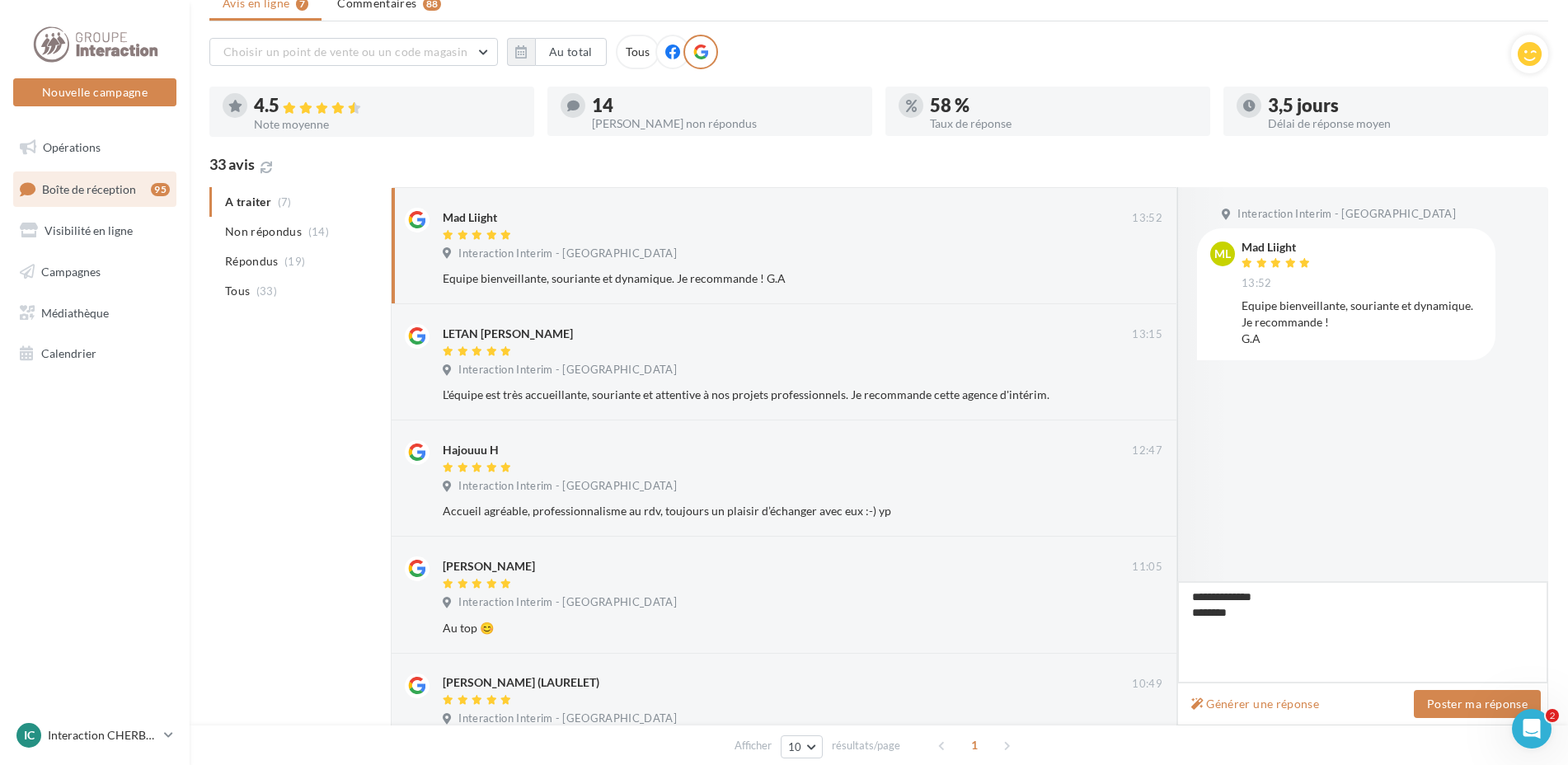 type on "**********" 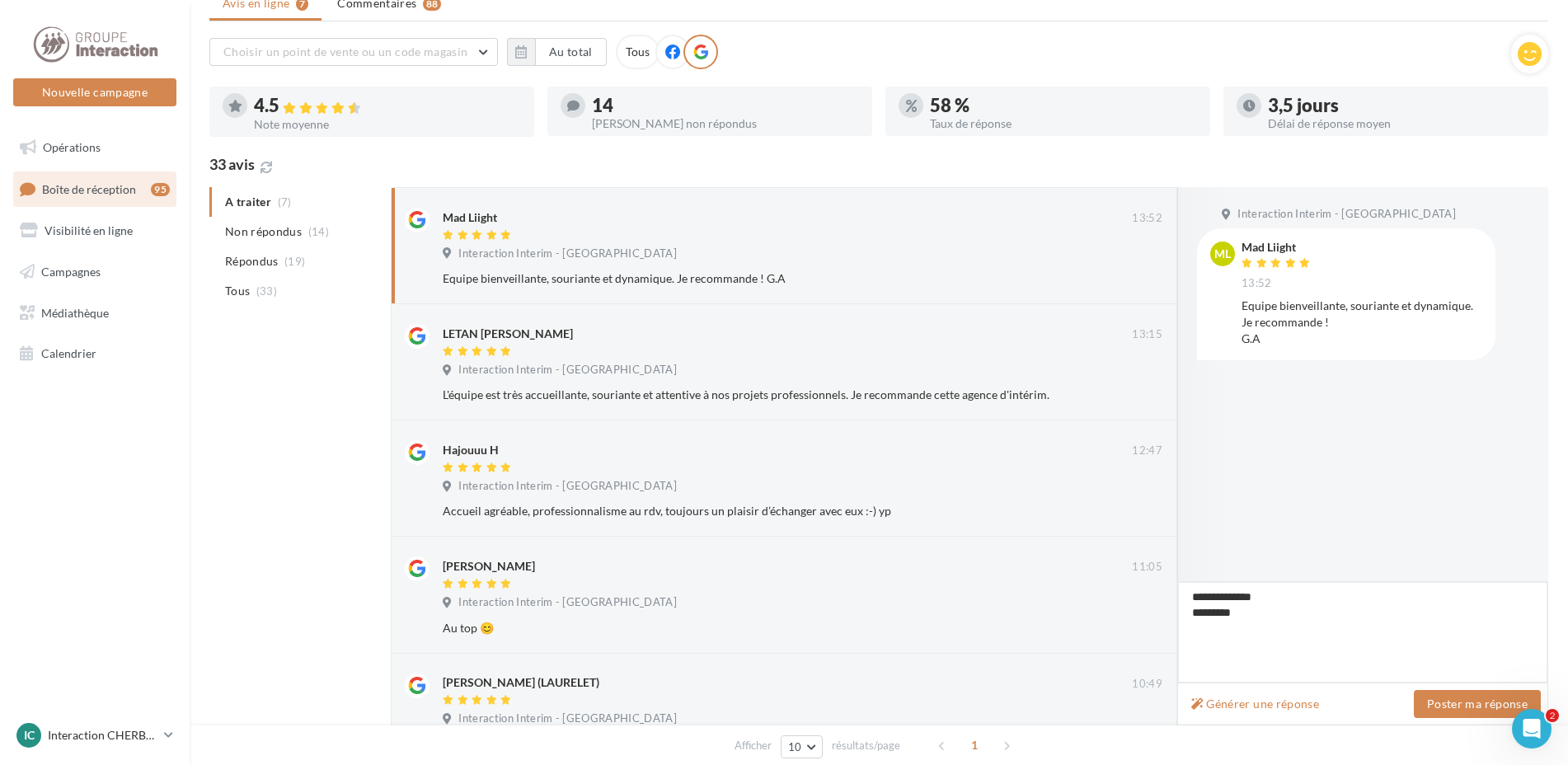 type on "**********" 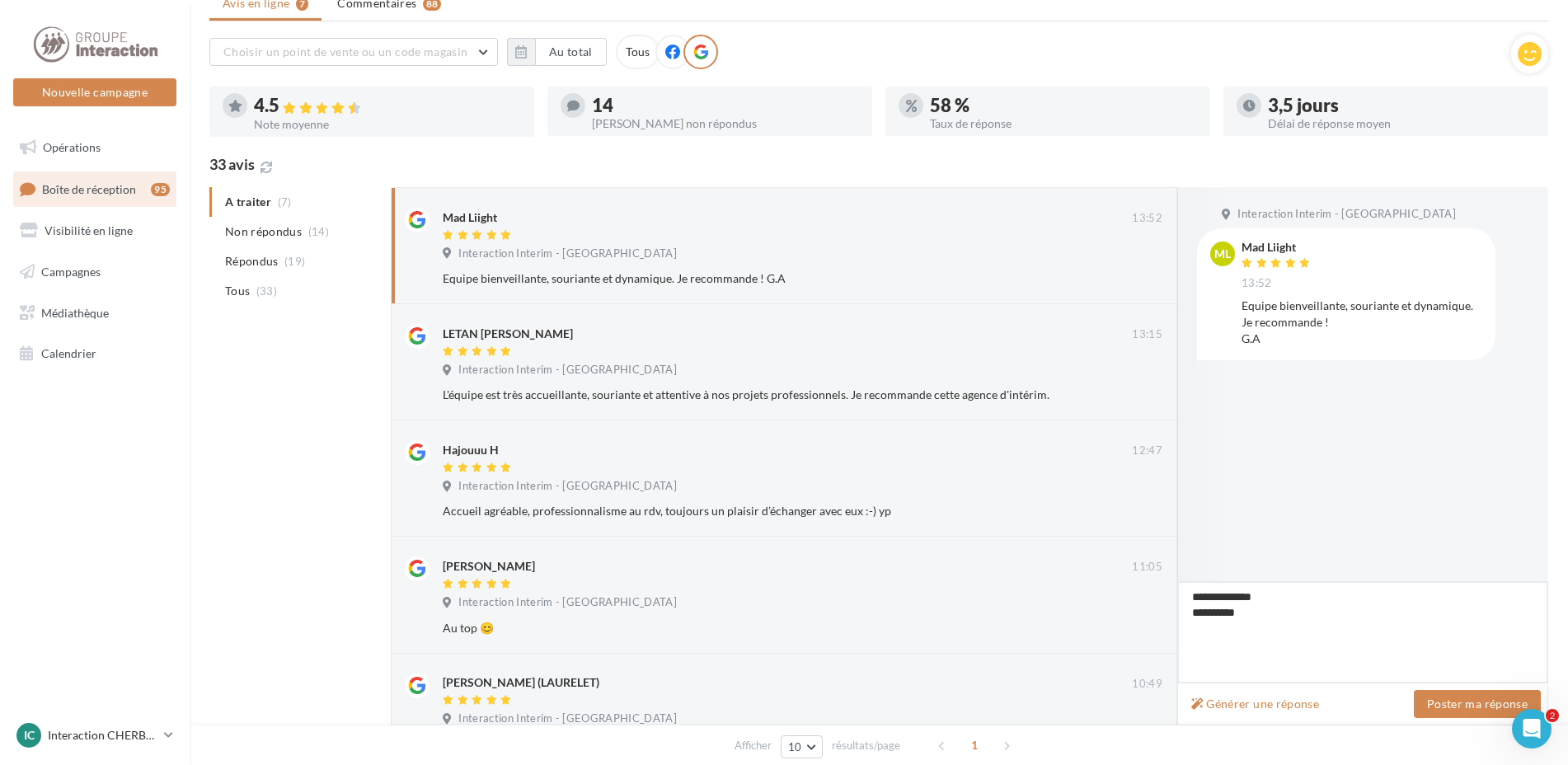 type on "**********" 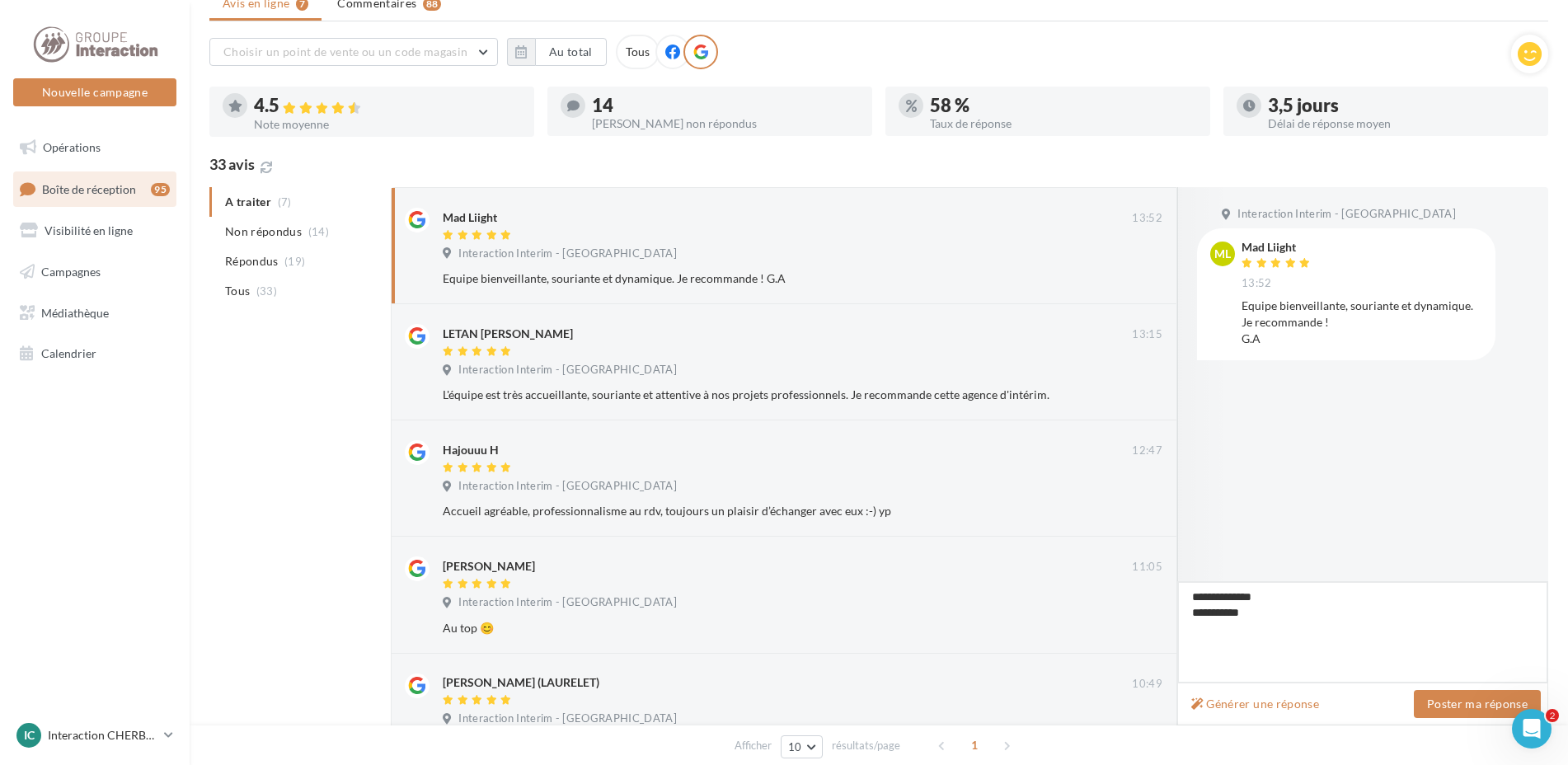 type on "**********" 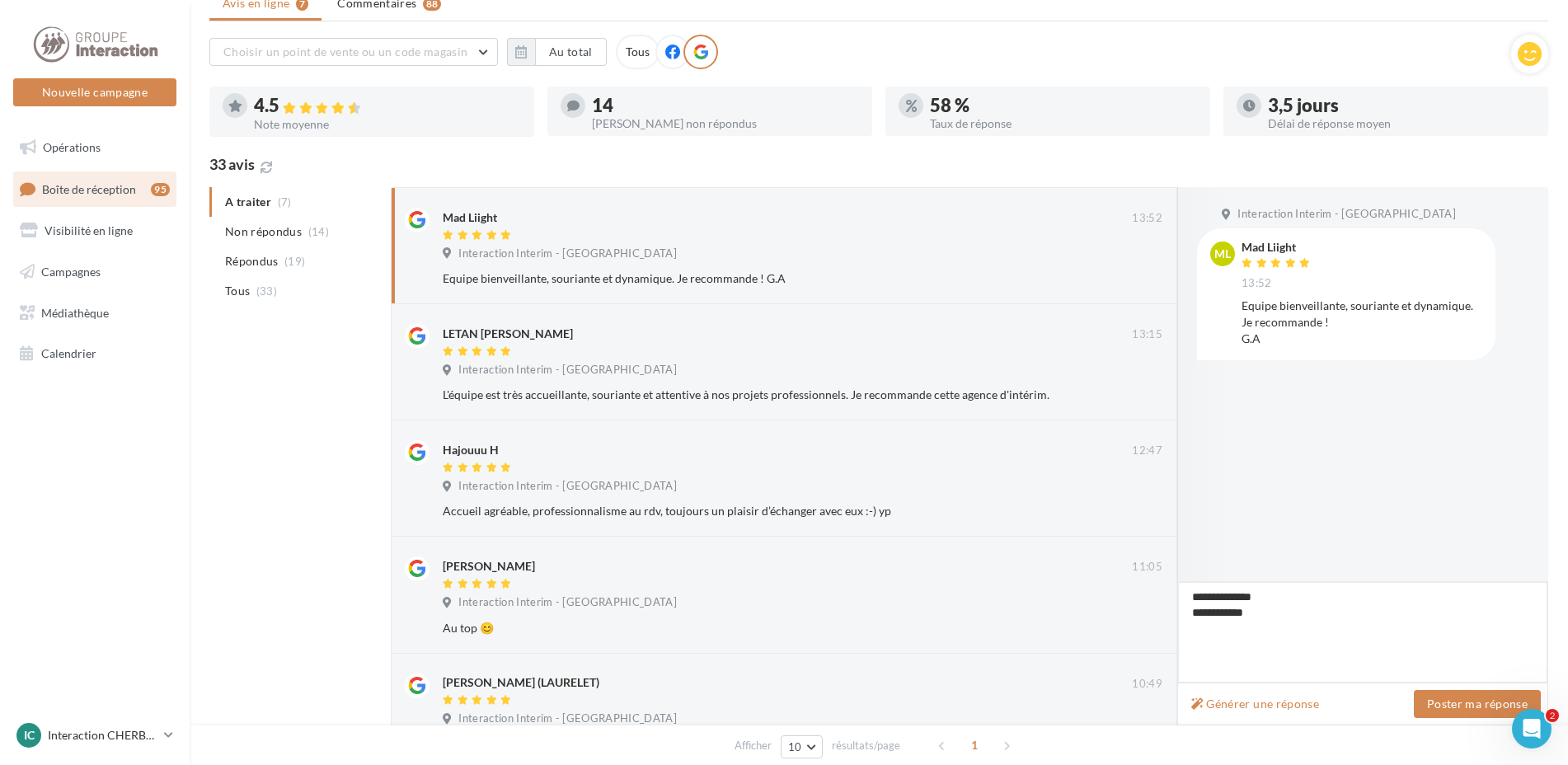 type on "**********" 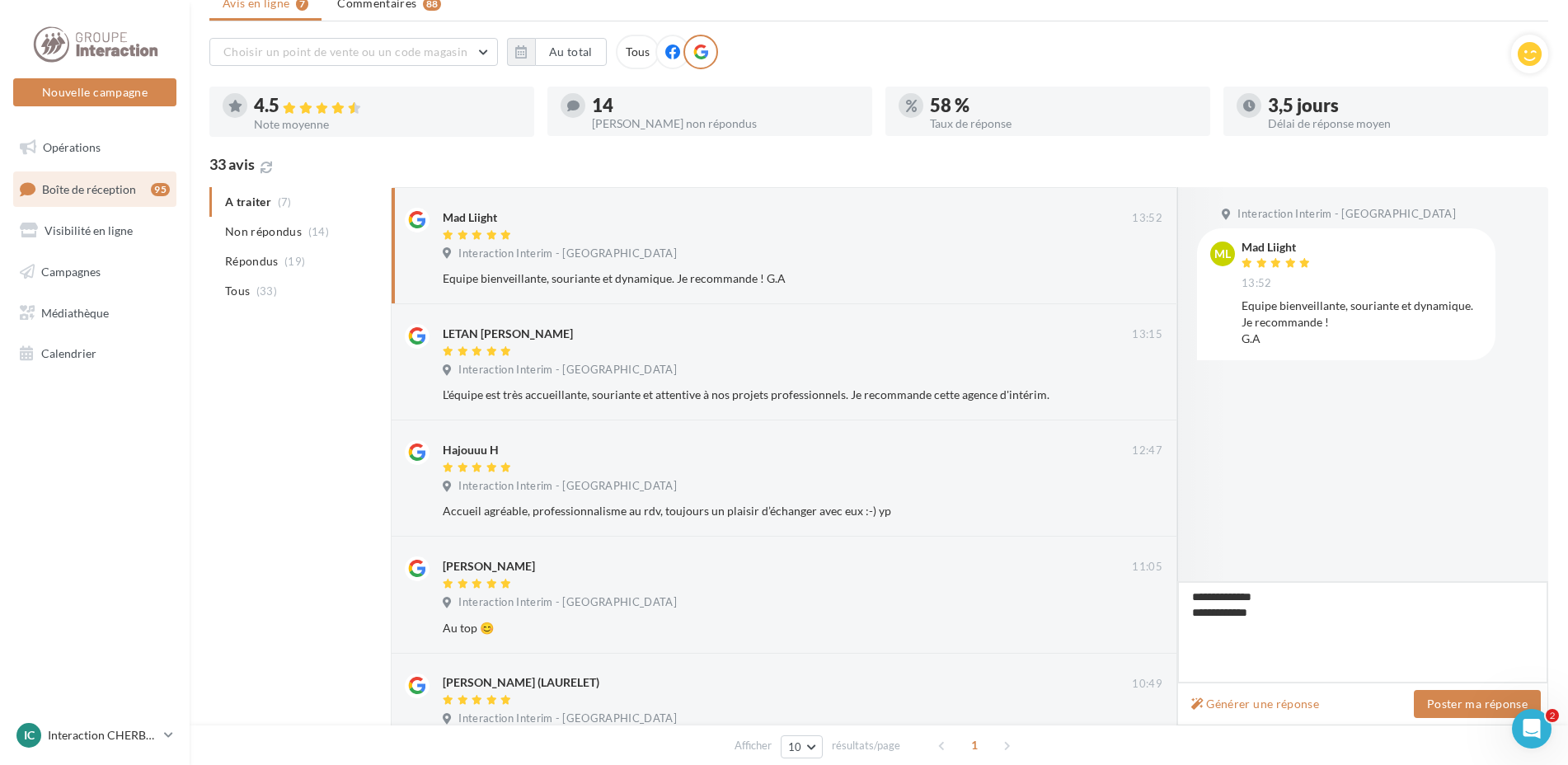type on "**********" 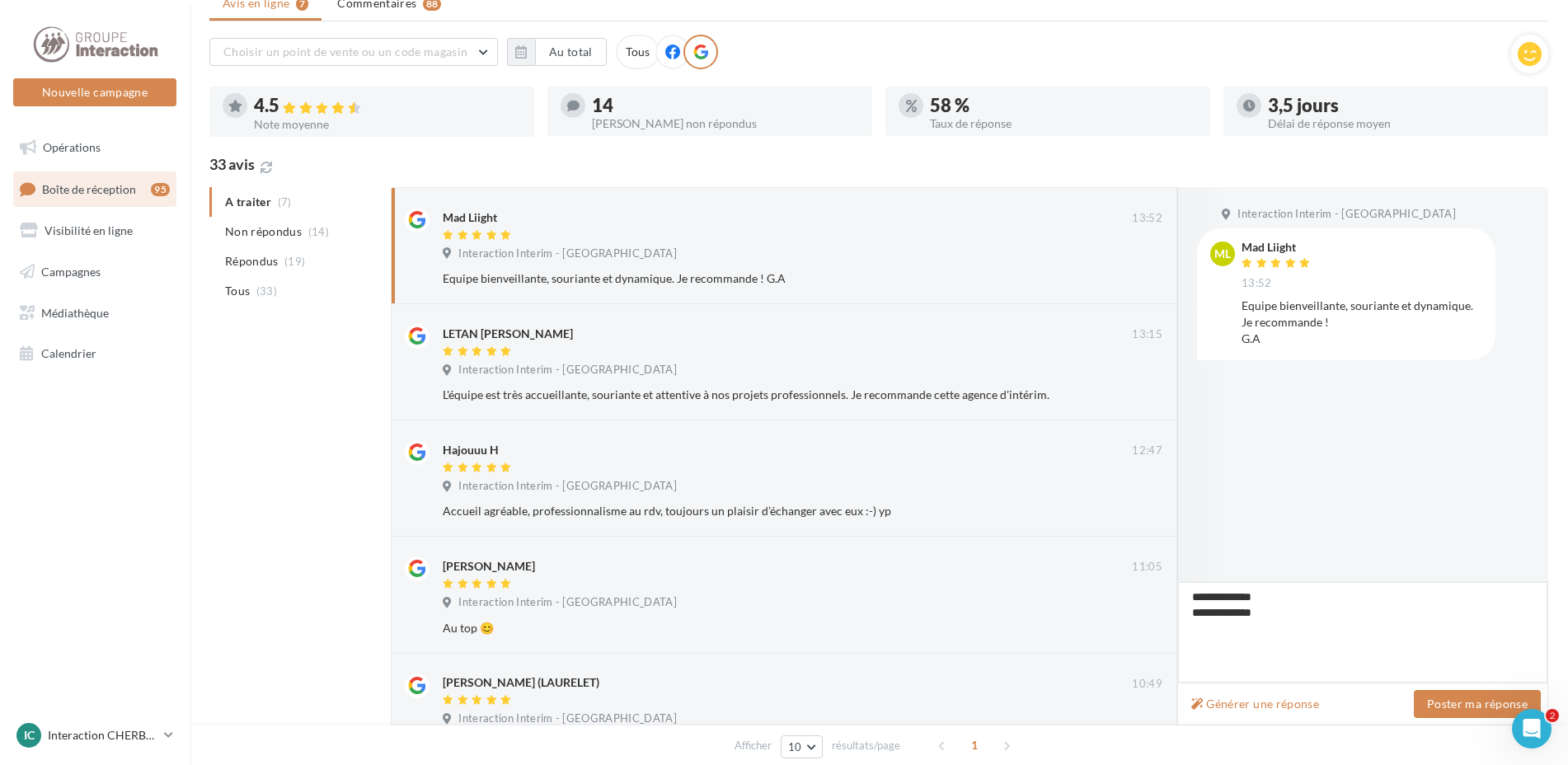 type on "**********" 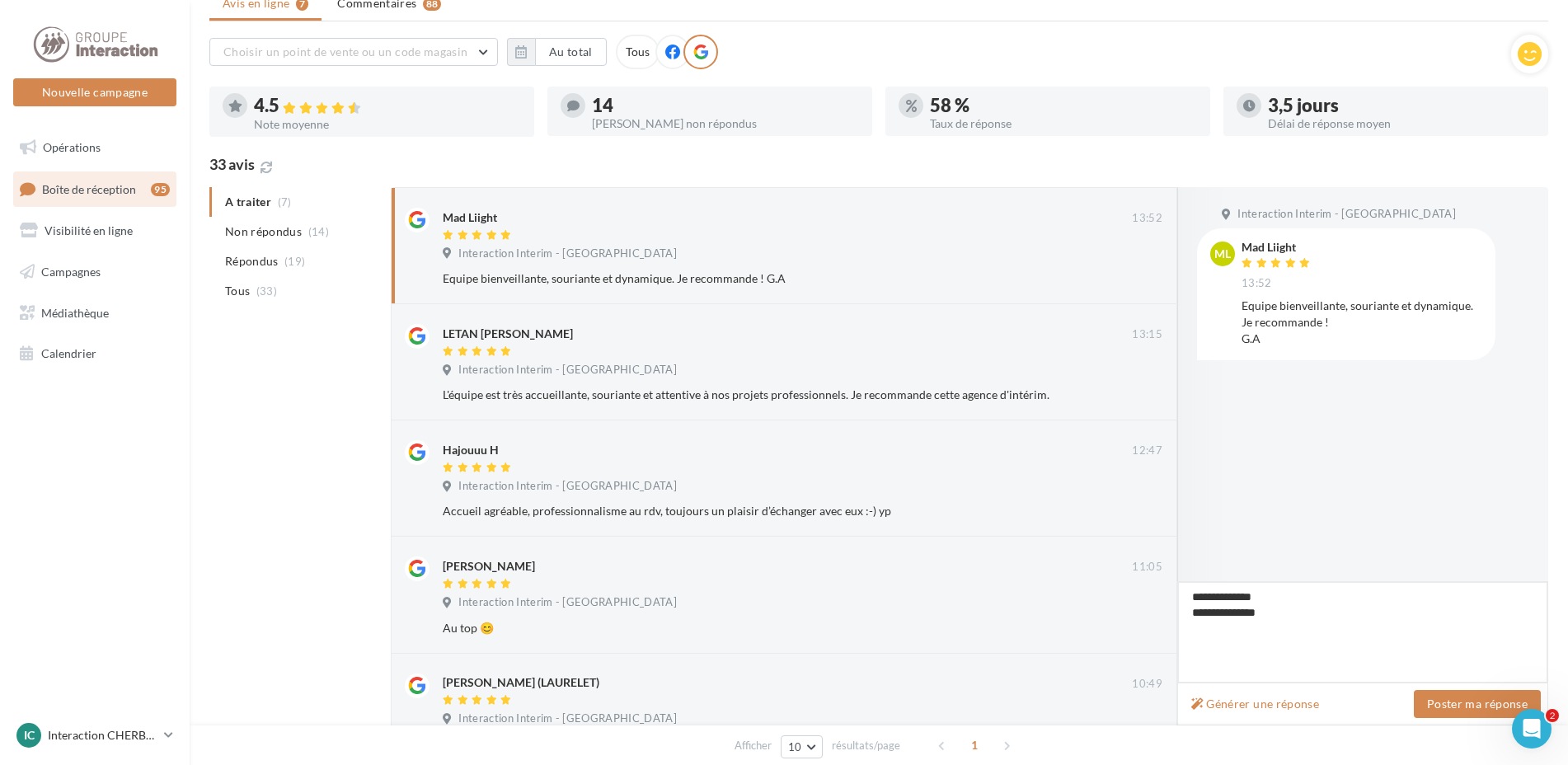 type on "**********" 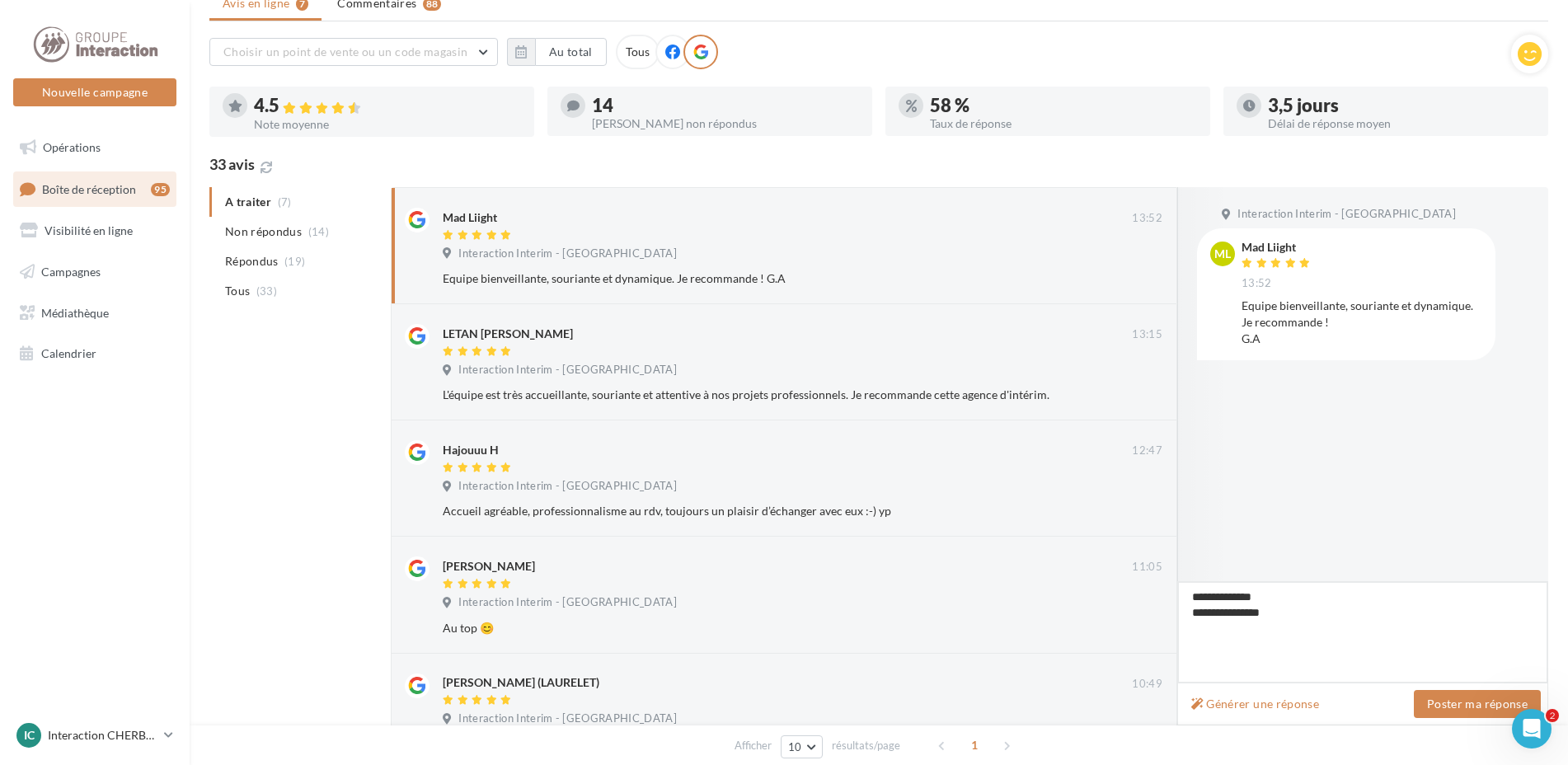 type on "**********" 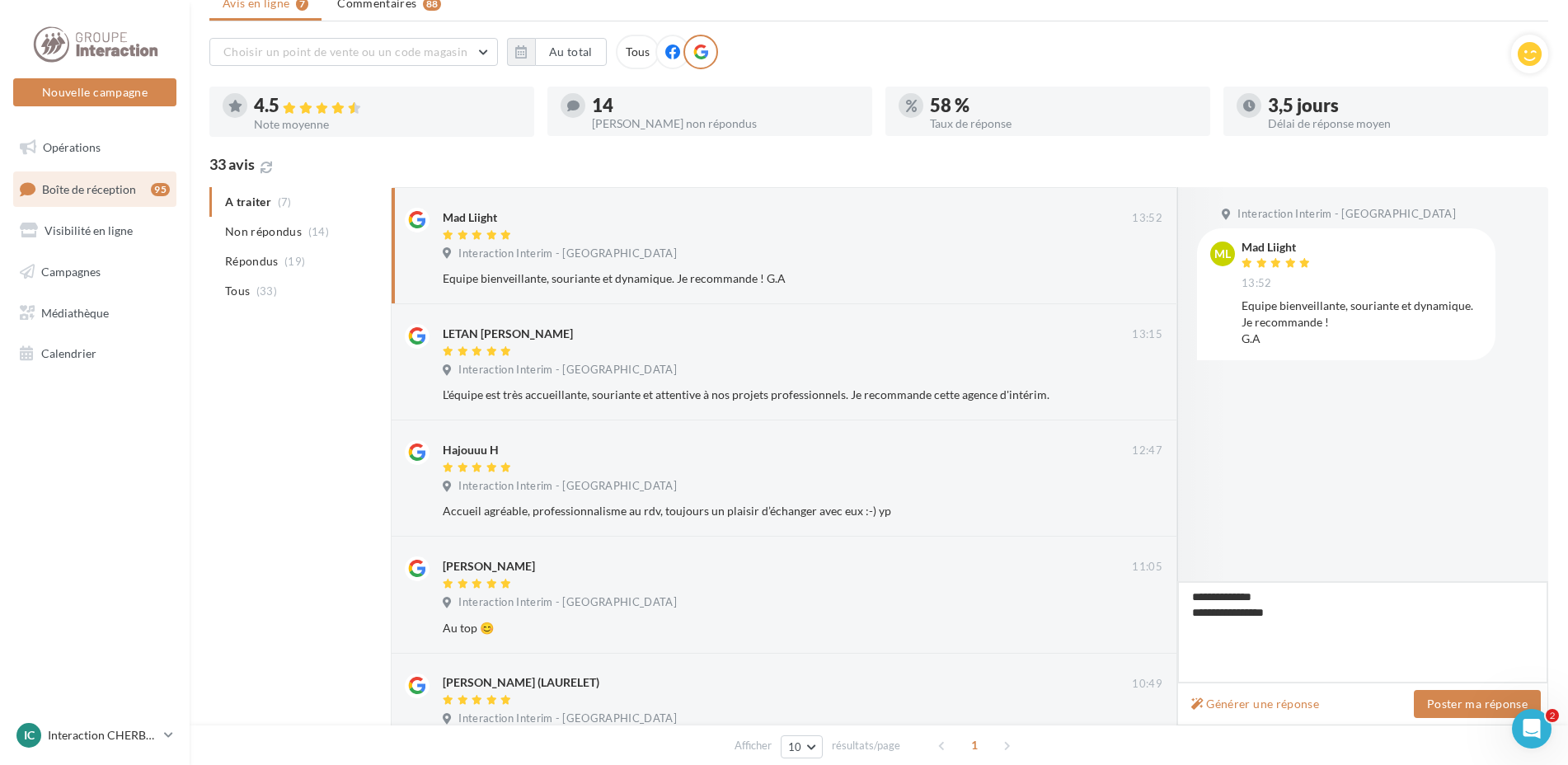type on "**********" 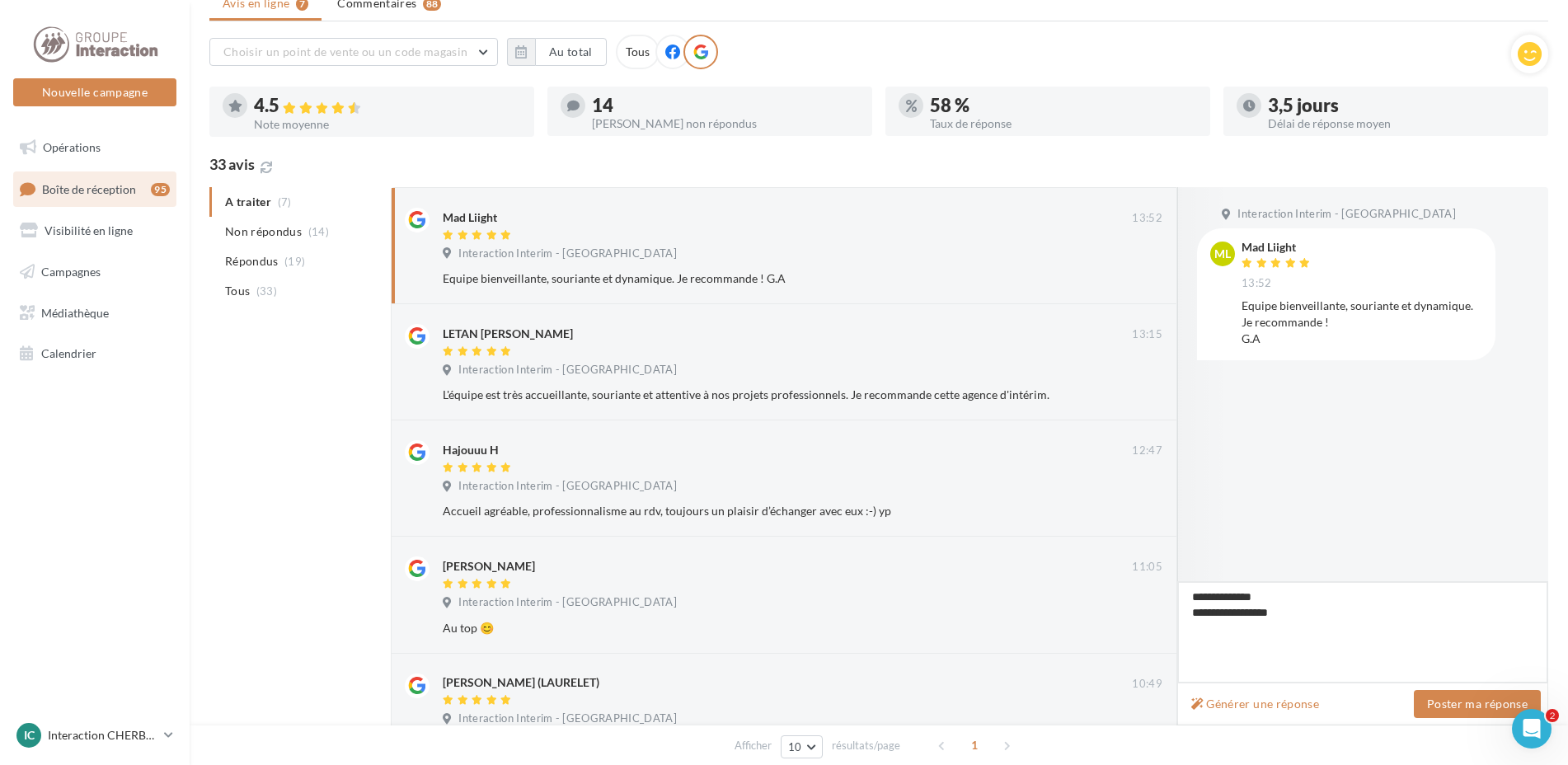 type on "**********" 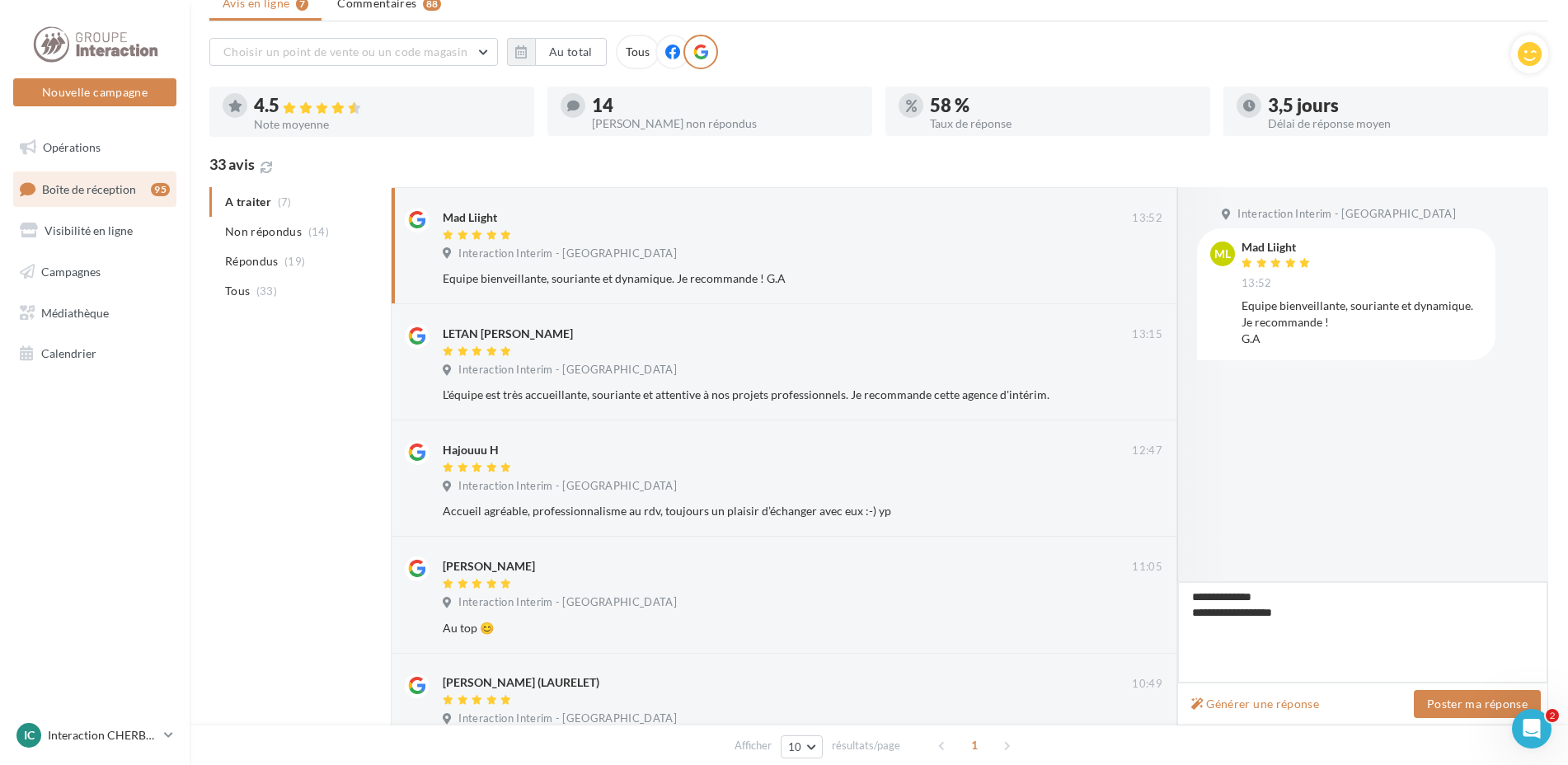 type on "**********" 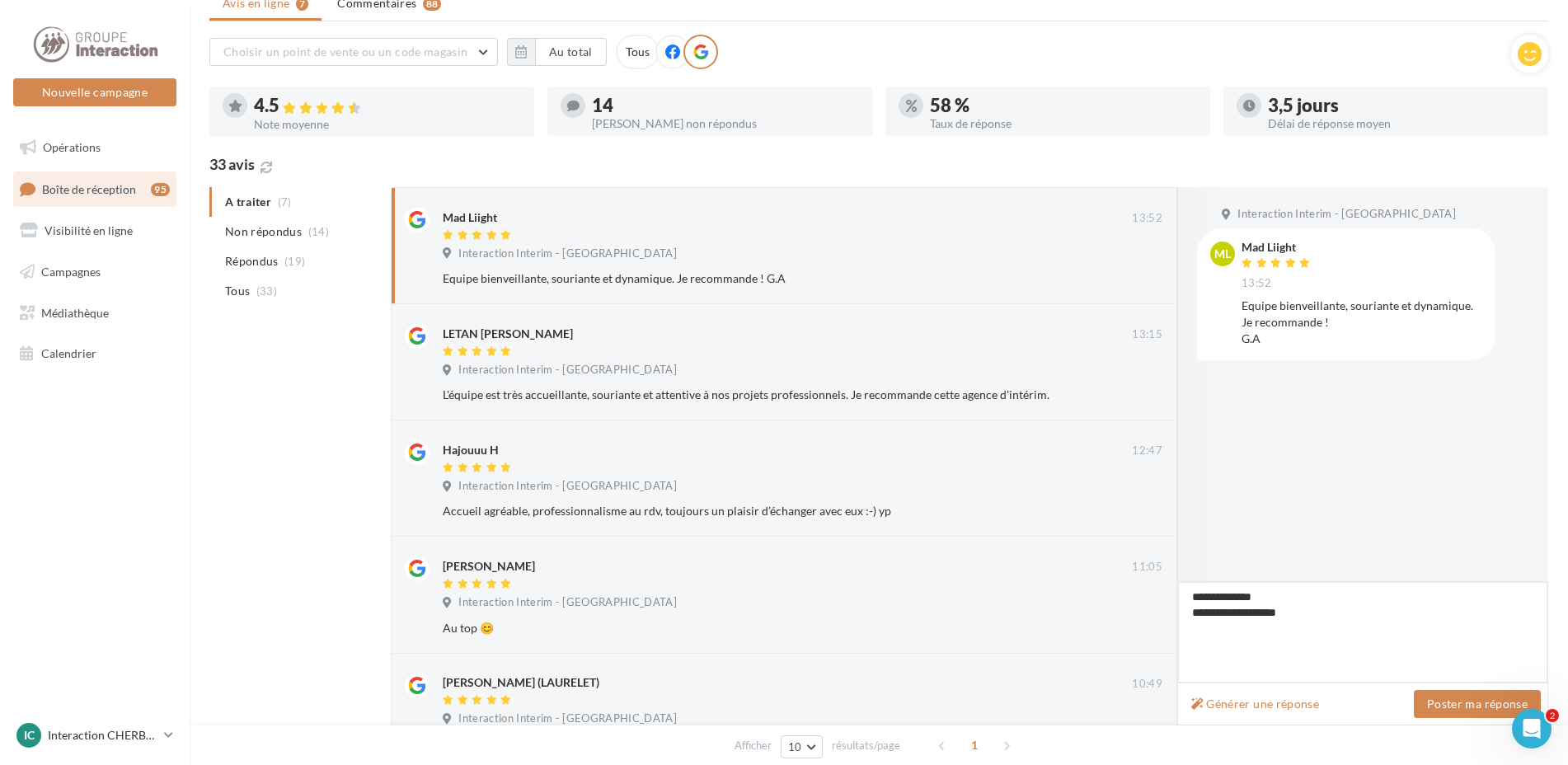 type on "**********" 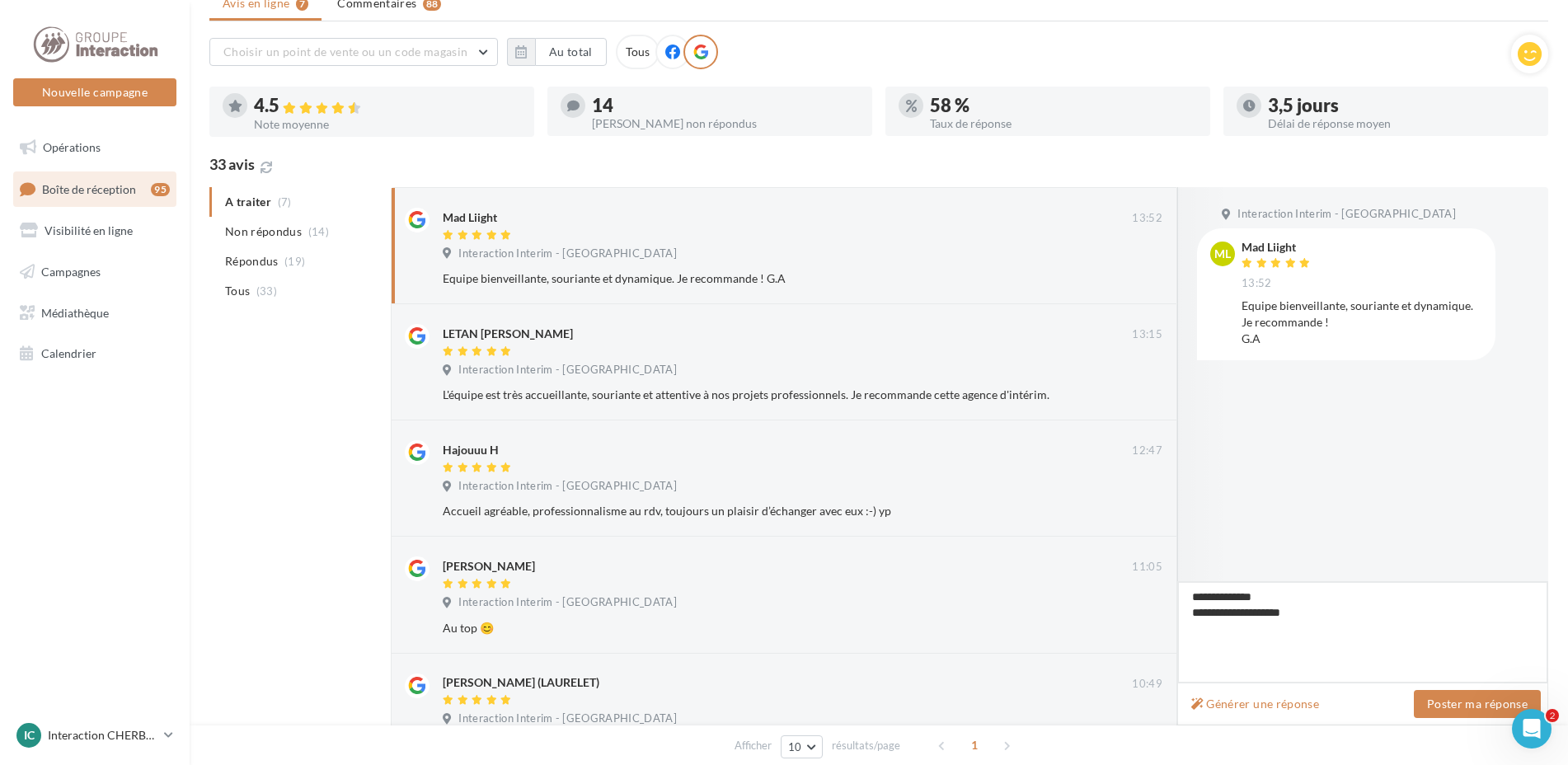type on "**********" 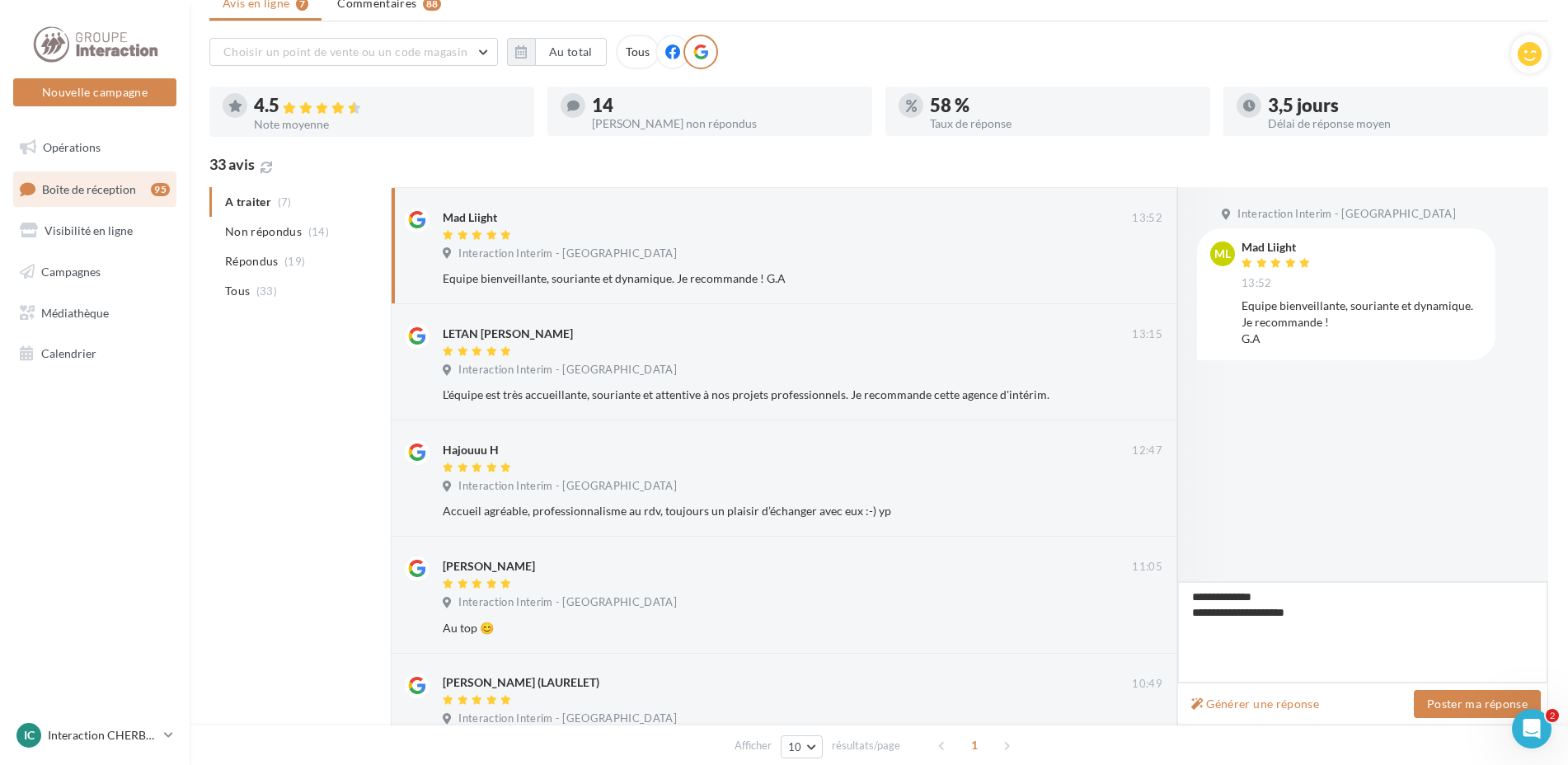 type on "**********" 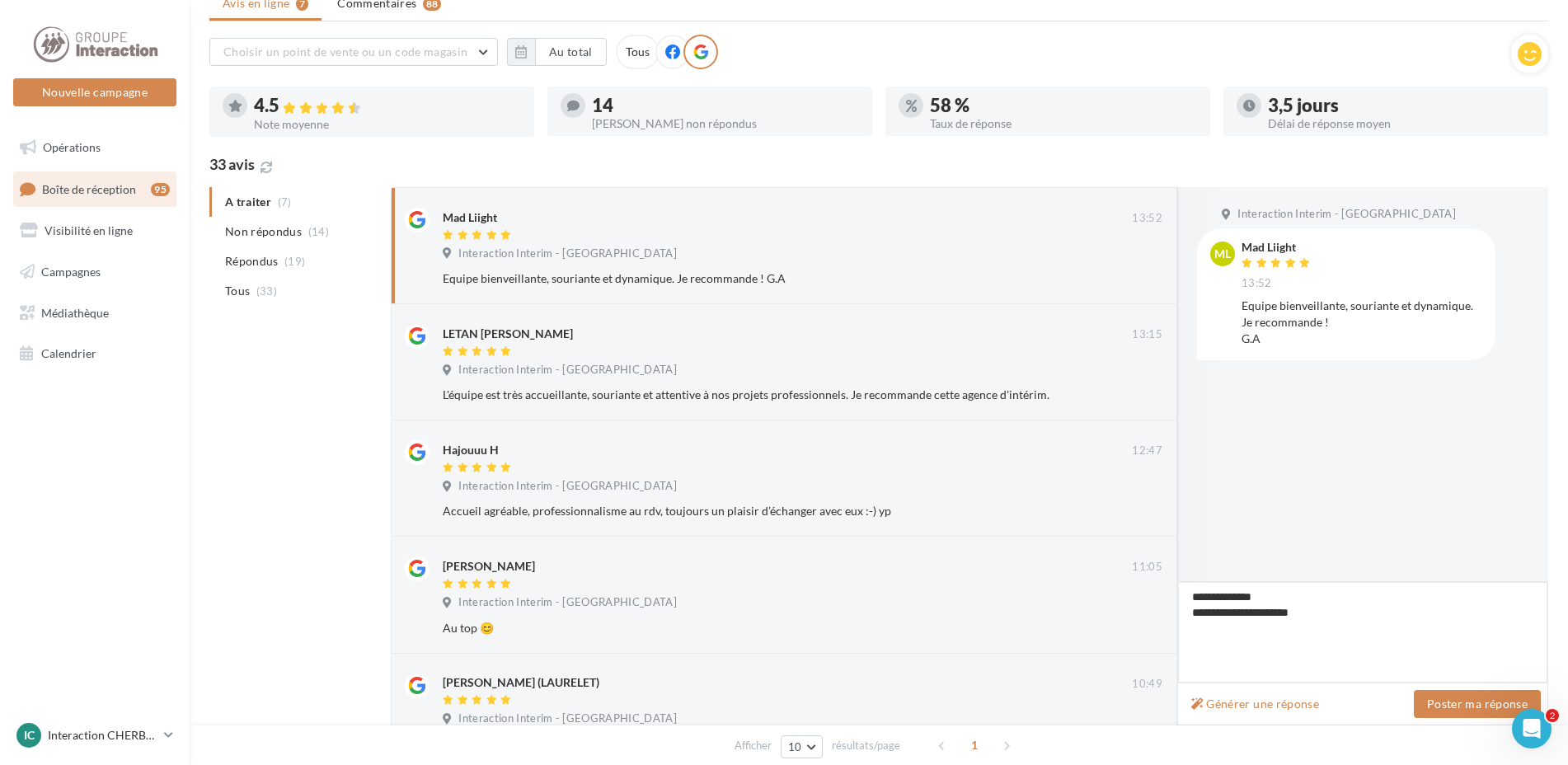 type on "**********" 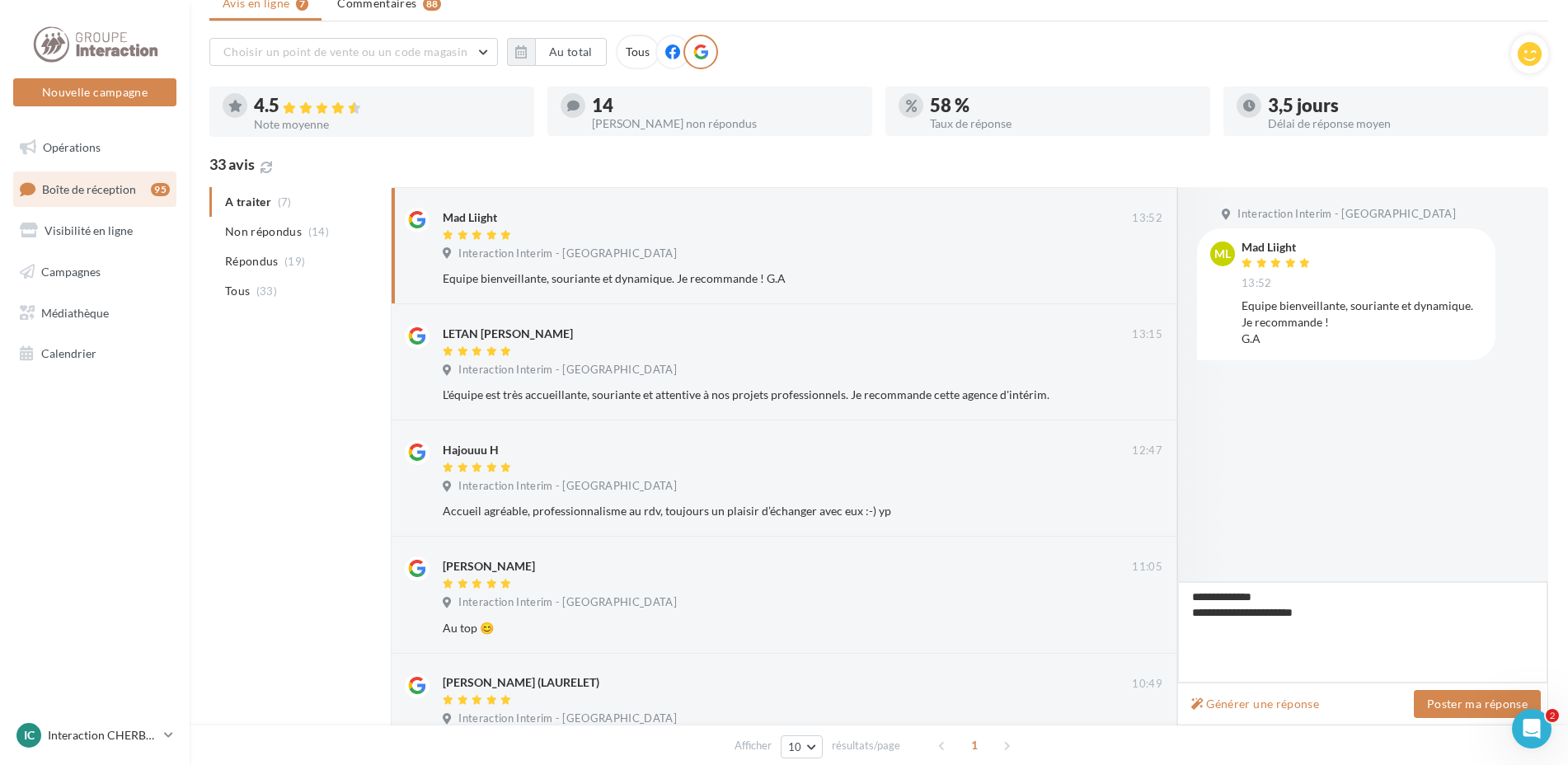 type on "**********" 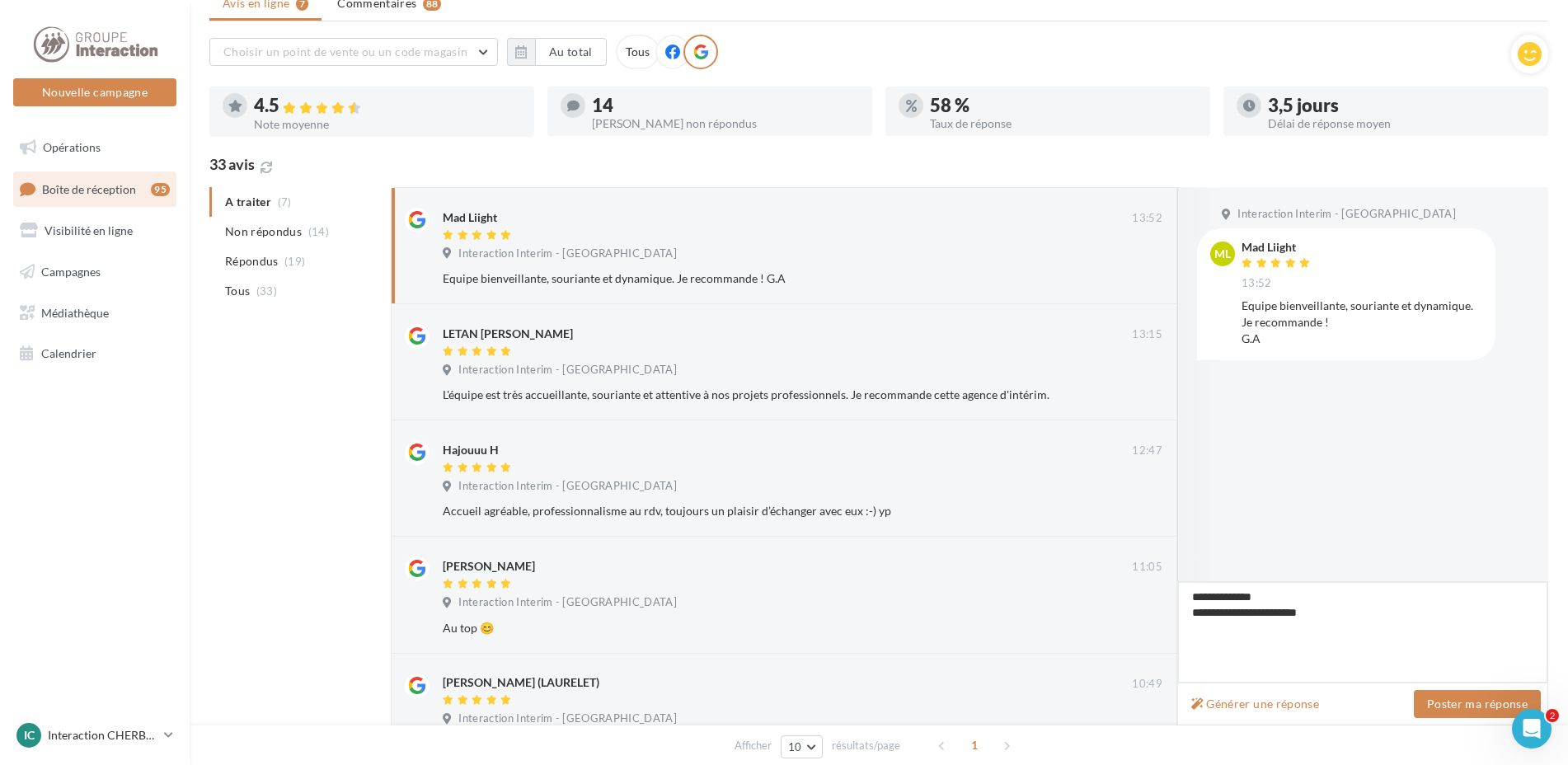 type on "**********" 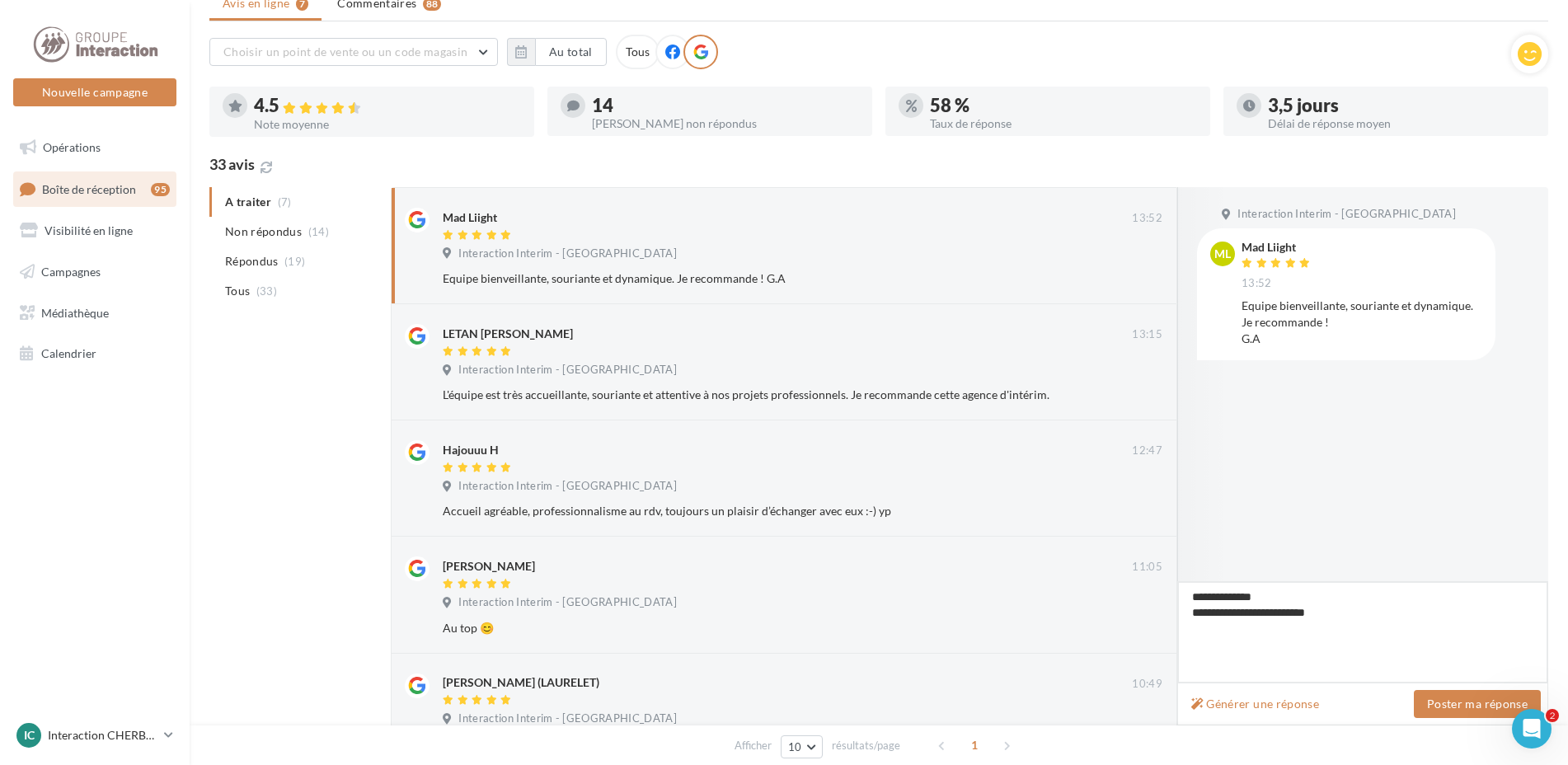 type on "**********" 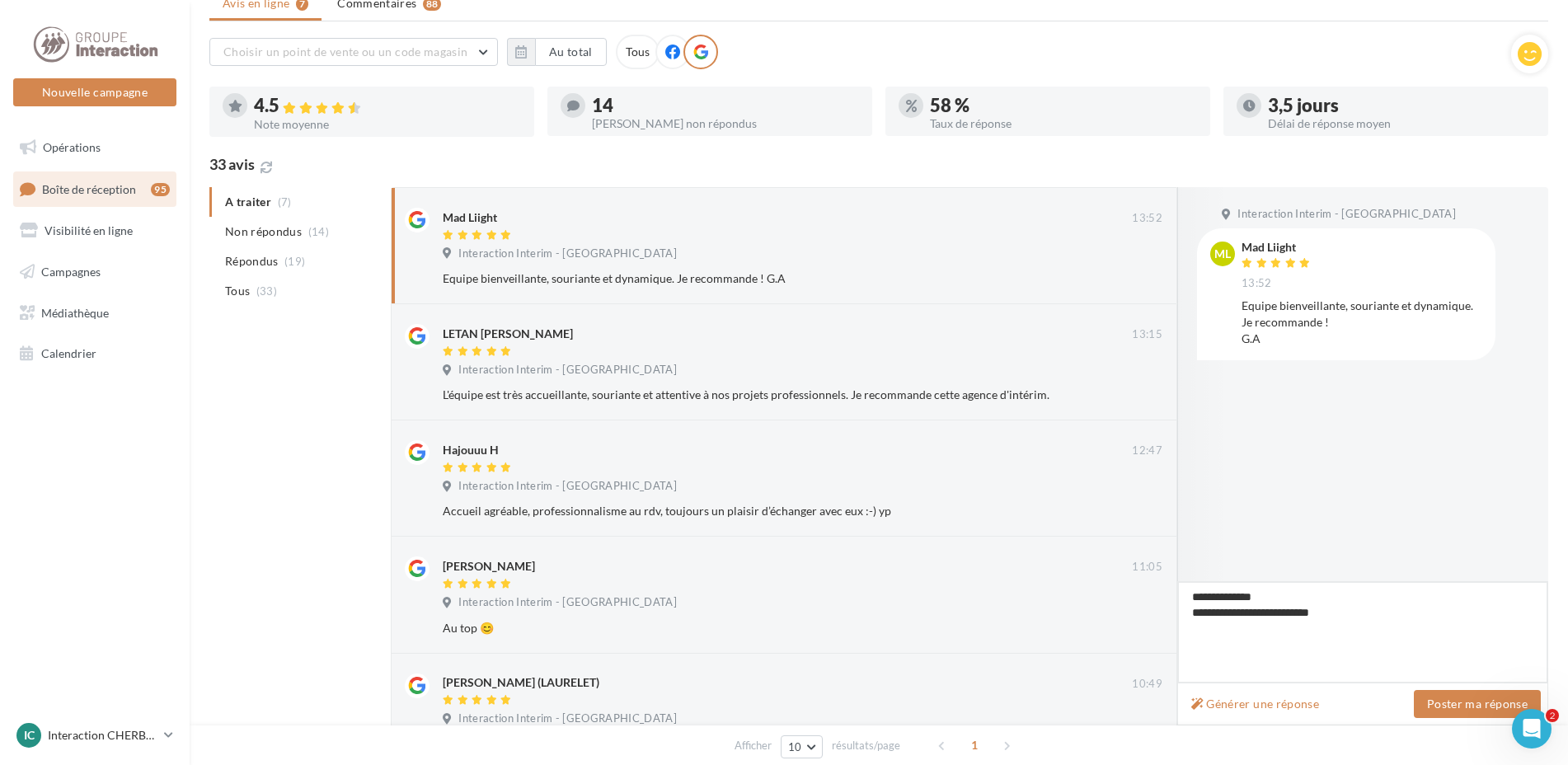type on "**********" 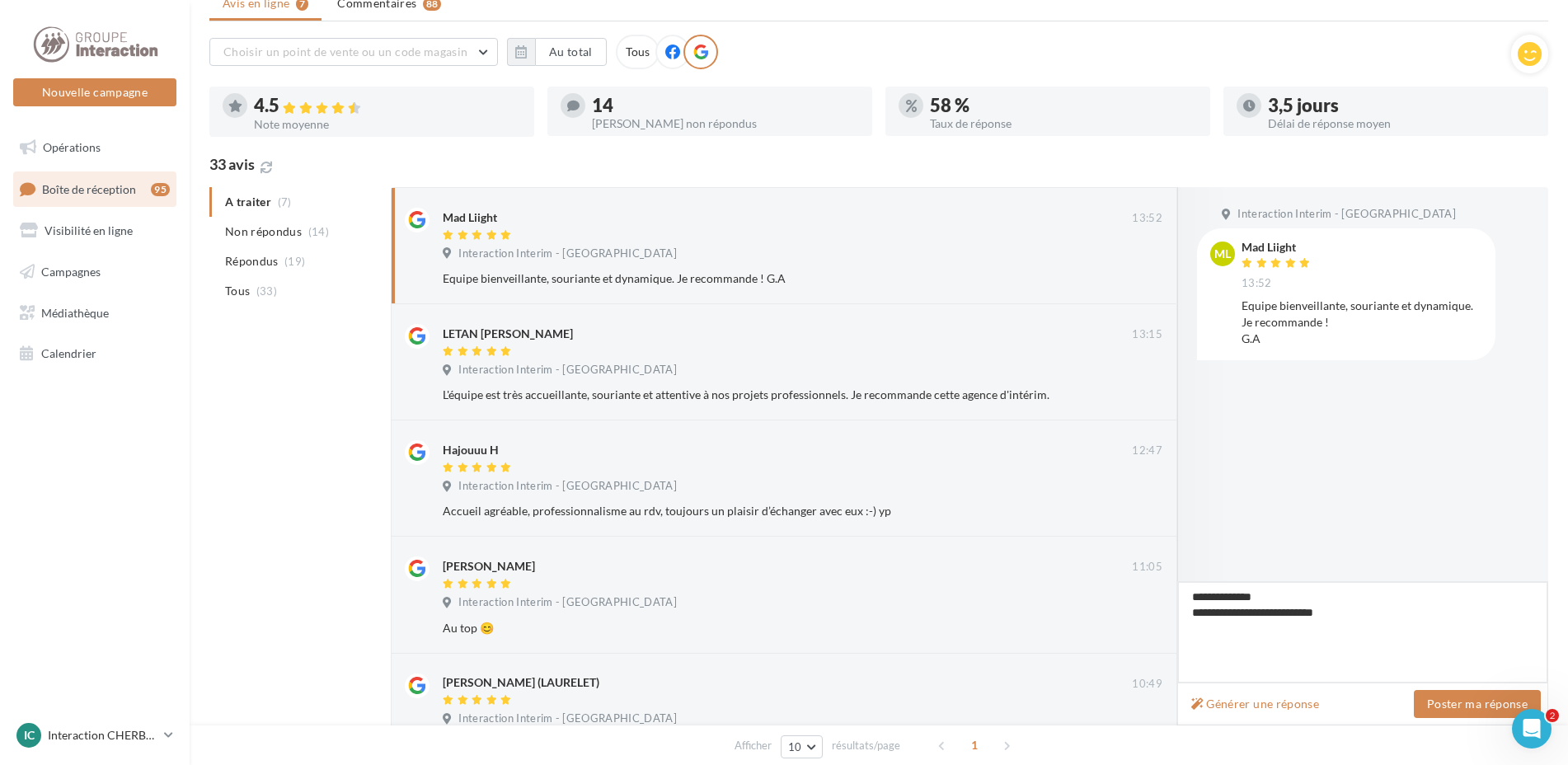 type on "**********" 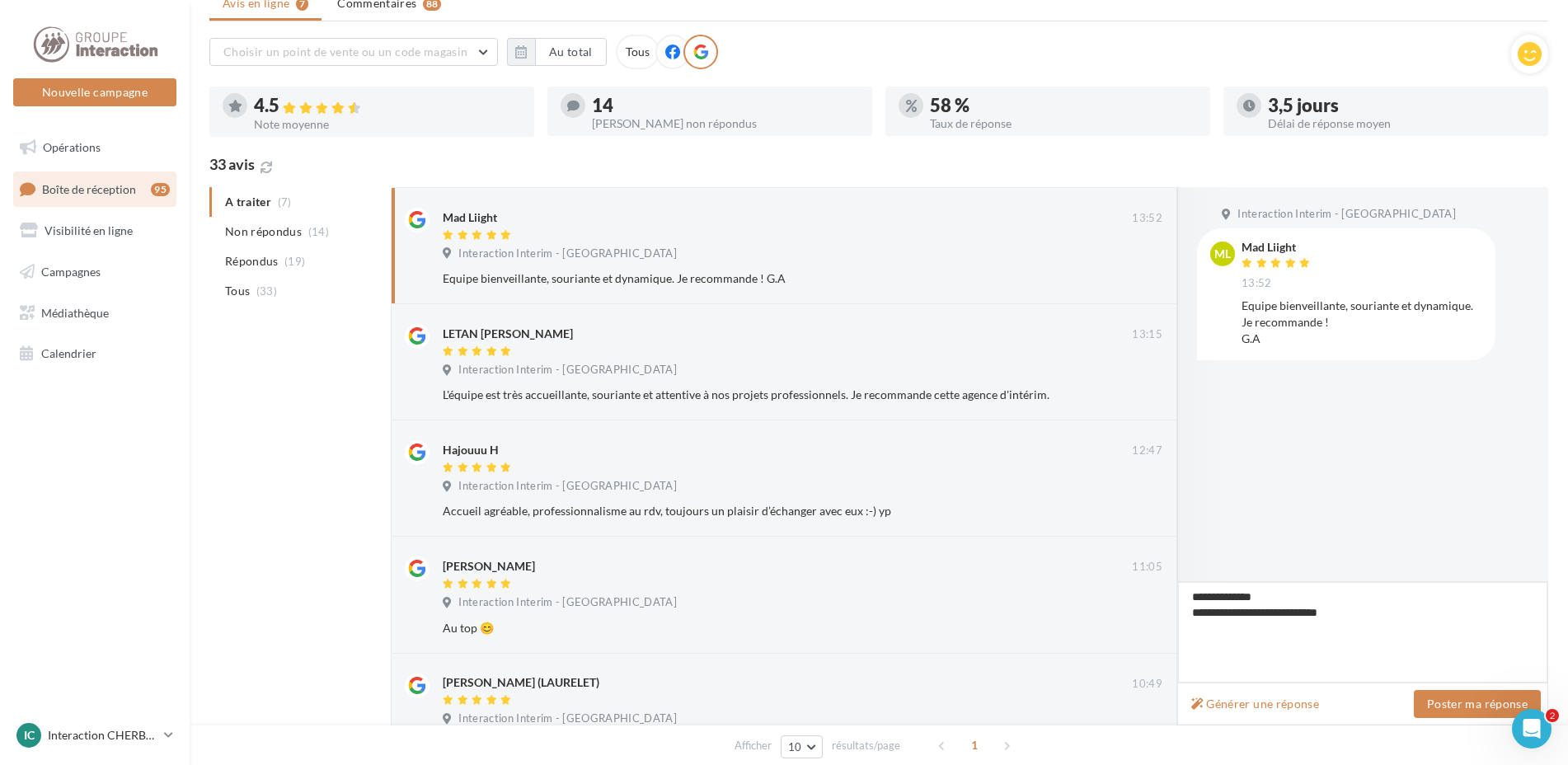 type 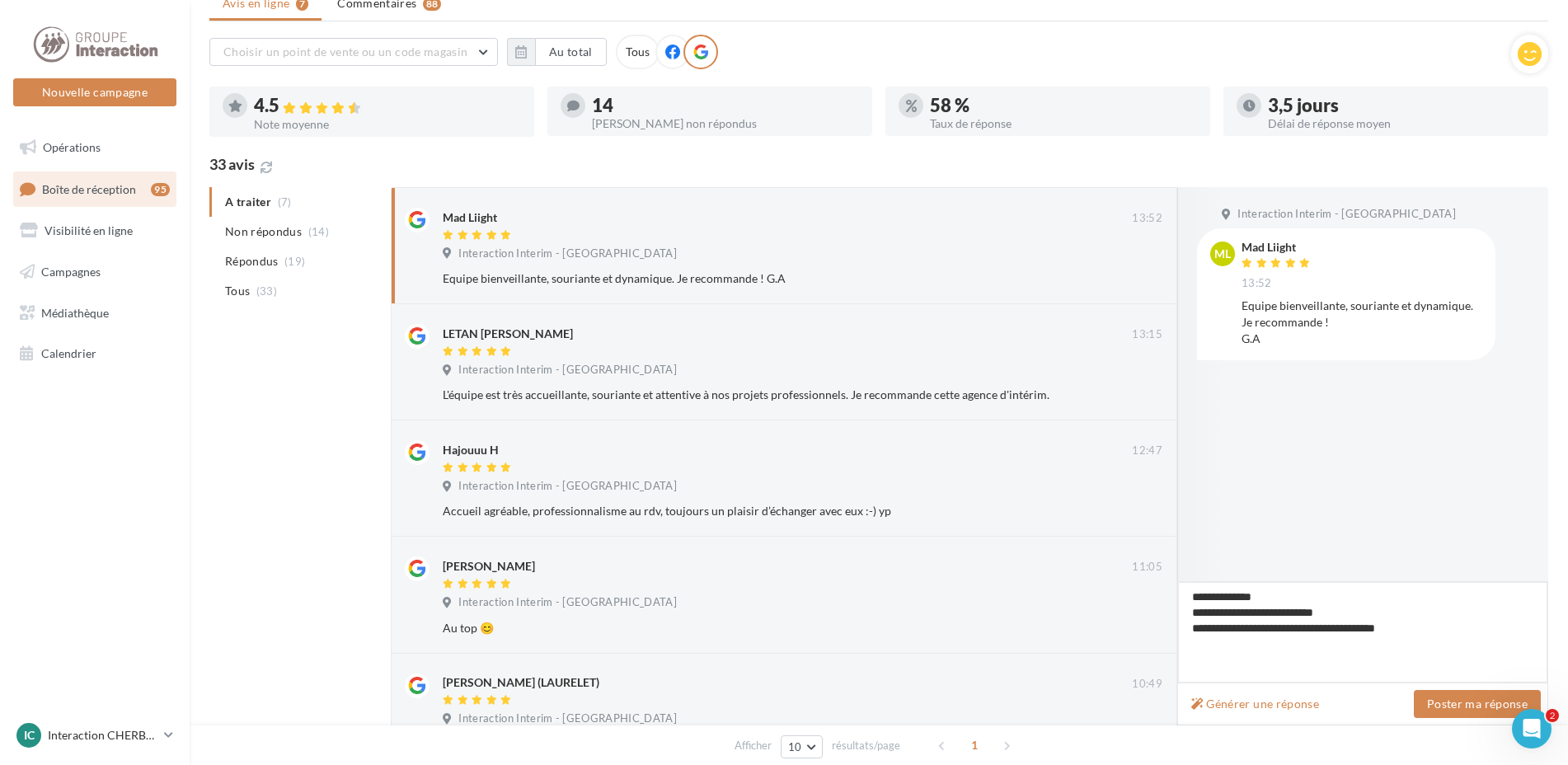 drag, startPoint x: 1444, startPoint y: 626, endPoint x: 1434, endPoint y: 630, distance: 11 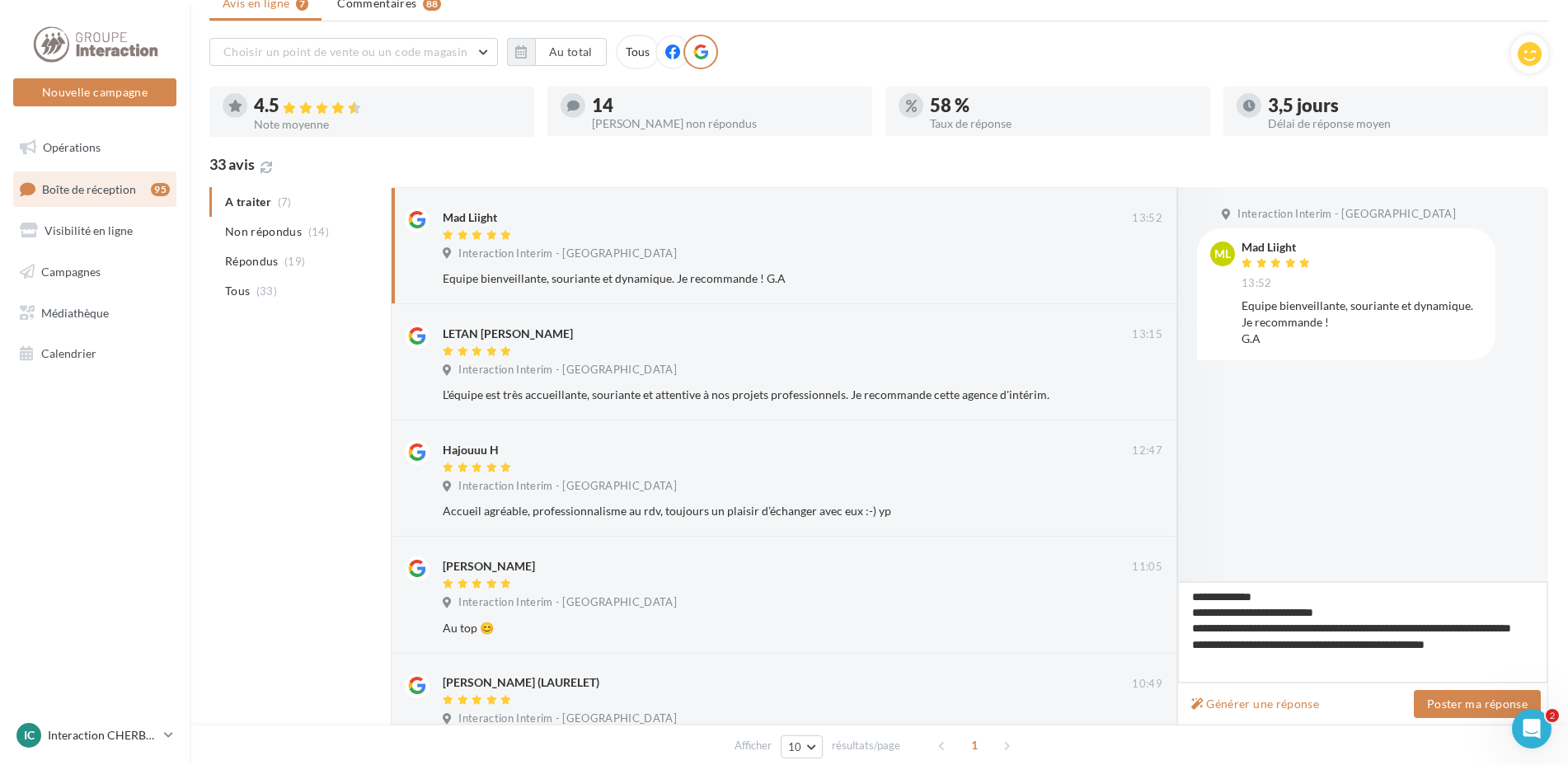 drag, startPoint x: 1226, startPoint y: 632, endPoint x: 1226, endPoint y: 644, distance: 12 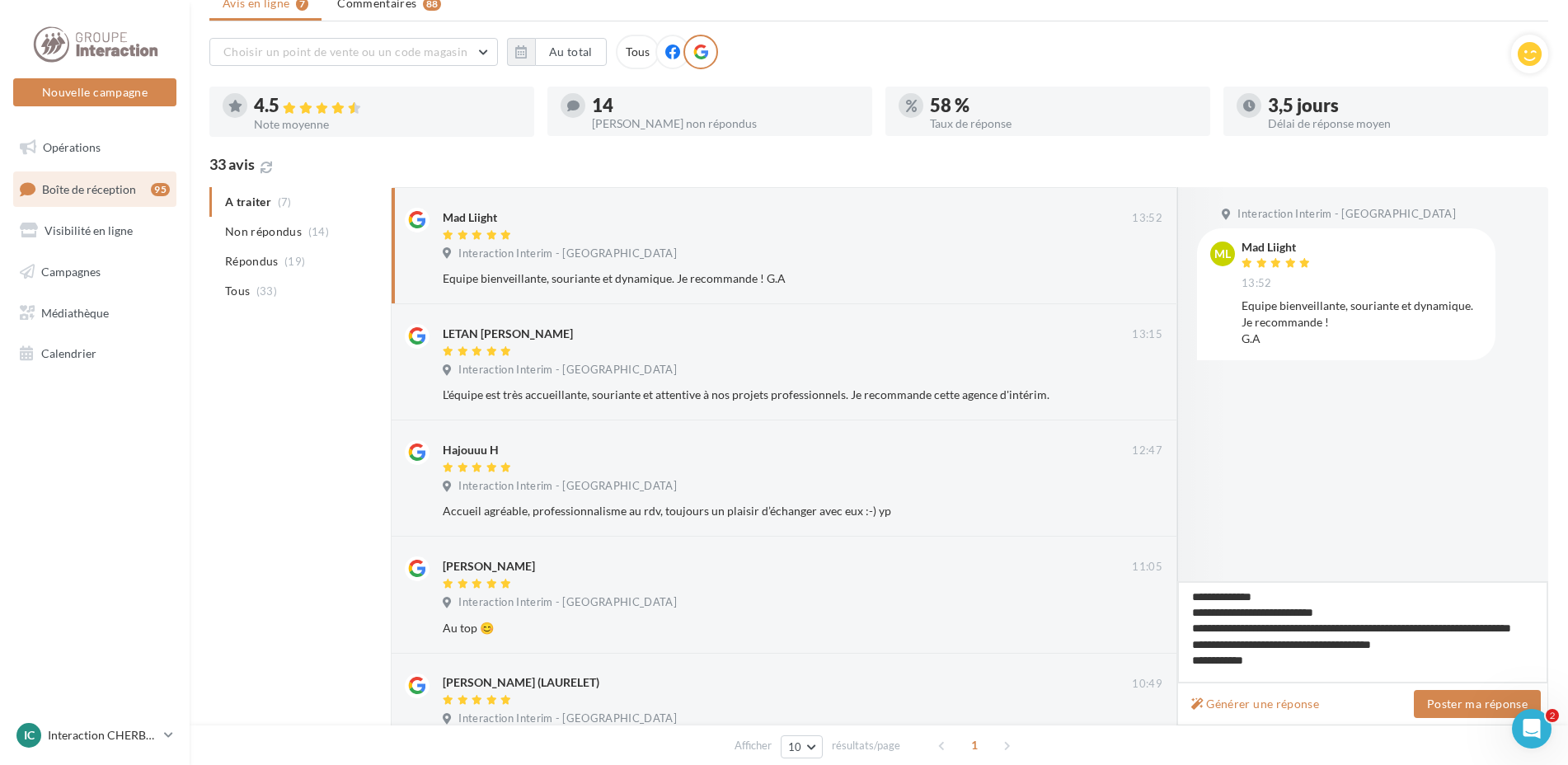 scroll, scrollTop: 10, scrollLeft: 0, axis: vertical 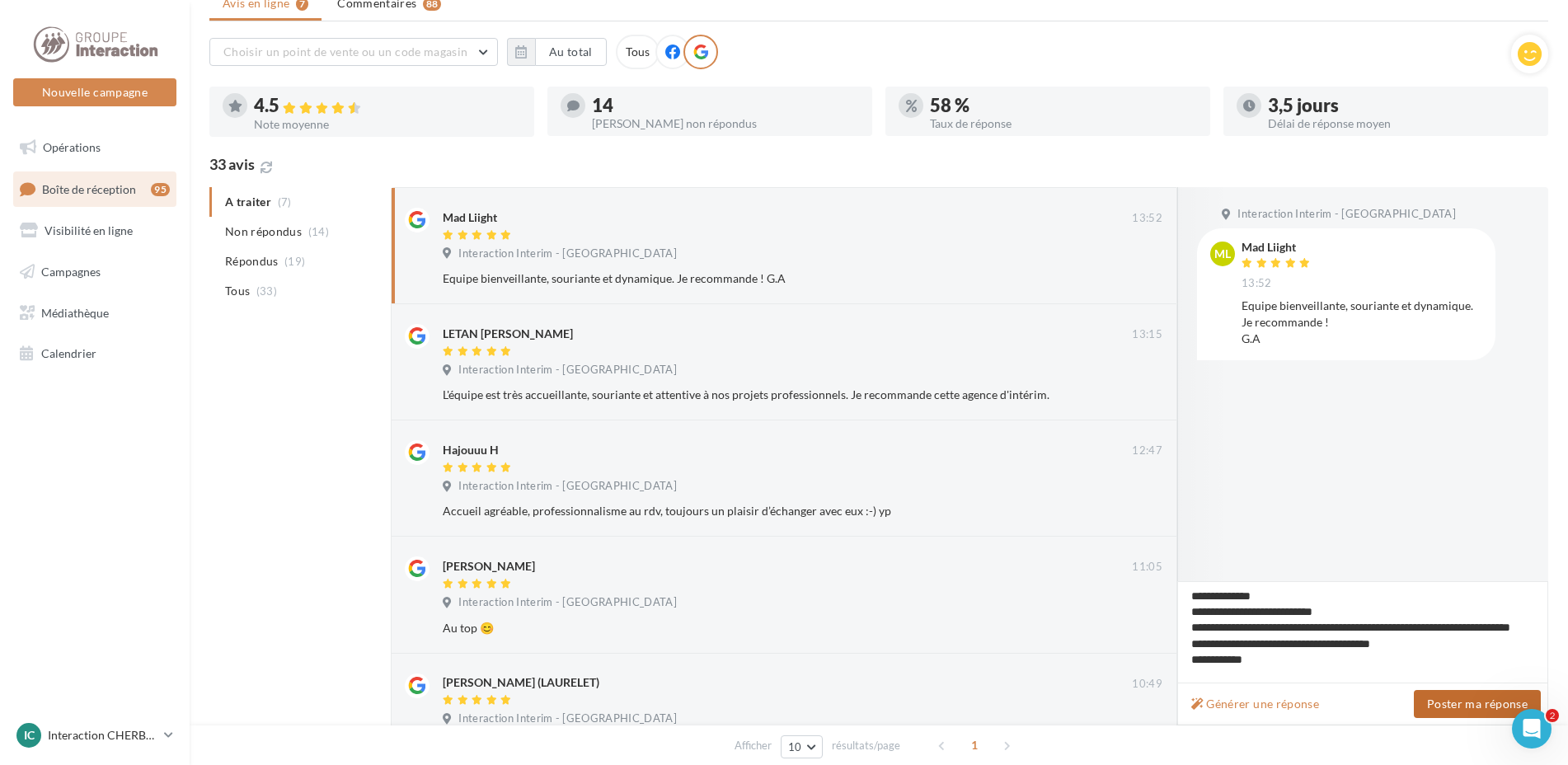 click on "Poster ma réponse" at bounding box center (1477, 704) 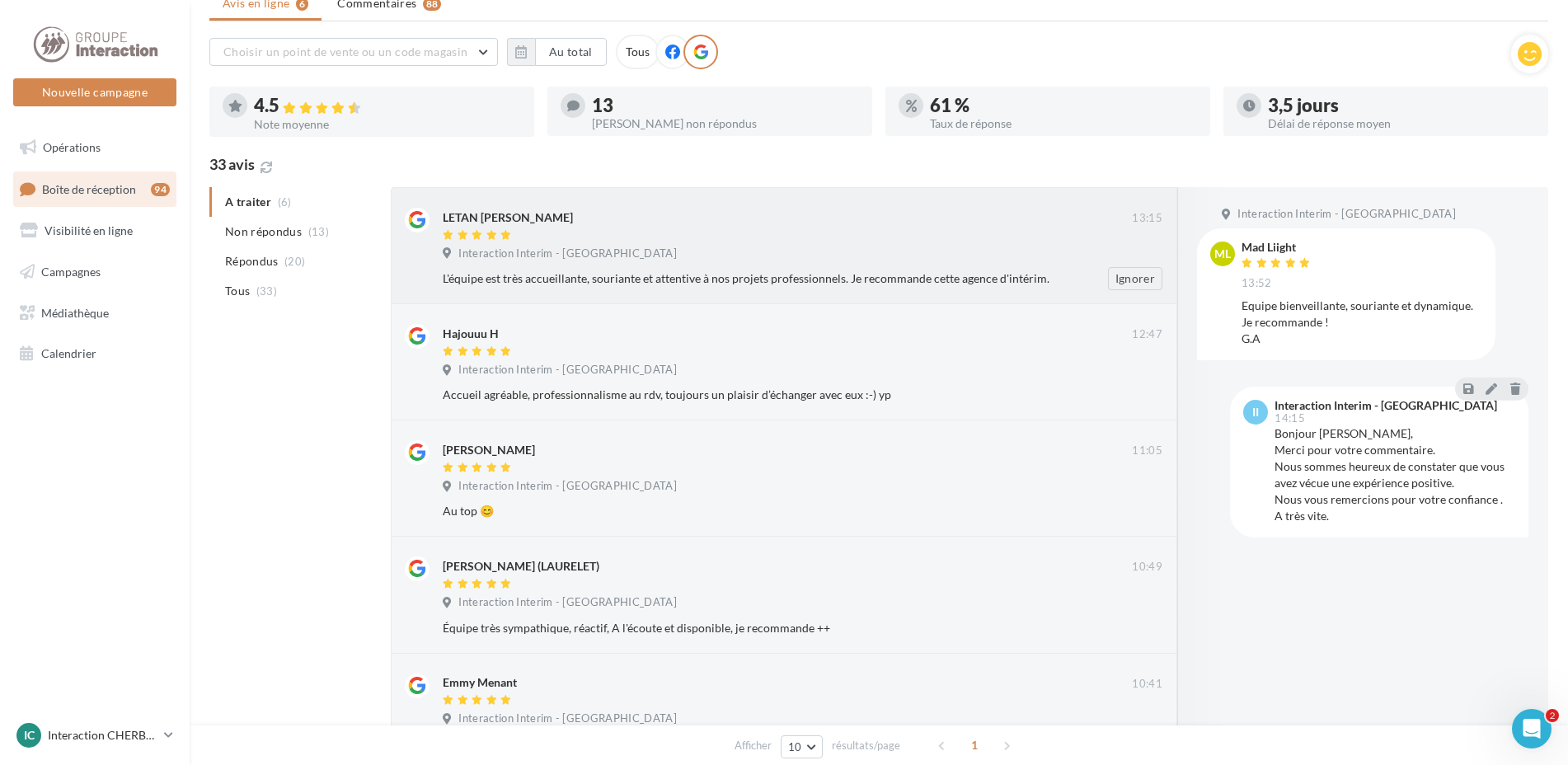 click on "Interaction Interim - [GEOGRAPHIC_DATA]" at bounding box center (802, 256) 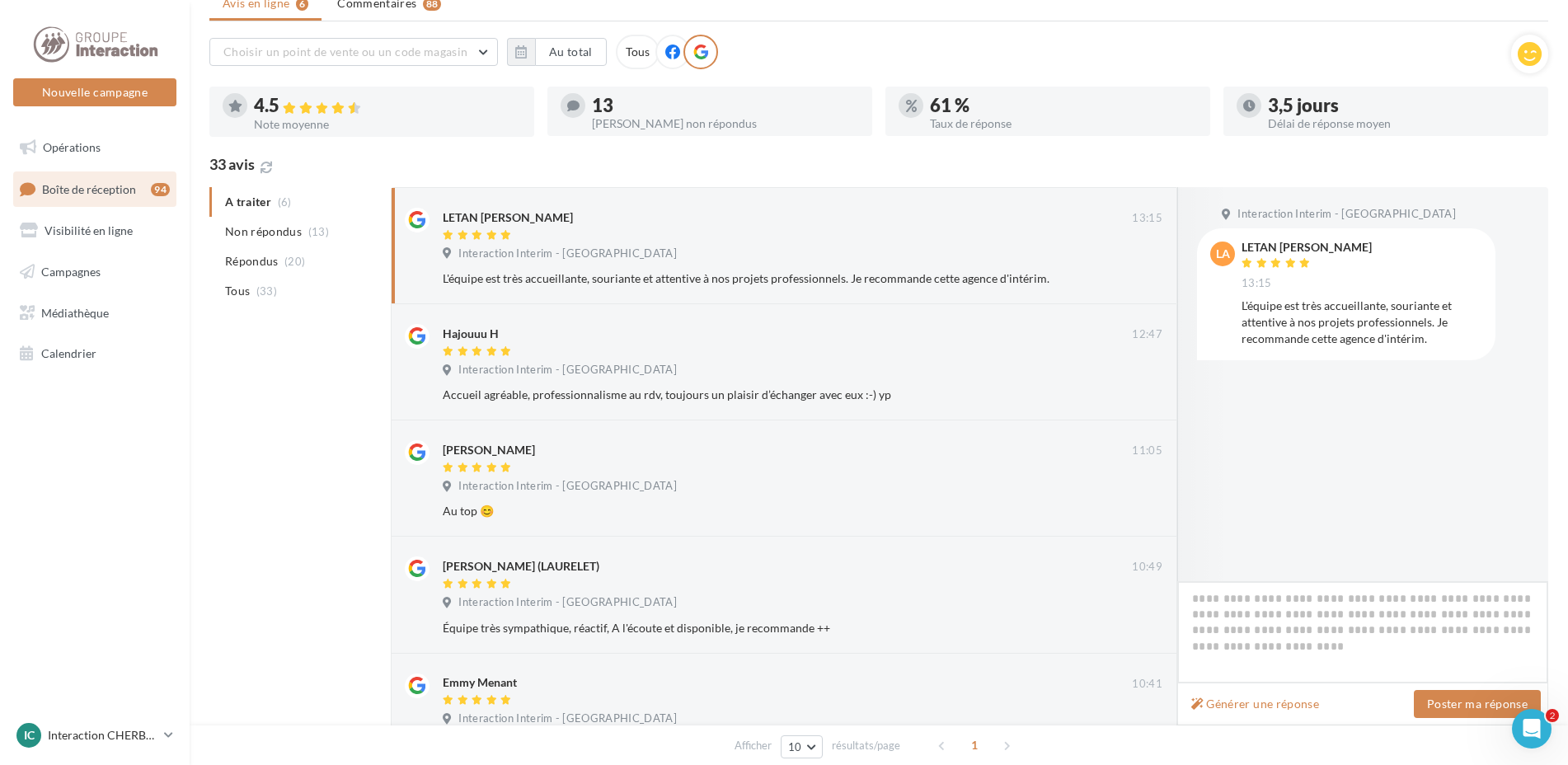 click at bounding box center (1363, 632) 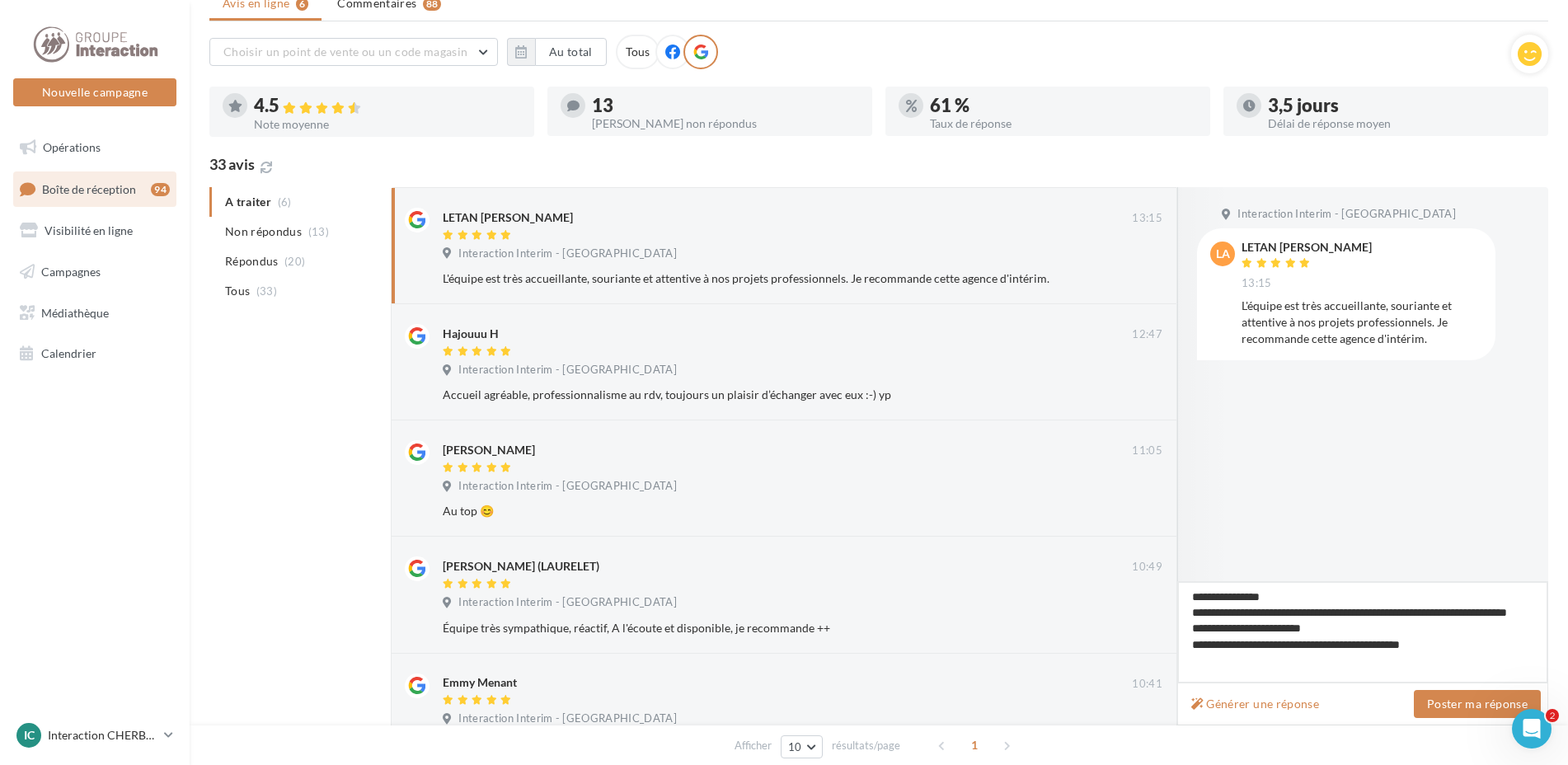 click on "**********" at bounding box center (1363, 632) 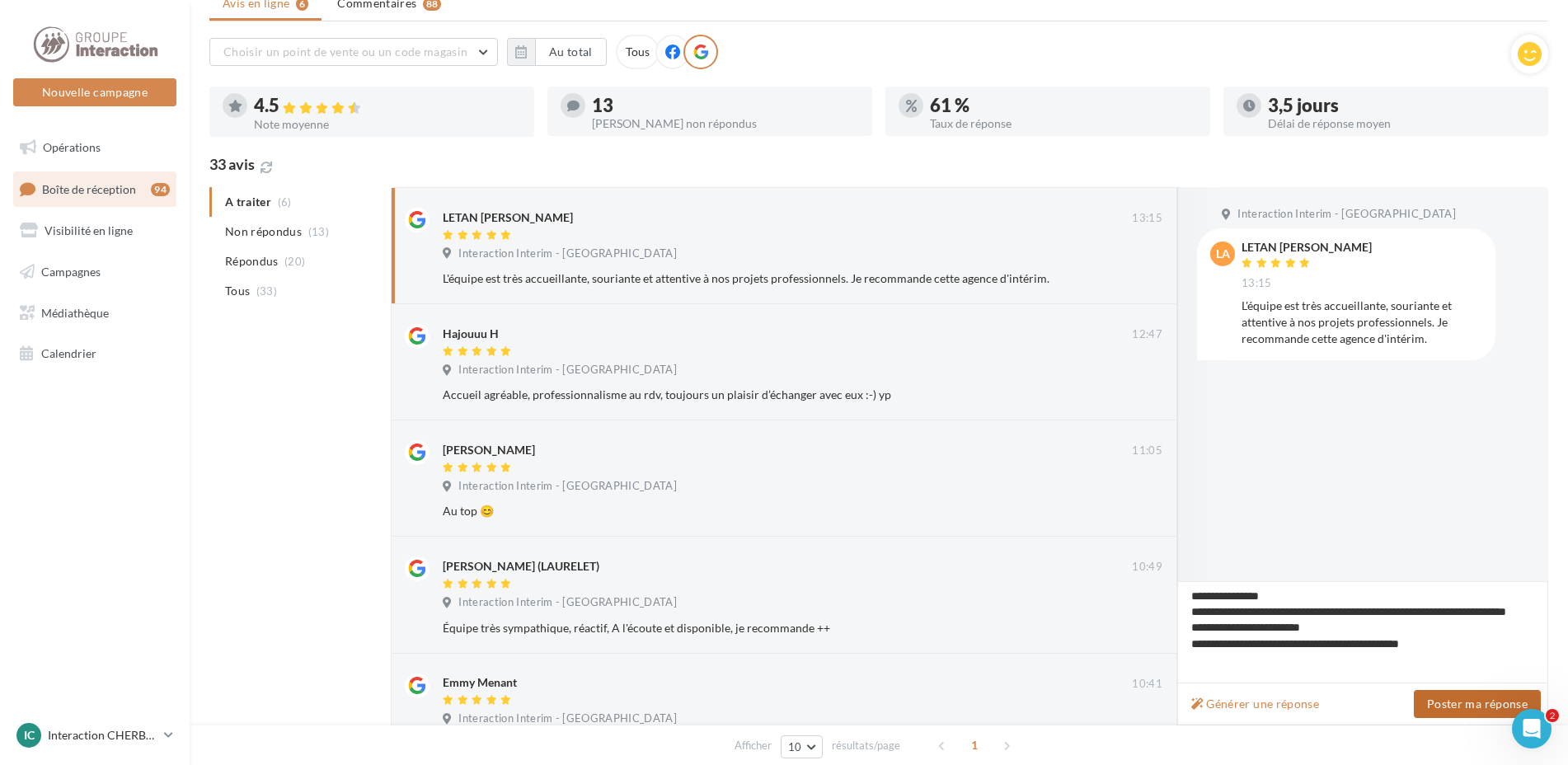 click on "Poster ma réponse" at bounding box center (1477, 704) 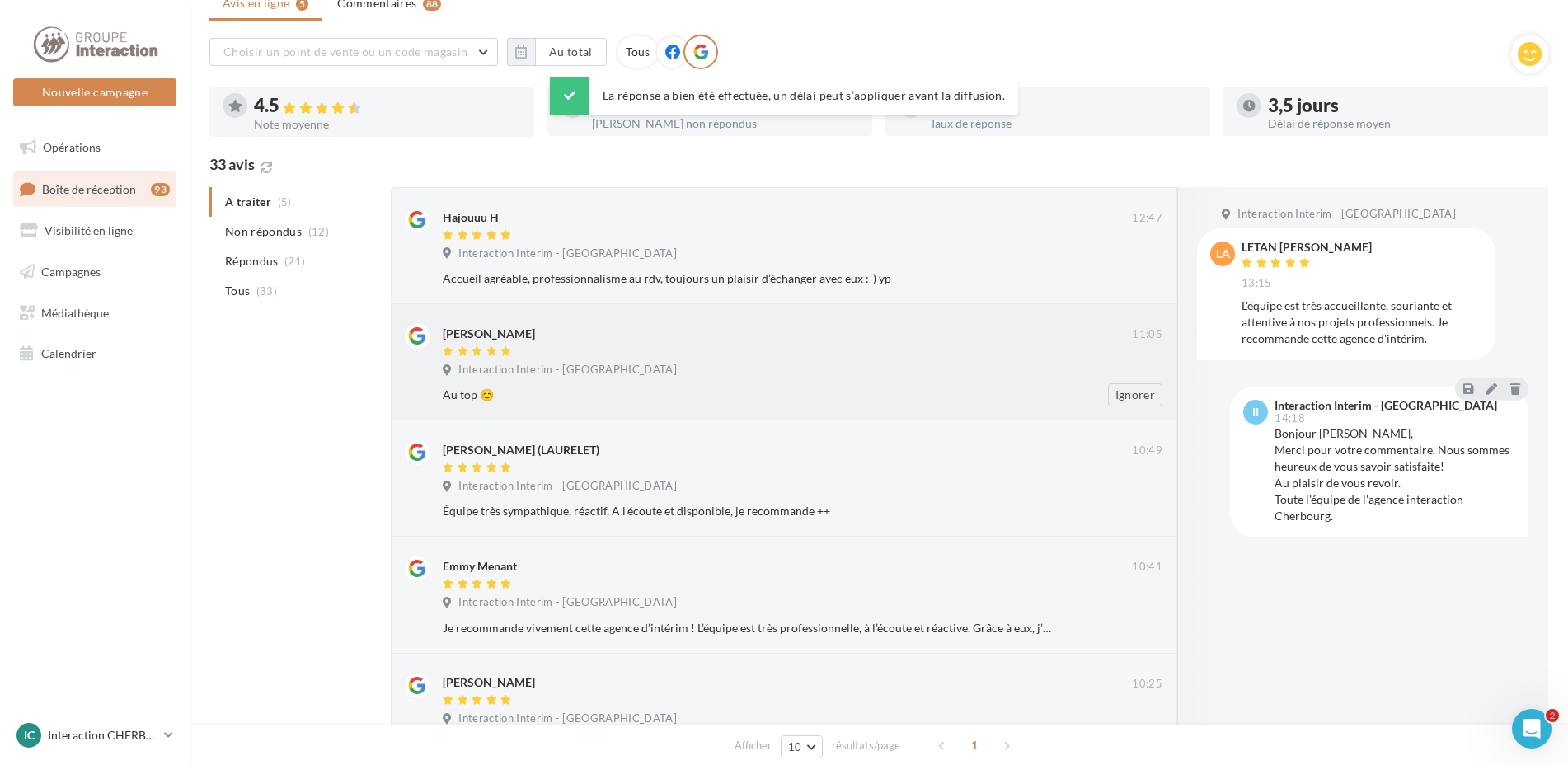 click on "Interaction Interim - [GEOGRAPHIC_DATA]" at bounding box center [567, 370] 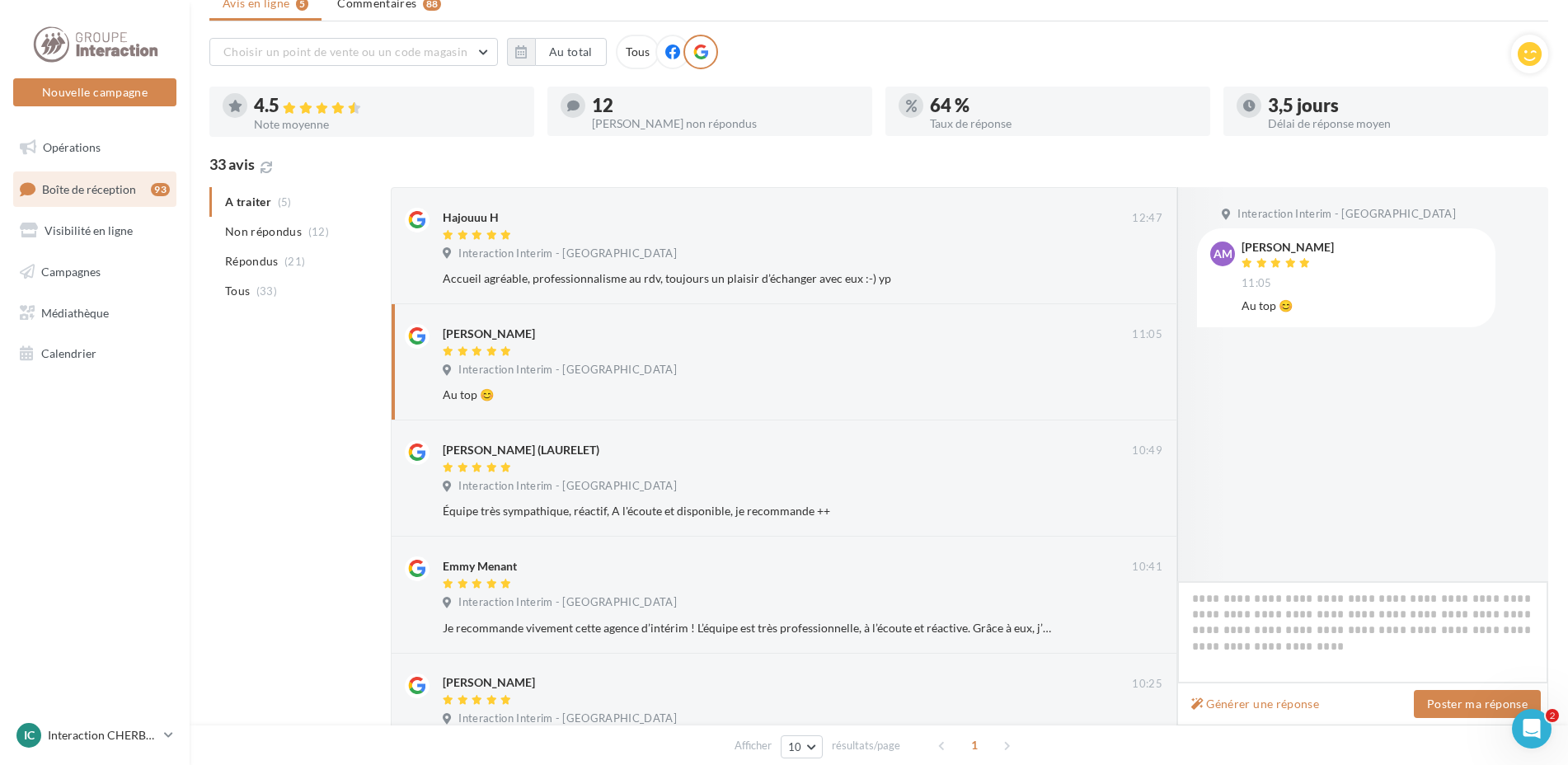 click at bounding box center [1363, 632] 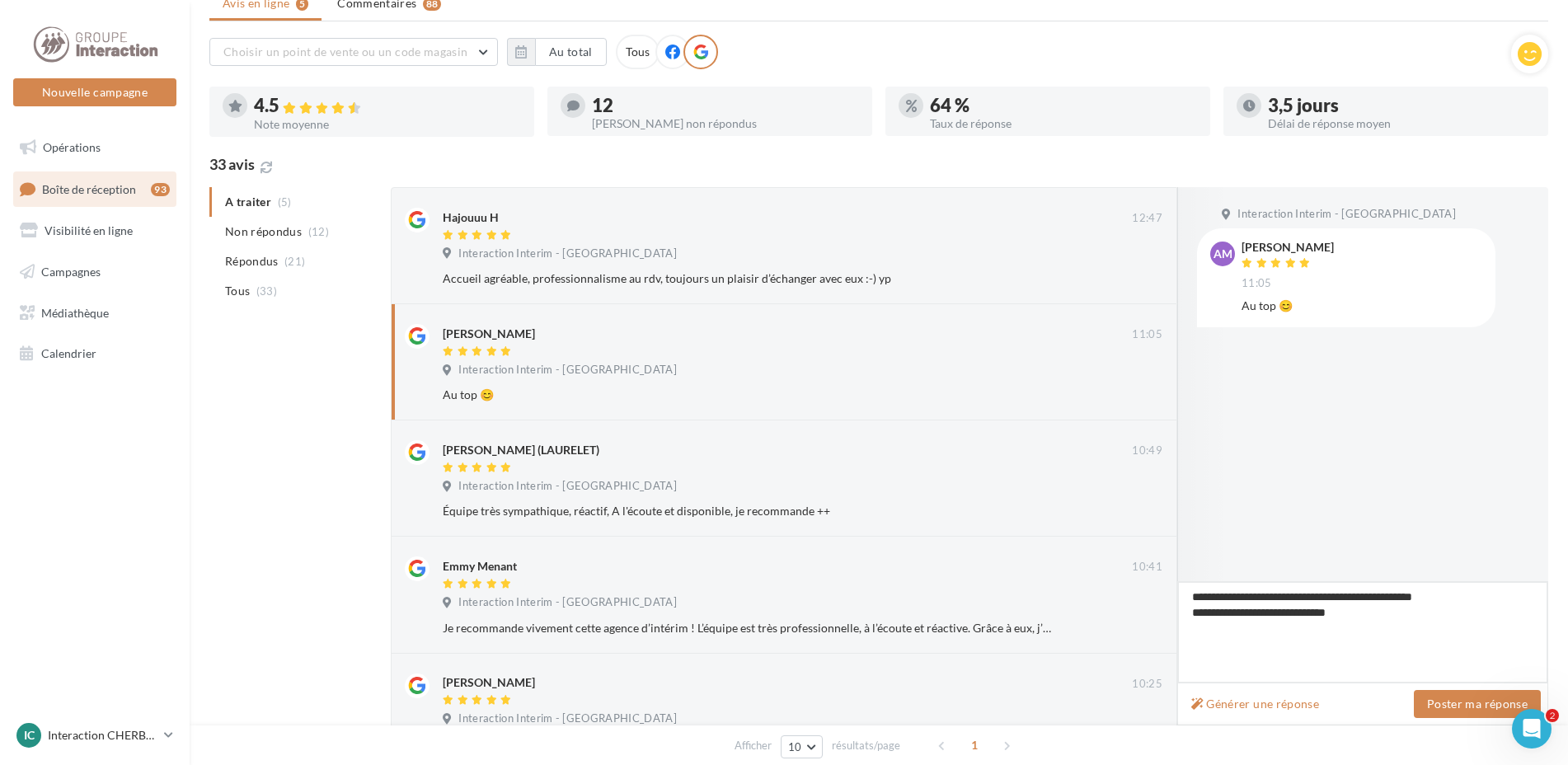 click on "**********" at bounding box center [1363, 632] 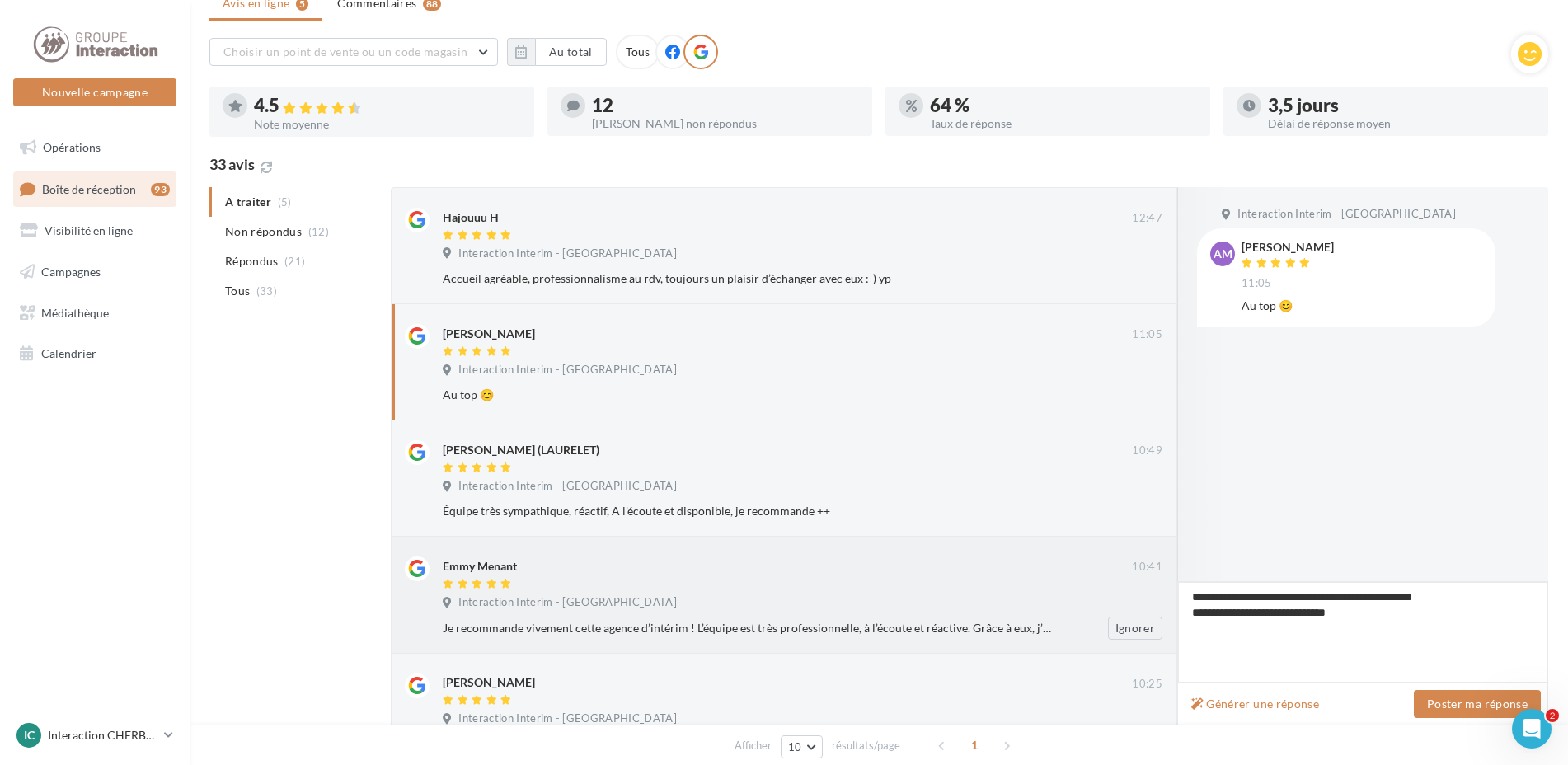 drag, startPoint x: 1237, startPoint y: 614, endPoint x: 1175, endPoint y: 624, distance: 62.80127 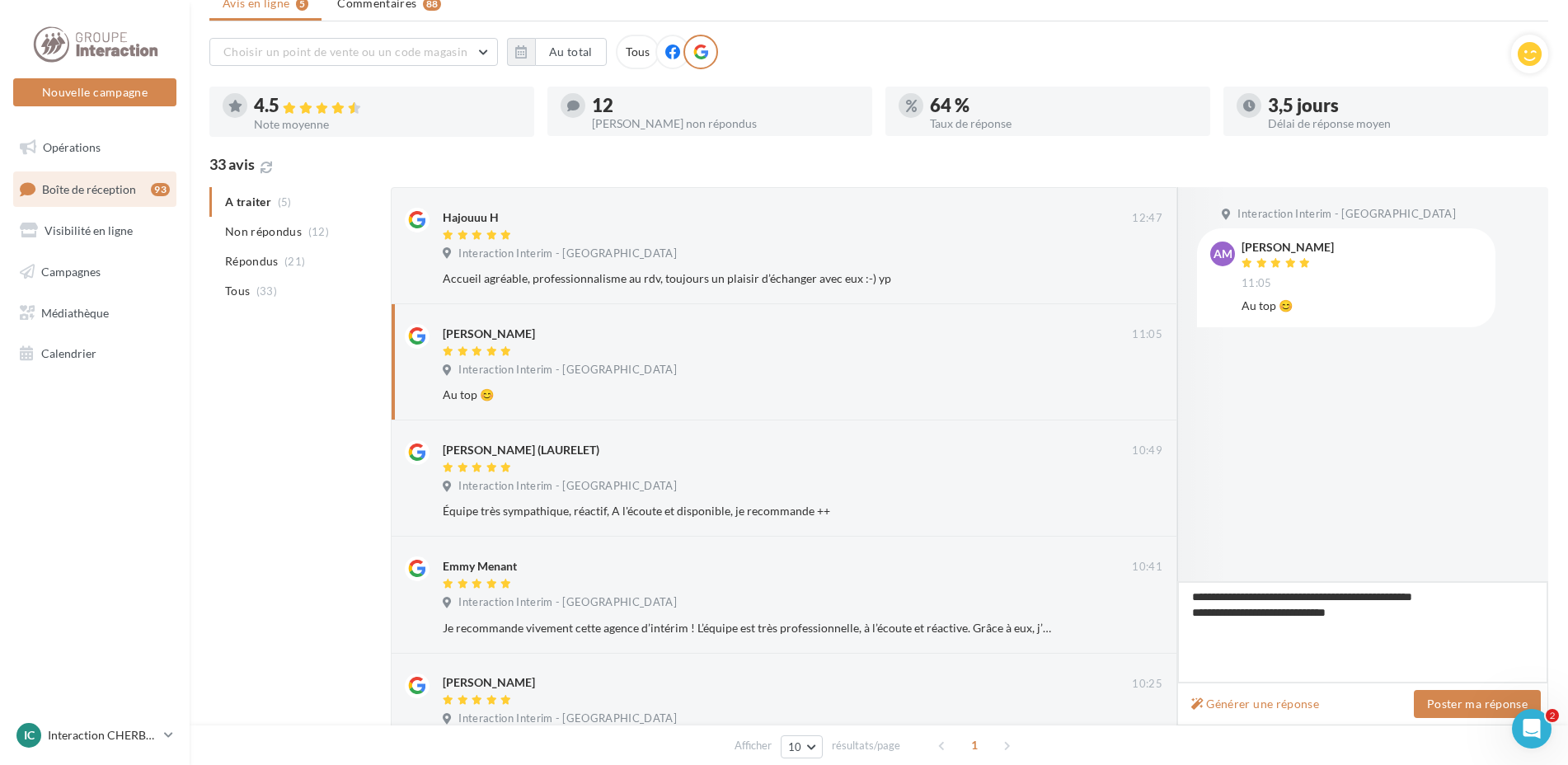 click on "**********" at bounding box center (1363, 632) 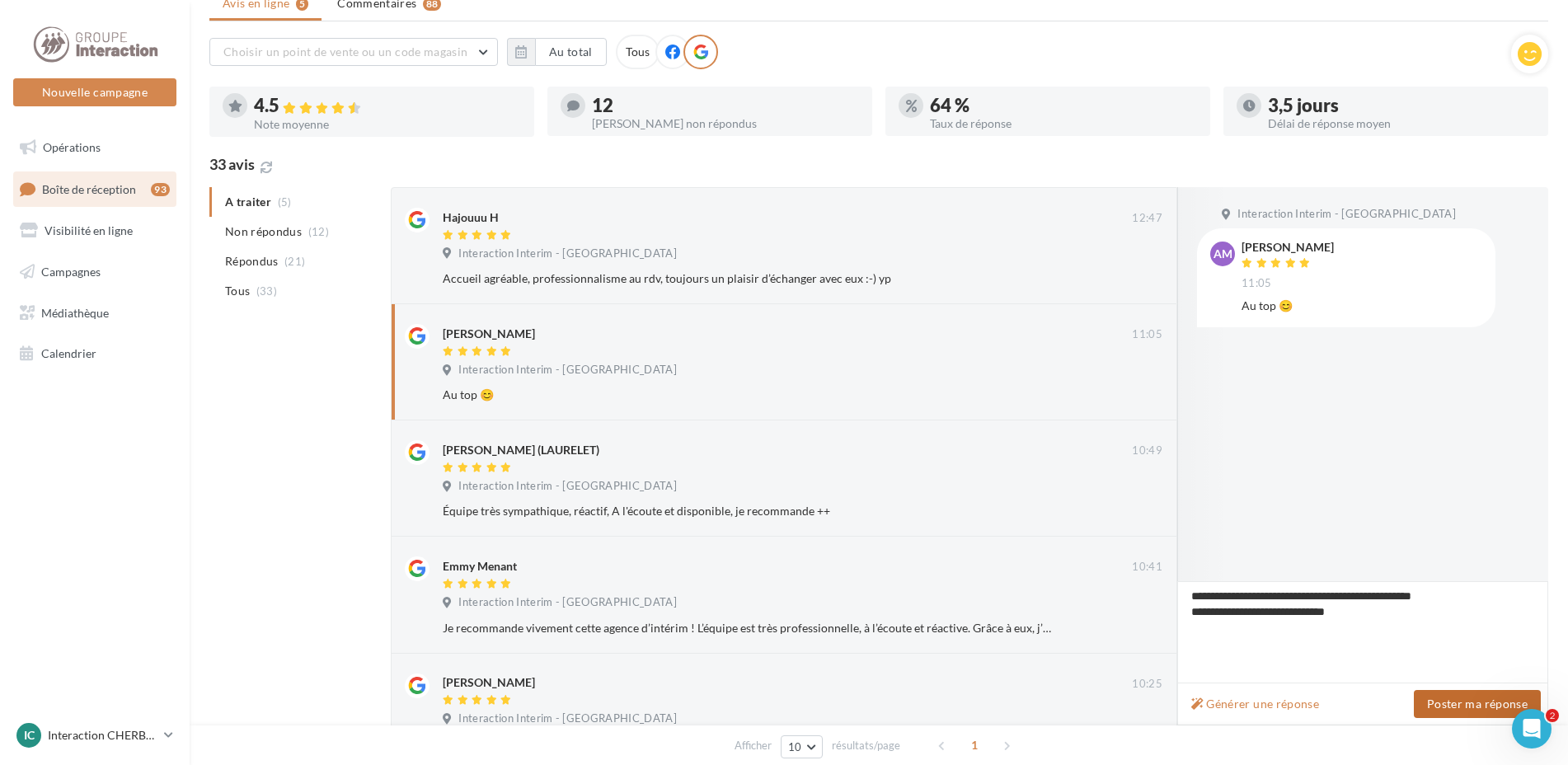 click on "Poster ma réponse" at bounding box center [1477, 704] 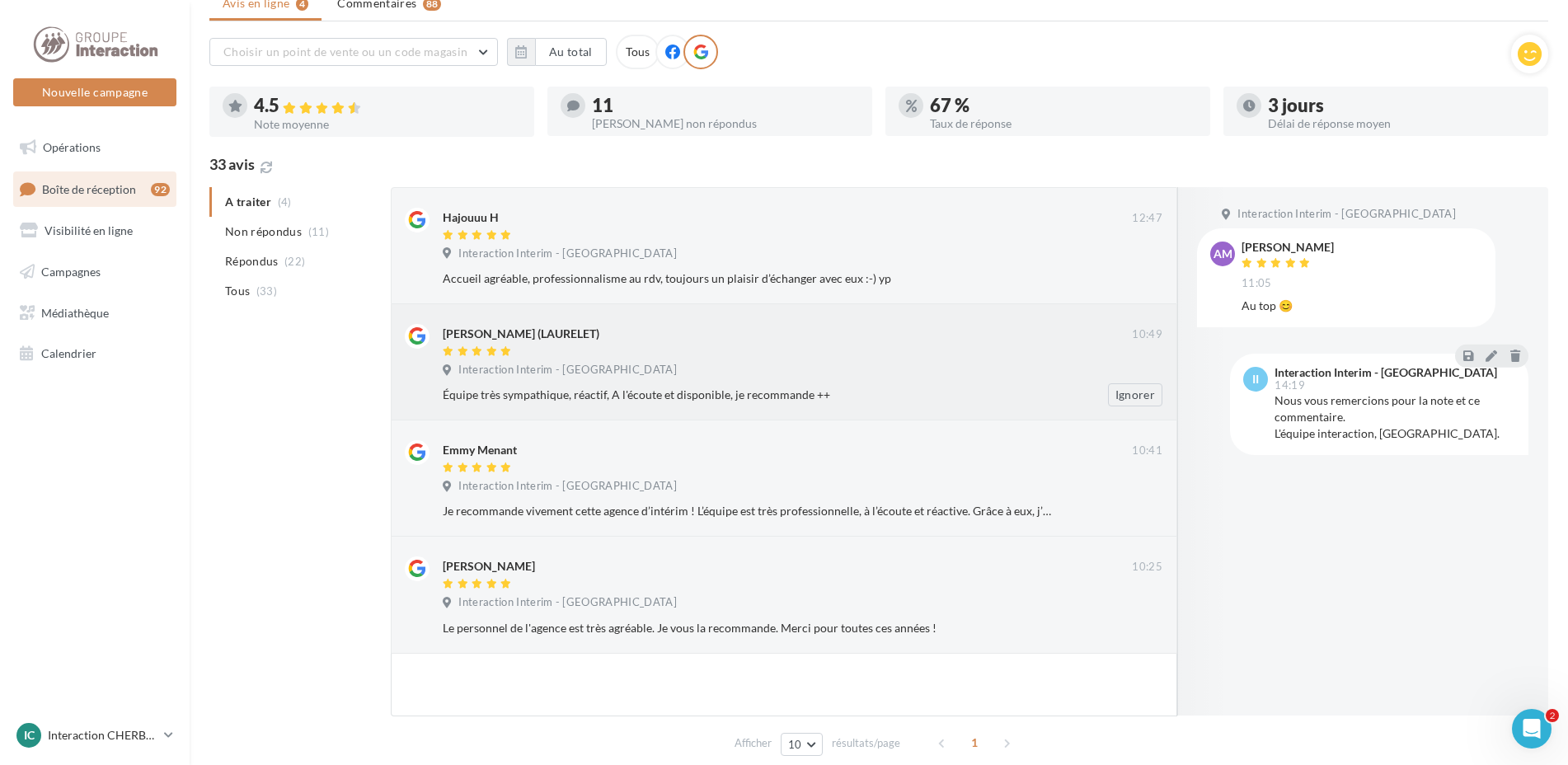 scroll, scrollTop: 0, scrollLeft: 0, axis: both 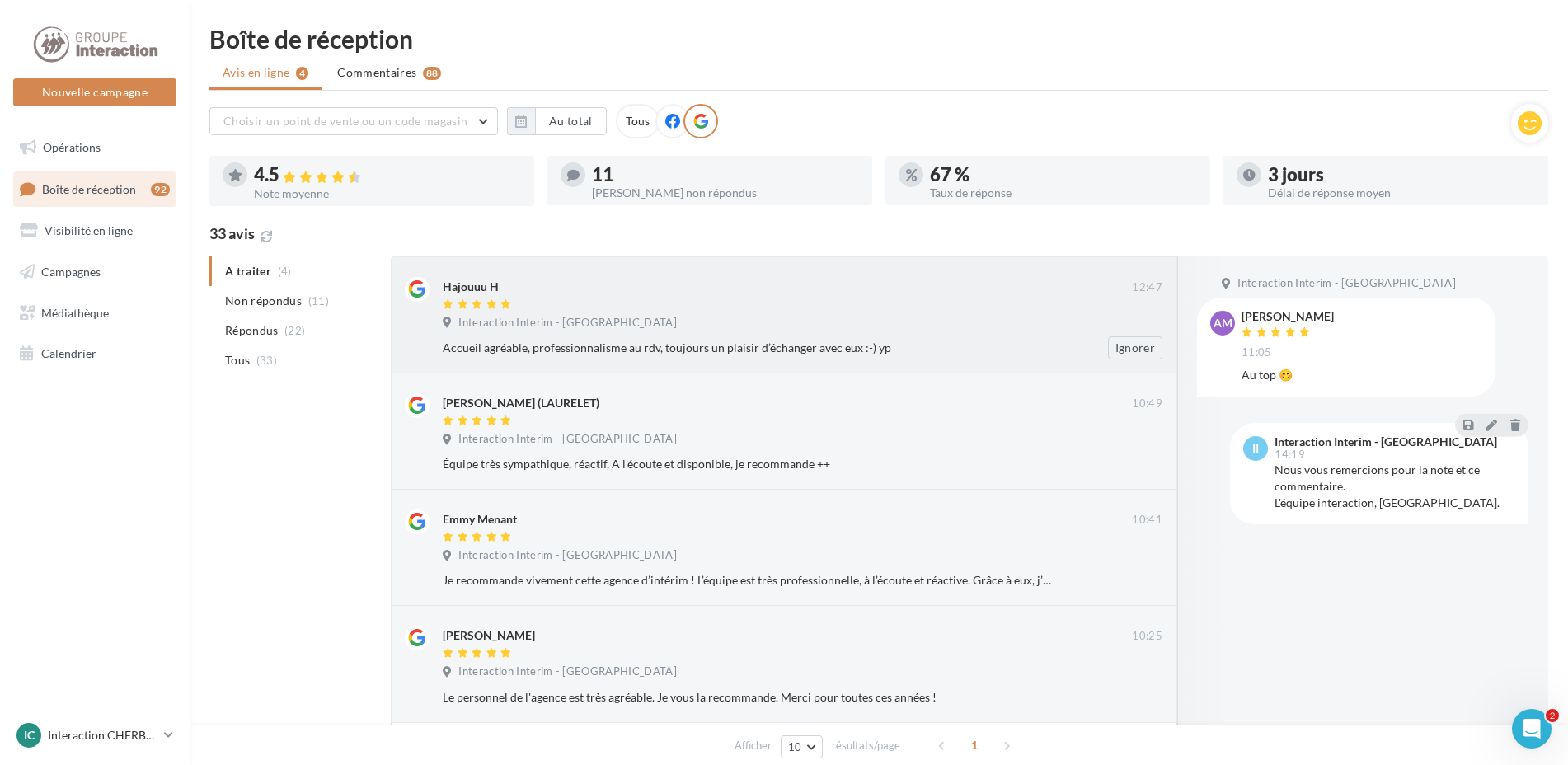 click on "Interaction Interim - [GEOGRAPHIC_DATA]" at bounding box center [567, 323] 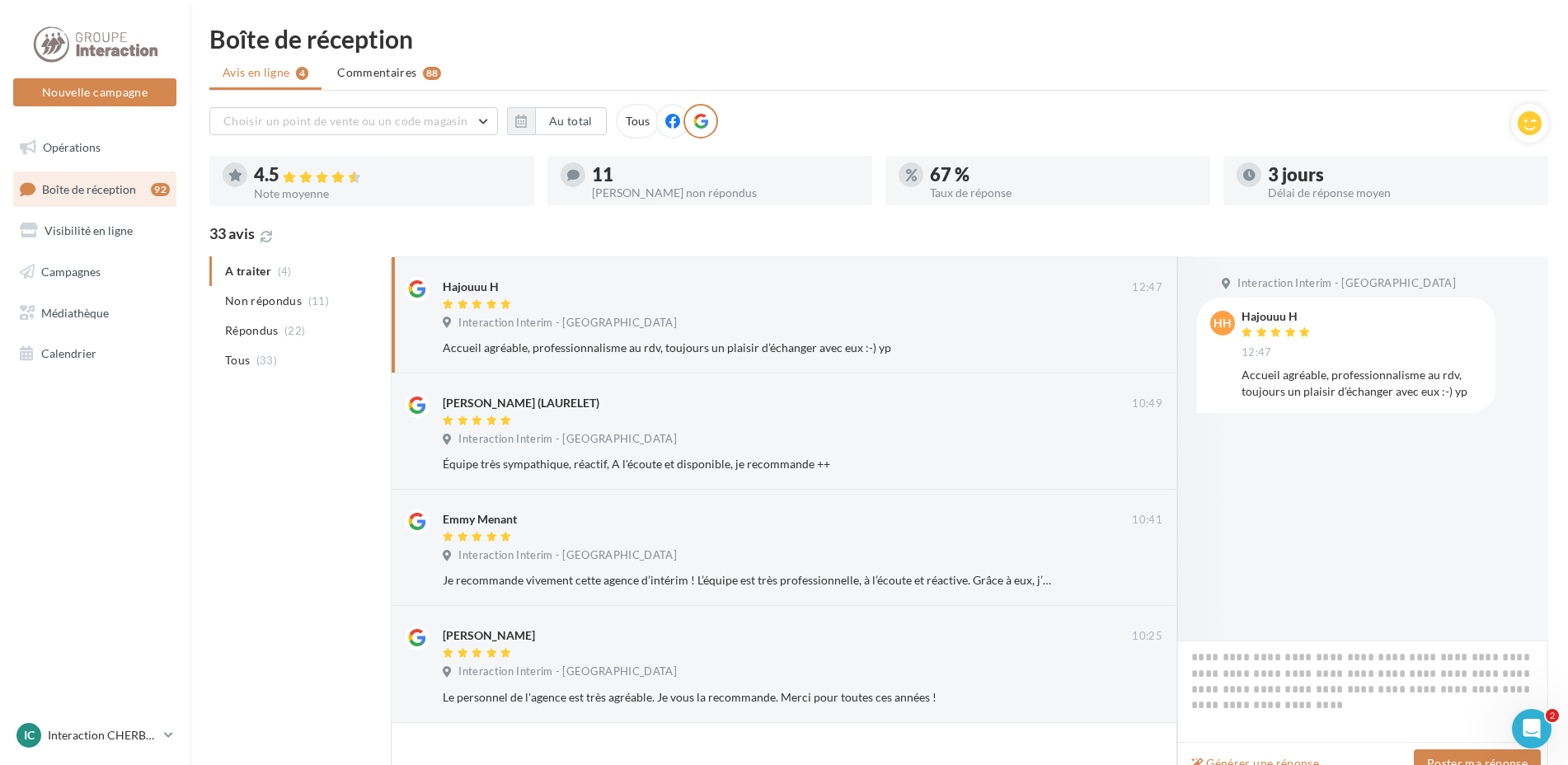 scroll, scrollTop: 82, scrollLeft: 0, axis: vertical 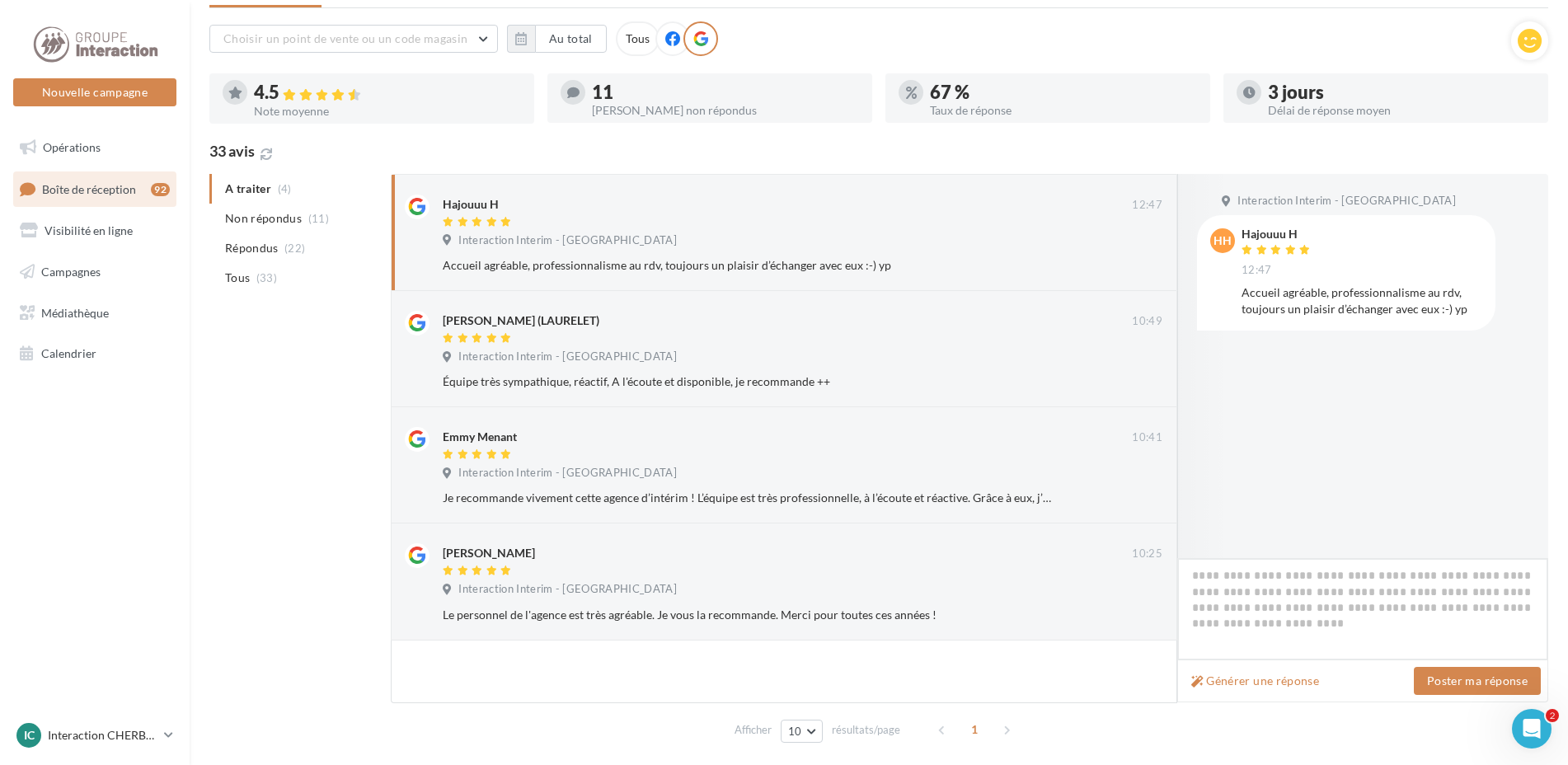 click at bounding box center (1363, 609) 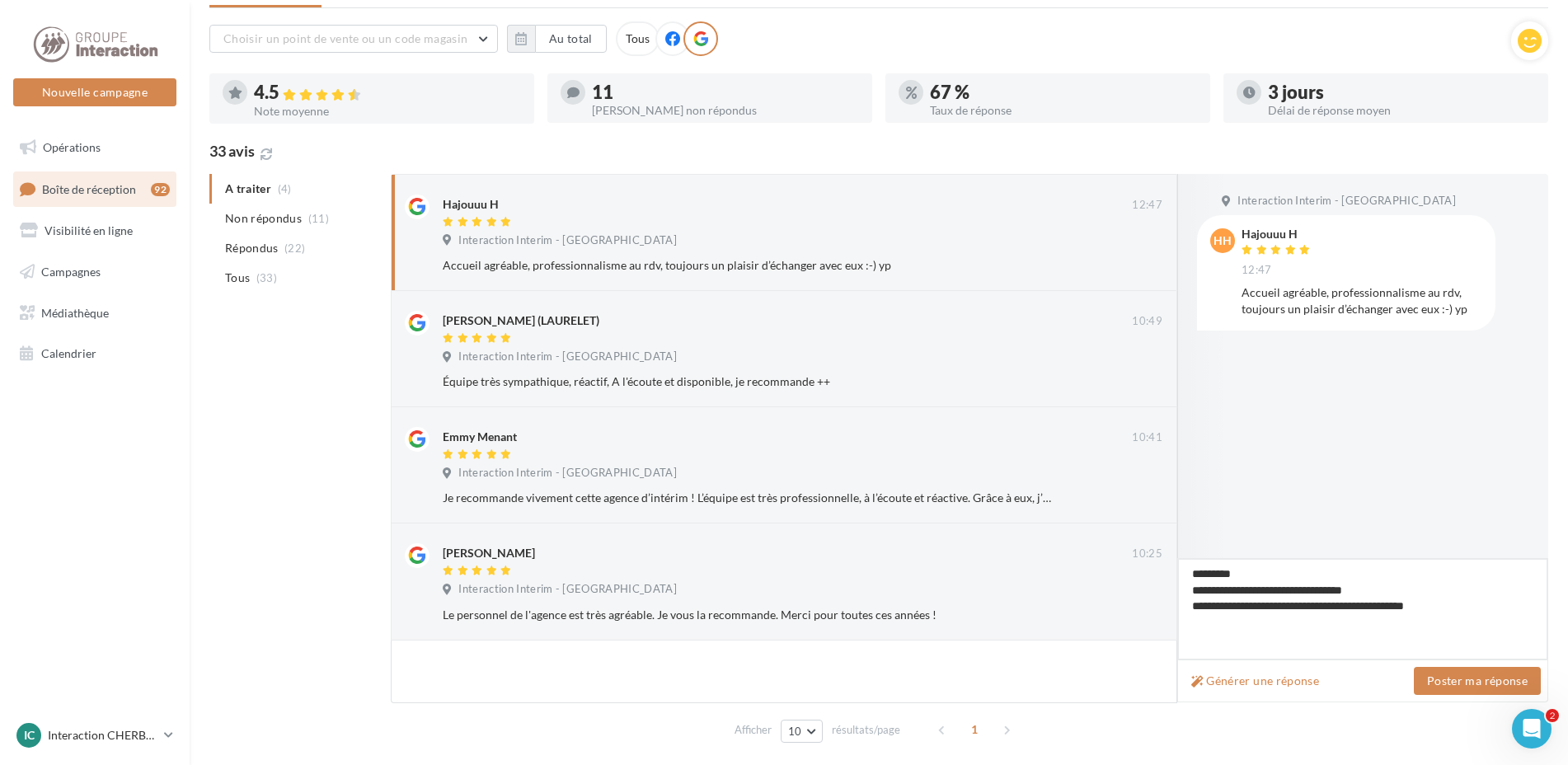 click on "**********" at bounding box center (1363, 609) 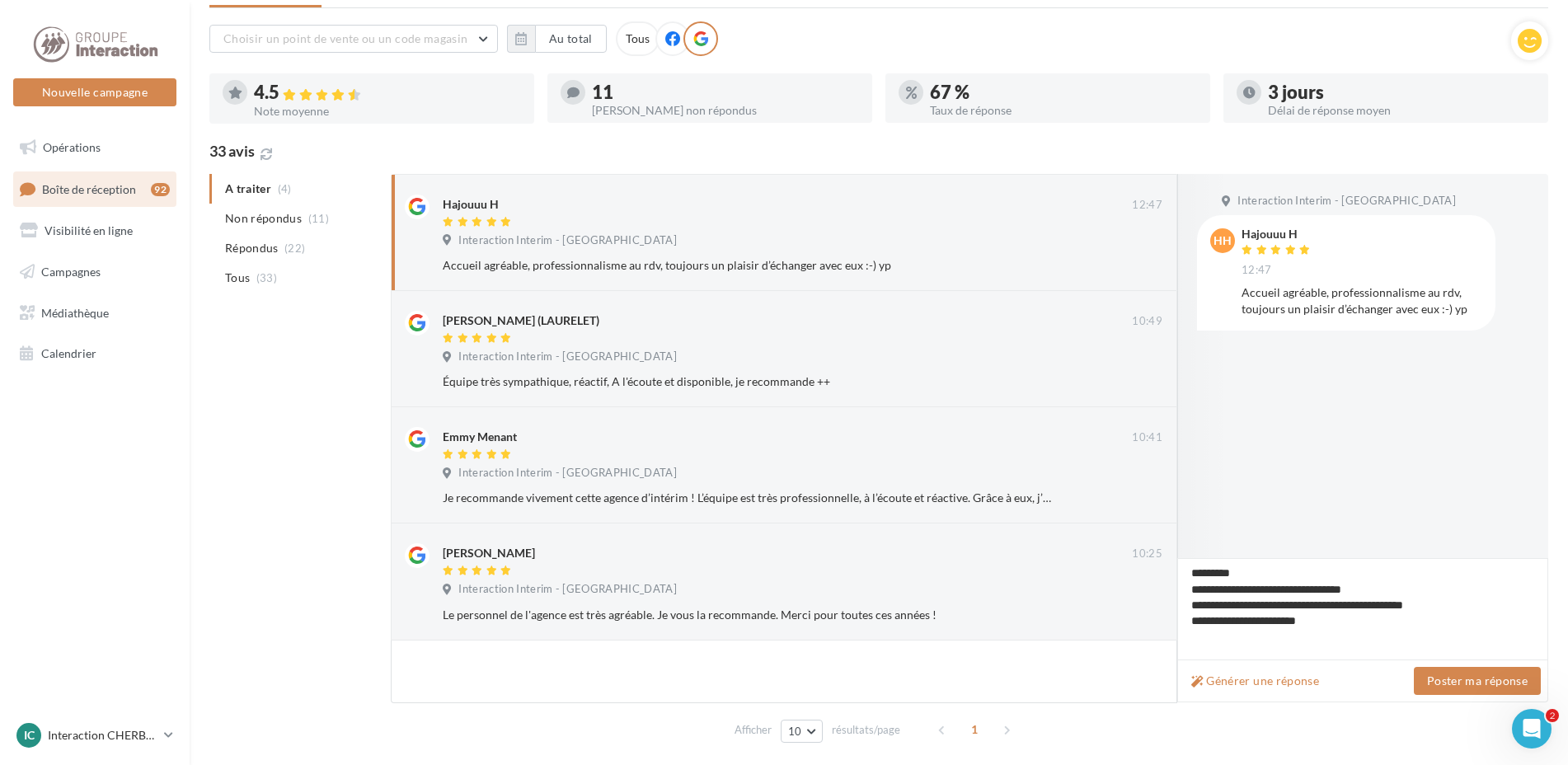 drag, startPoint x: 1284, startPoint y: 630, endPoint x: 1213, endPoint y: 387, distance: 253.16003 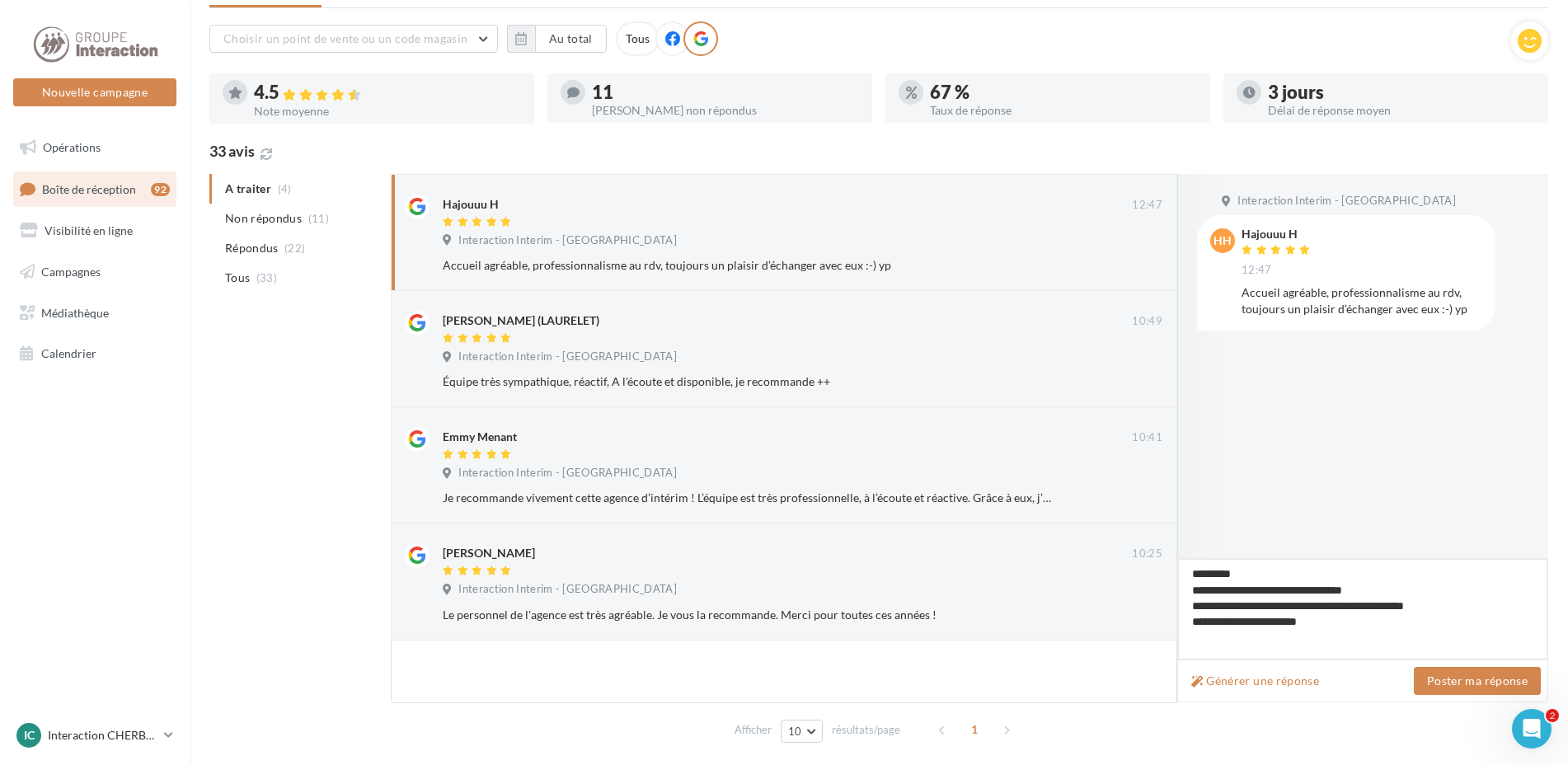 click on "**********" at bounding box center [1363, 609] 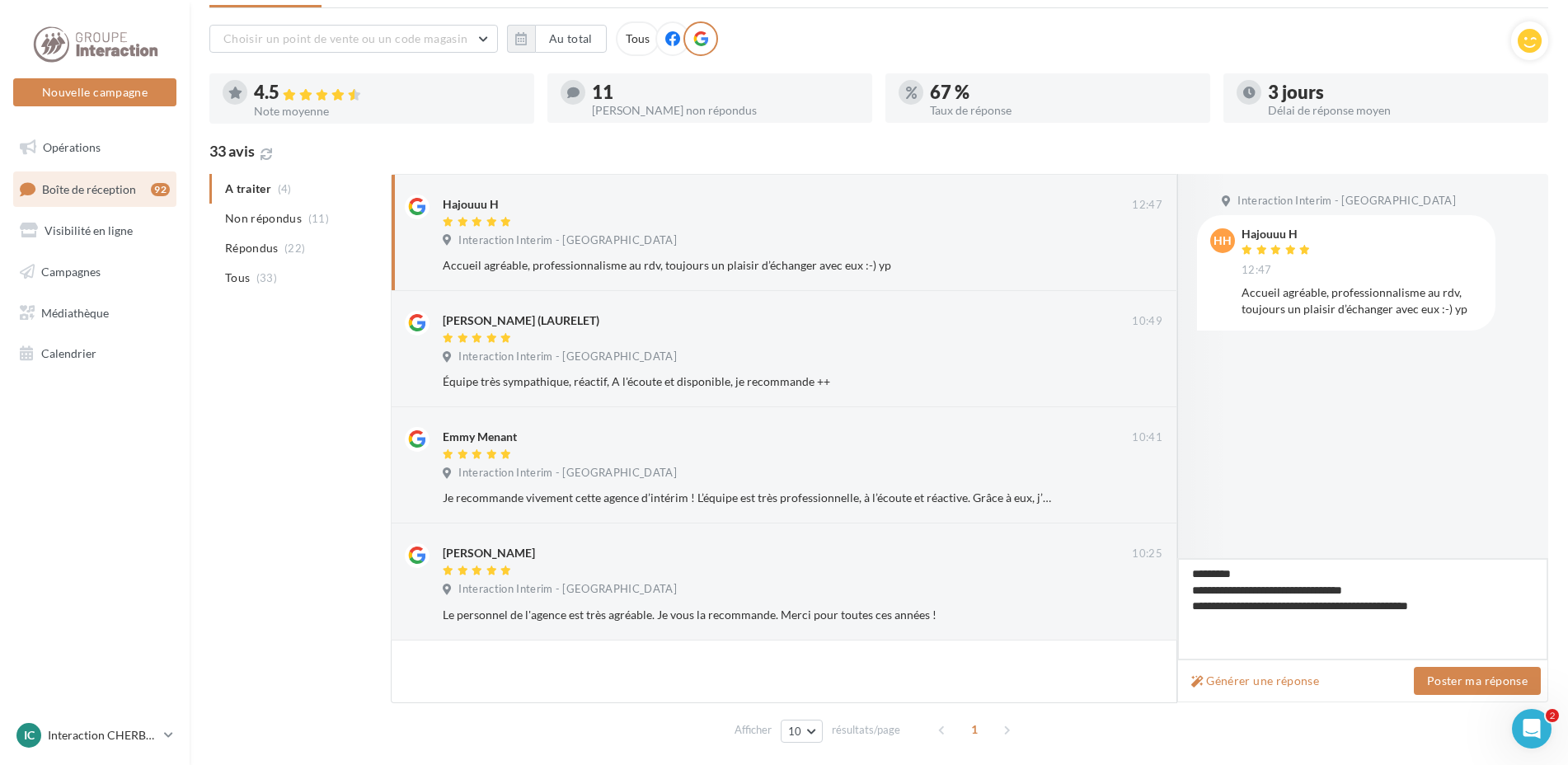 paste on "**********" 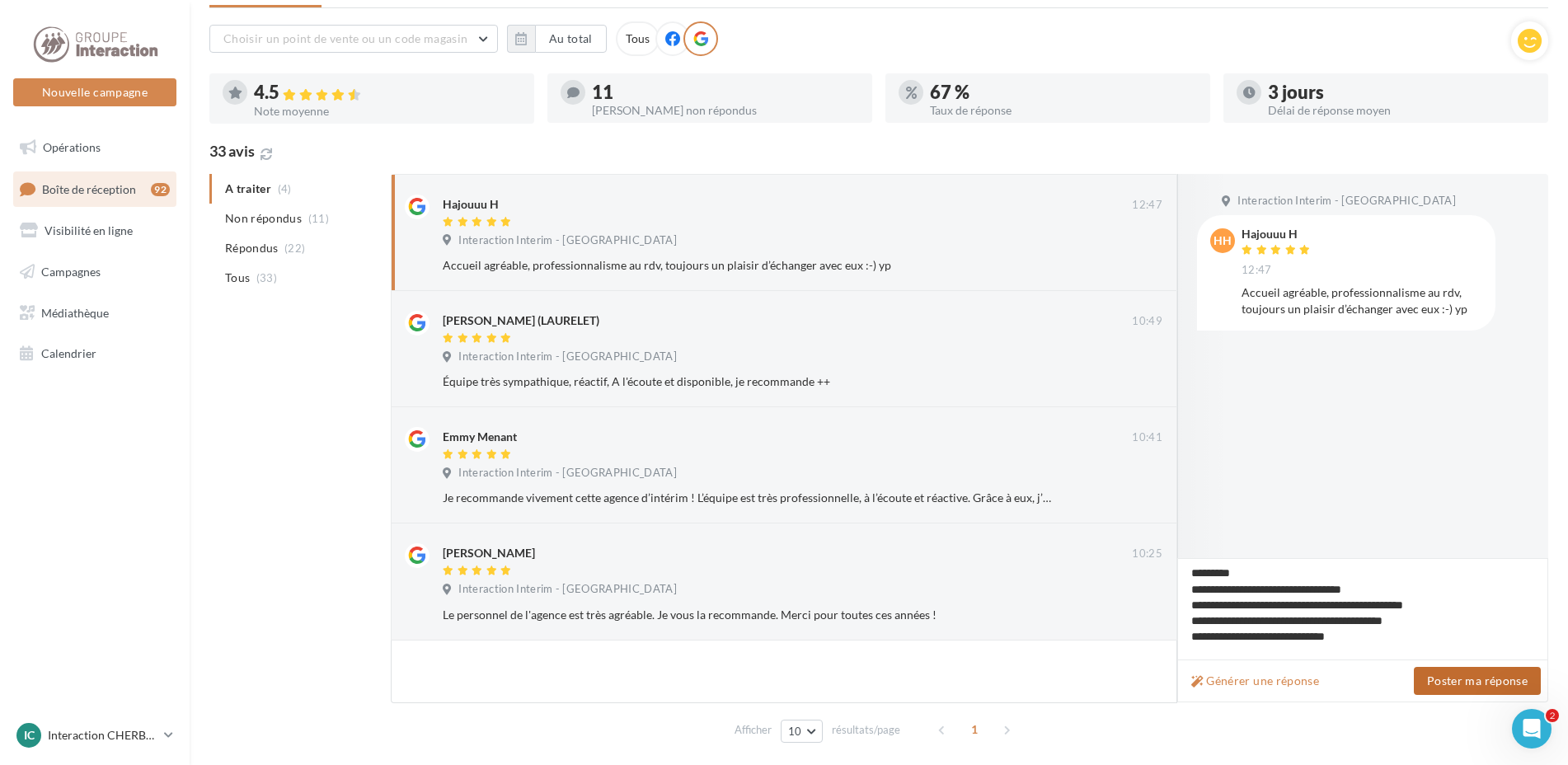 click on "Poster ma réponse" at bounding box center [1477, 681] 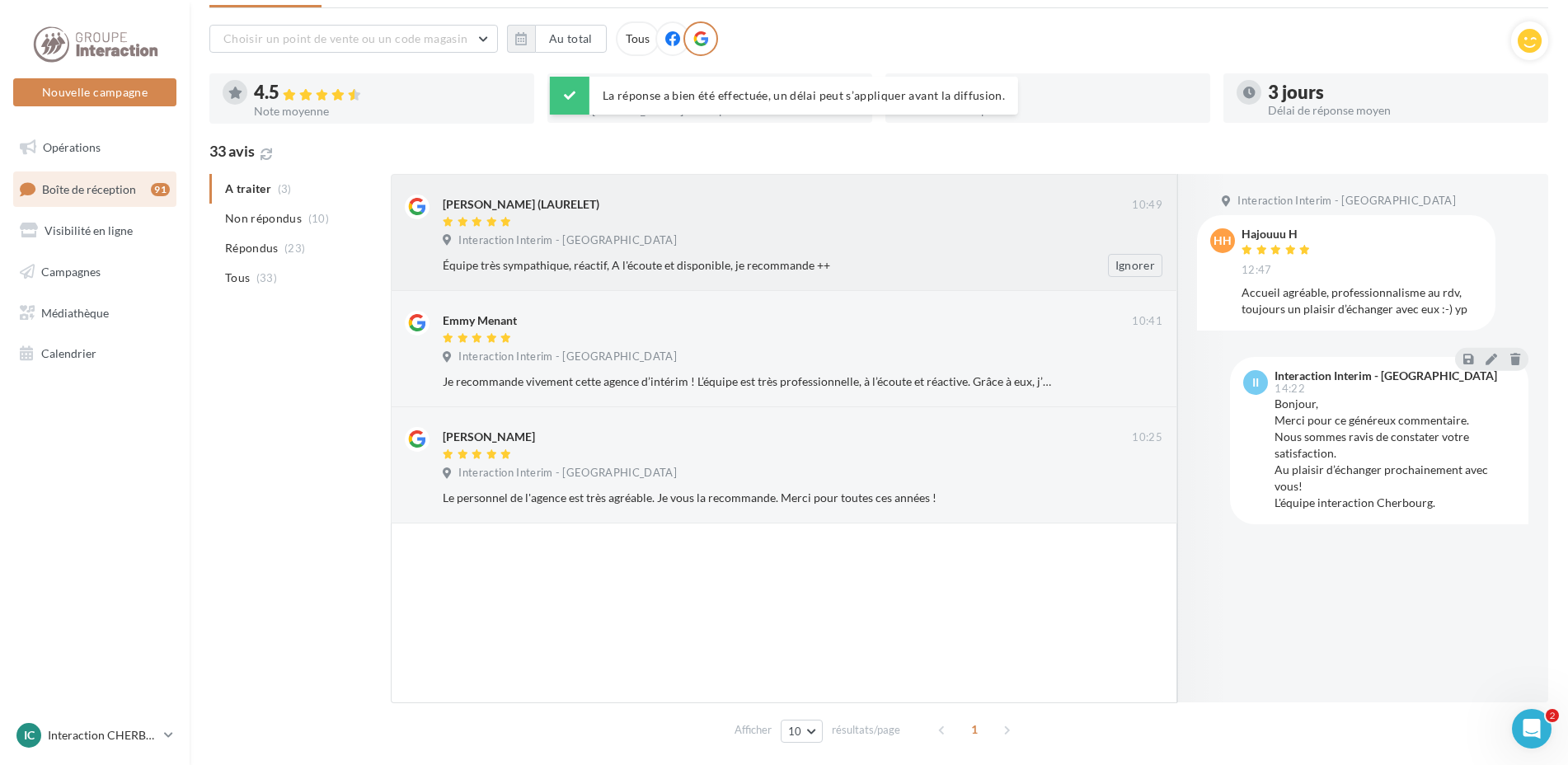 click on "[PERSON_NAME] (LAURELET)" at bounding box center (787, 203) 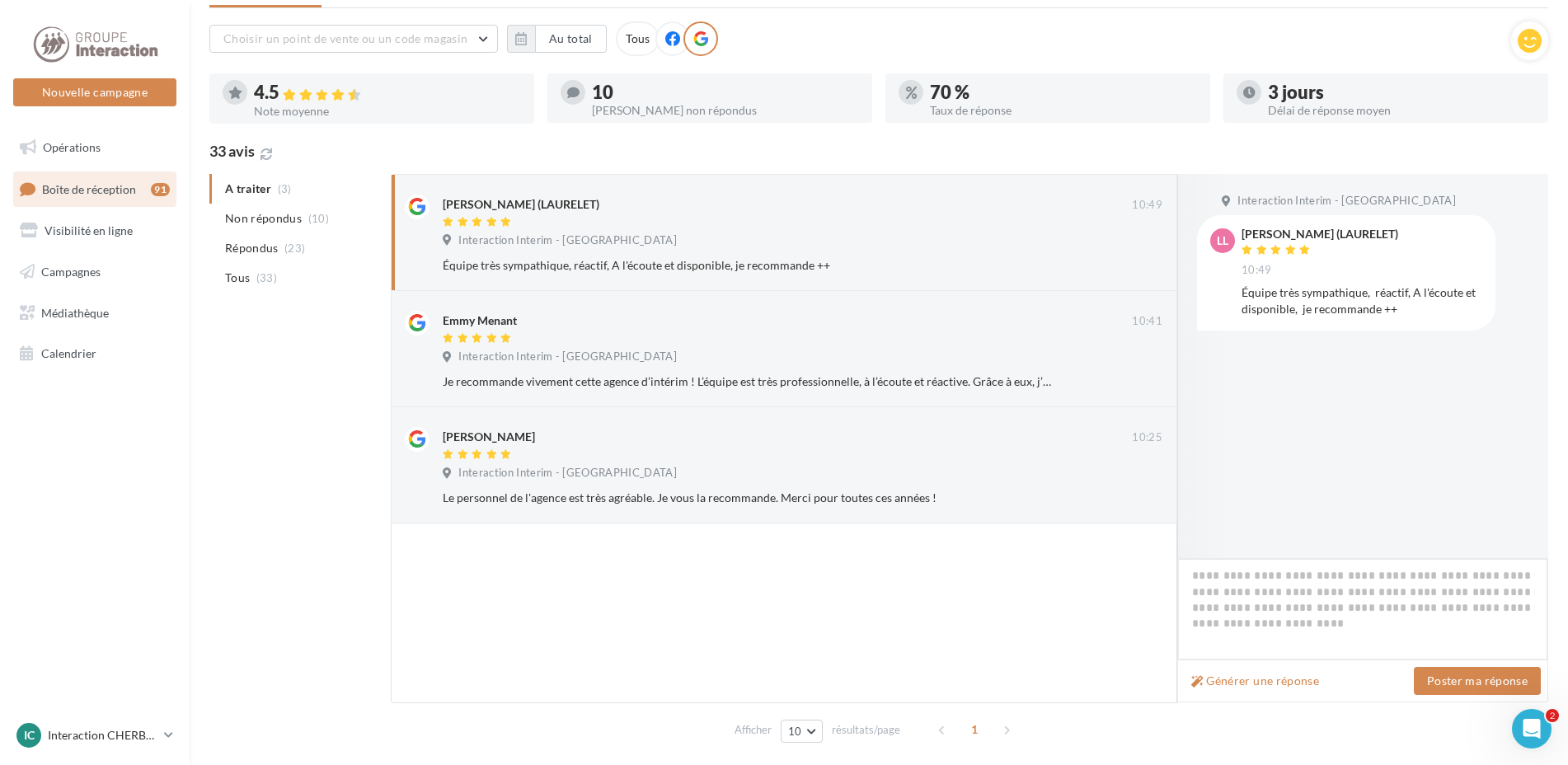 click at bounding box center [1363, 609] 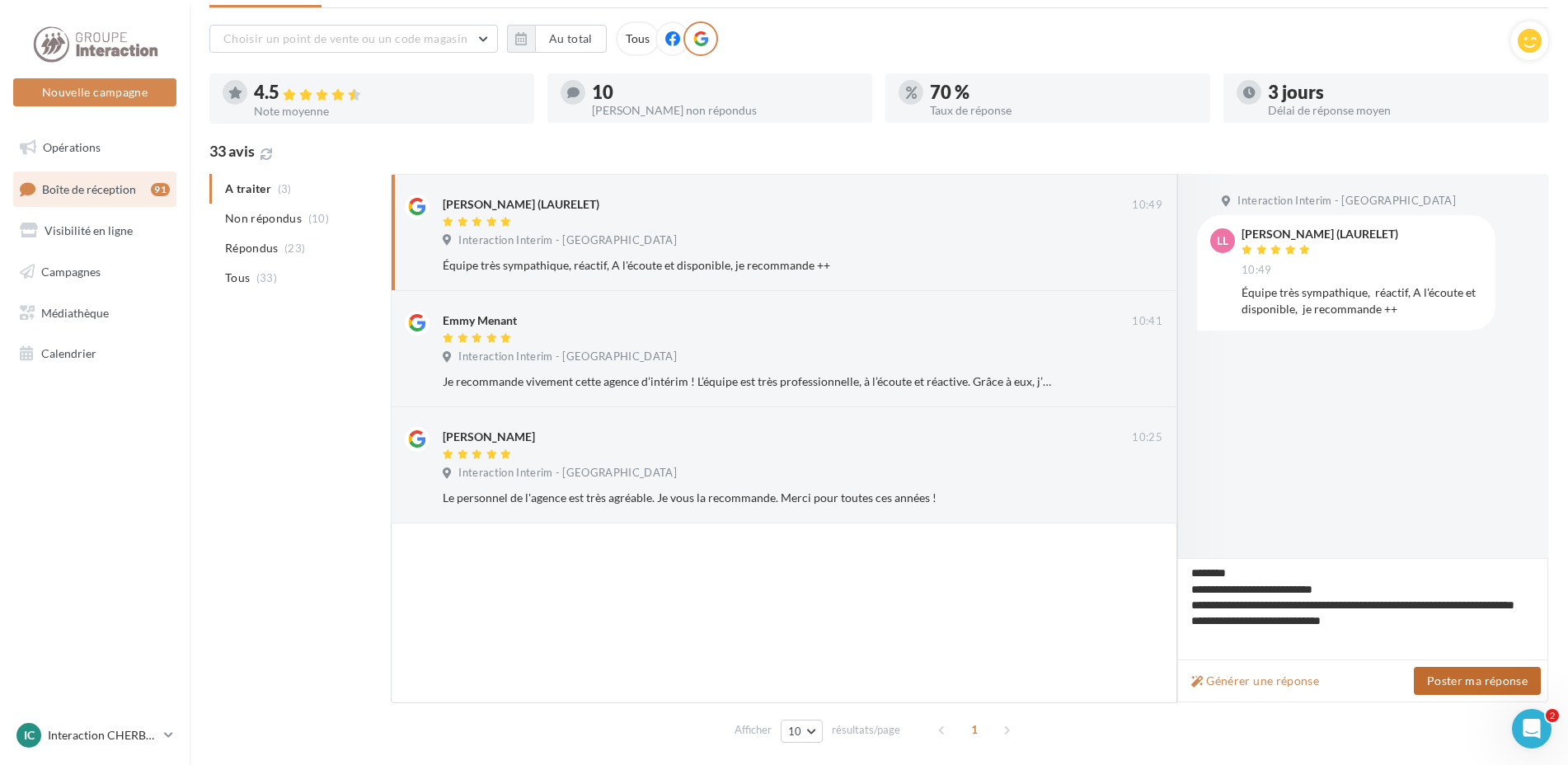 click on "Poster ma réponse" at bounding box center (1477, 681) 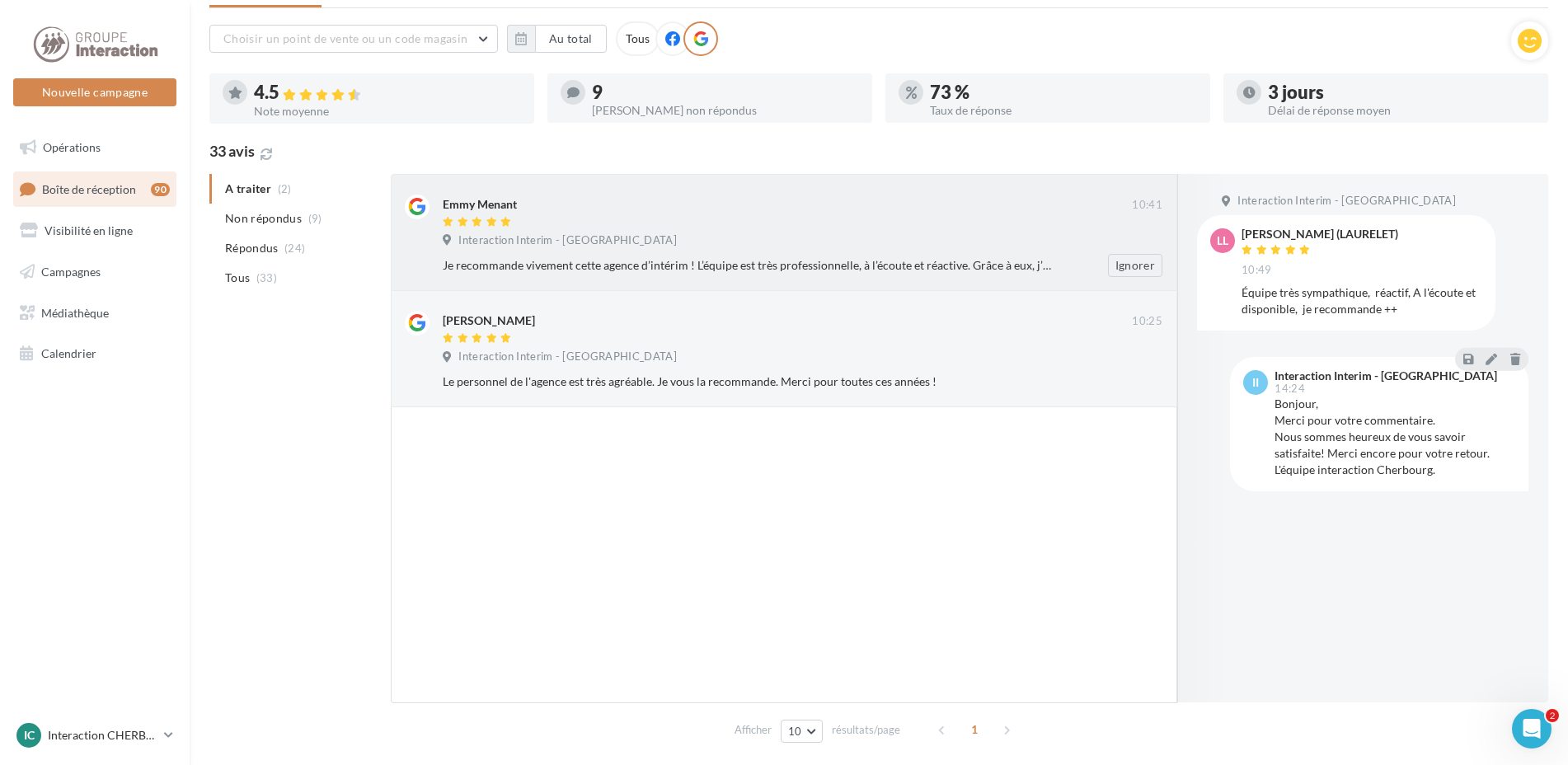 click on "Je recommande vivement cette agence d’intérim ! L’équipe est très professionnelle, à l’écoute et réactive. Grâce à eux, j’ai rapidement trouvé une mission qui correspondait parfaitement à mon profil et à mes attentes. Le suivi est régulier, et ils prennent vraiment le temps de s’assurer que tout se passe bien. Un grand merci pour leur accompagnement de qualité !" at bounding box center (749, 265) 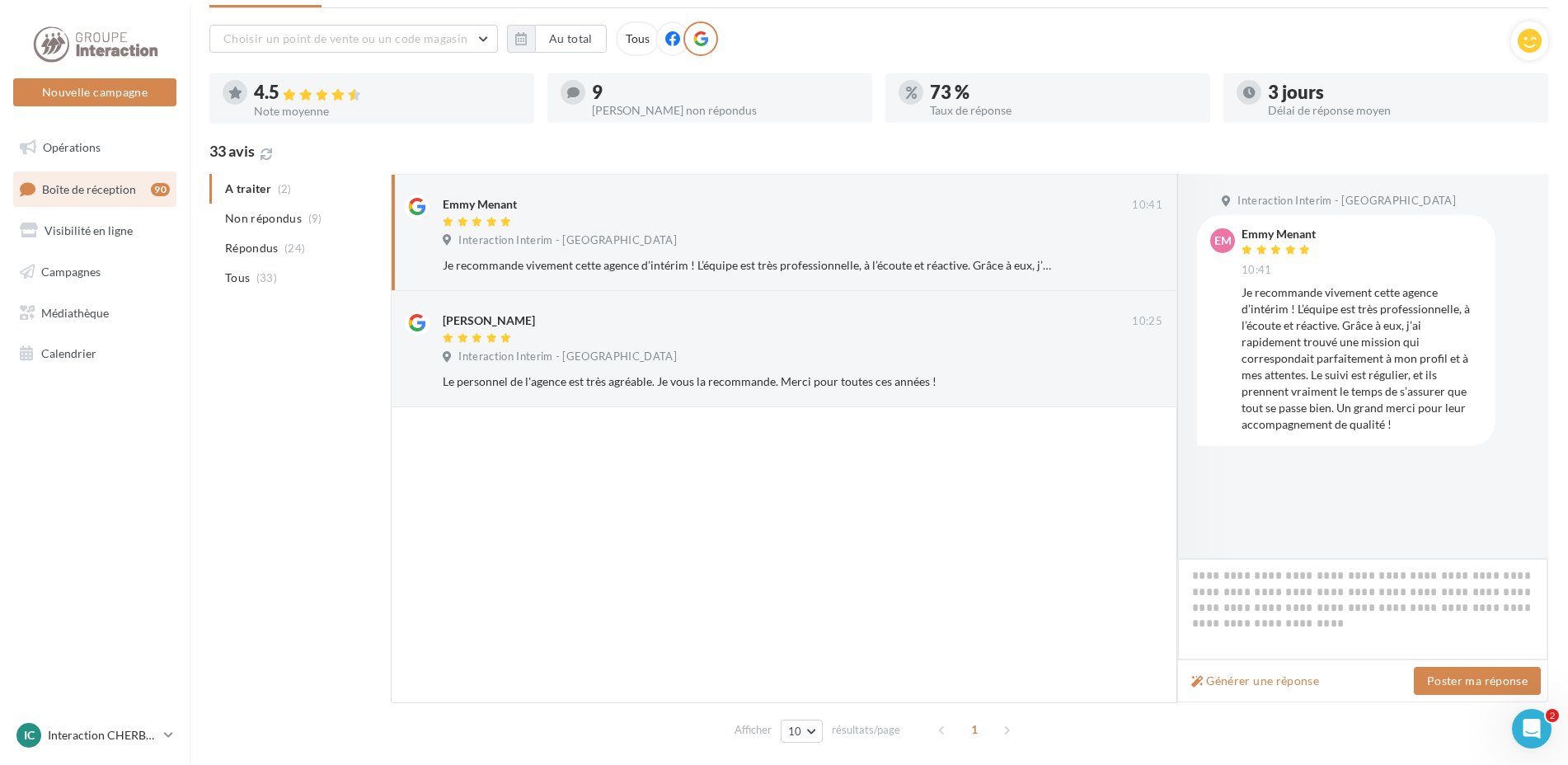 click at bounding box center [1363, 609] 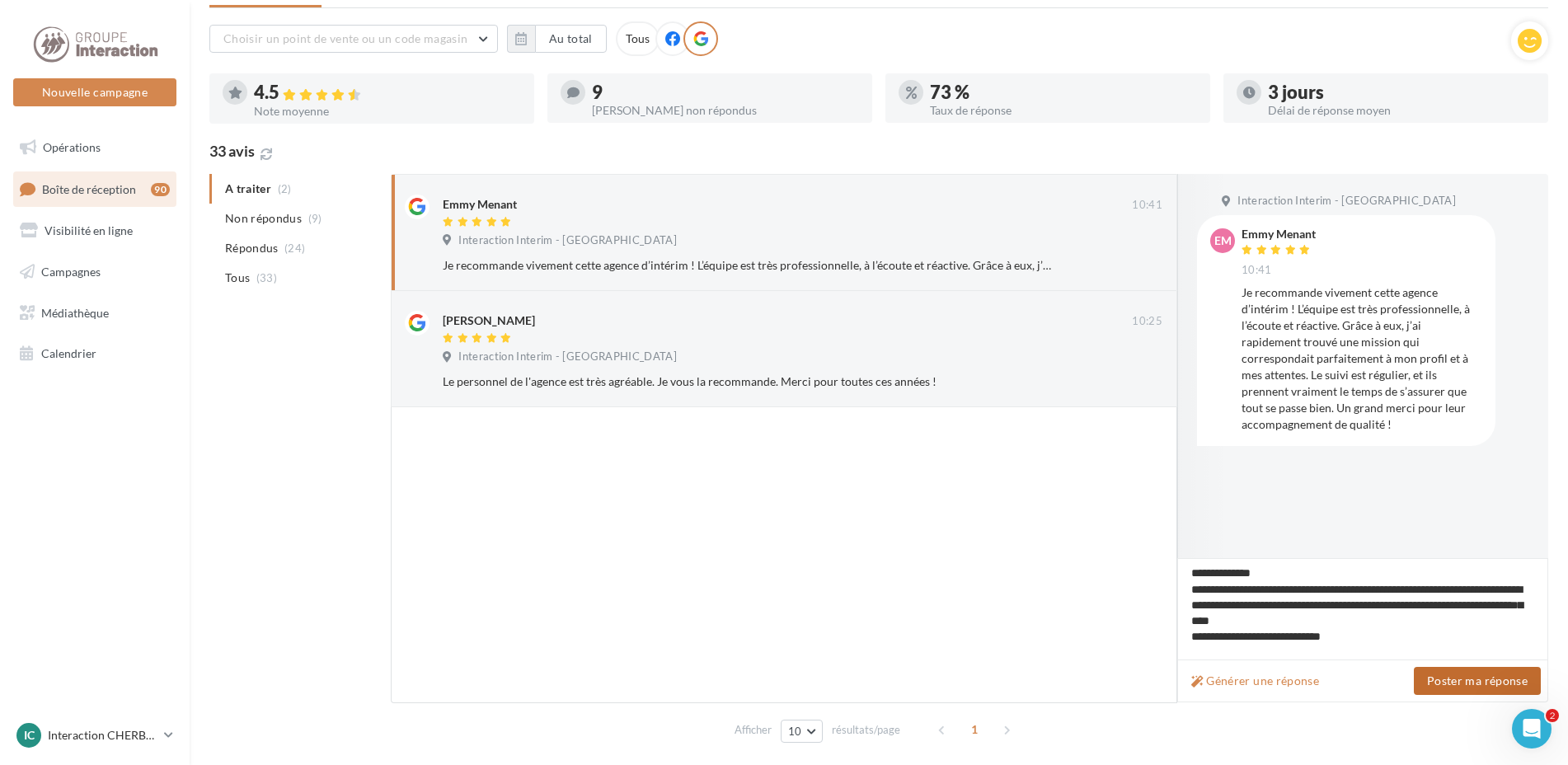 click on "Poster ma réponse" at bounding box center [1477, 681] 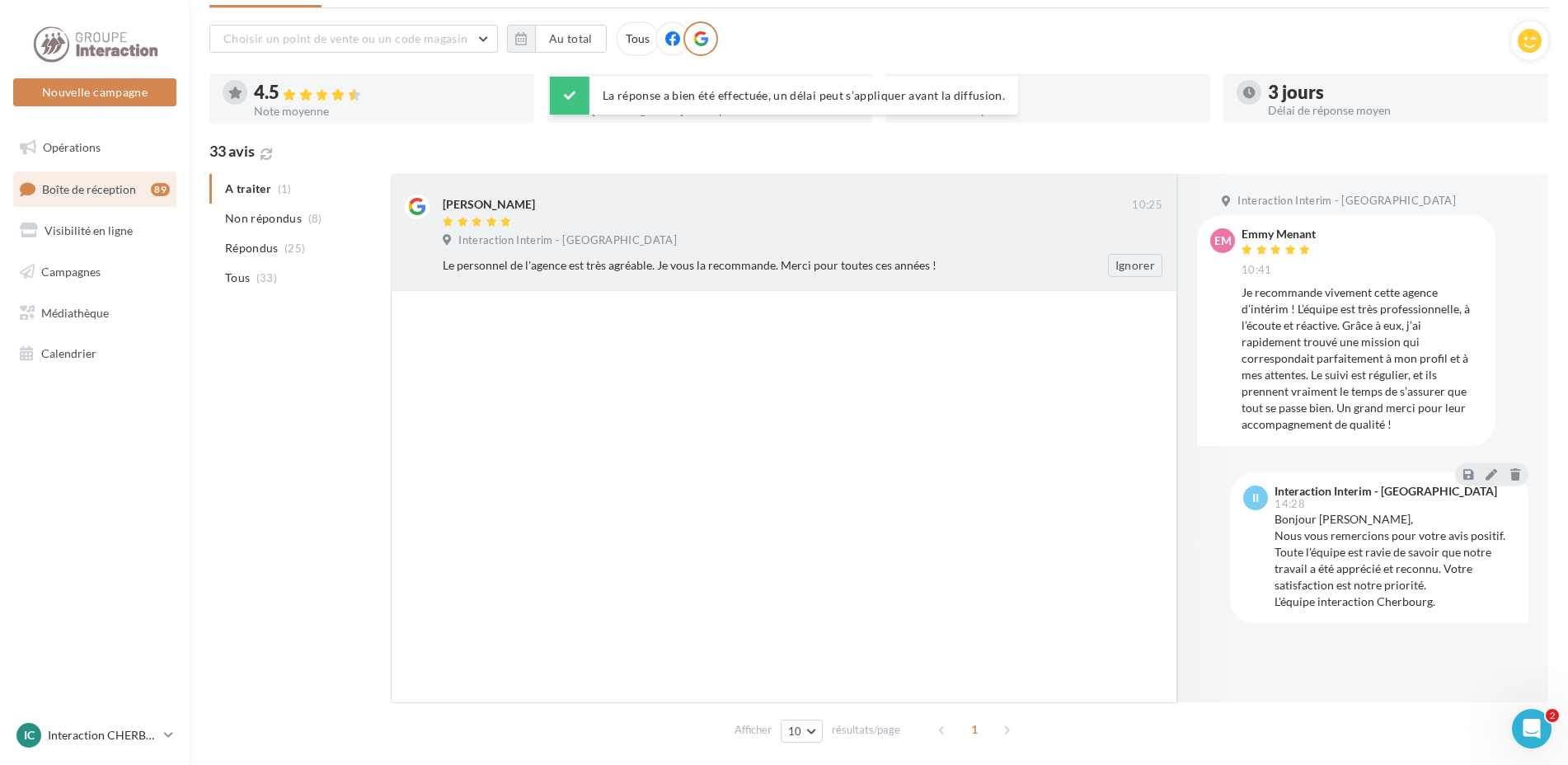 click on "Interaction Interim - [GEOGRAPHIC_DATA]" at bounding box center [802, 242] 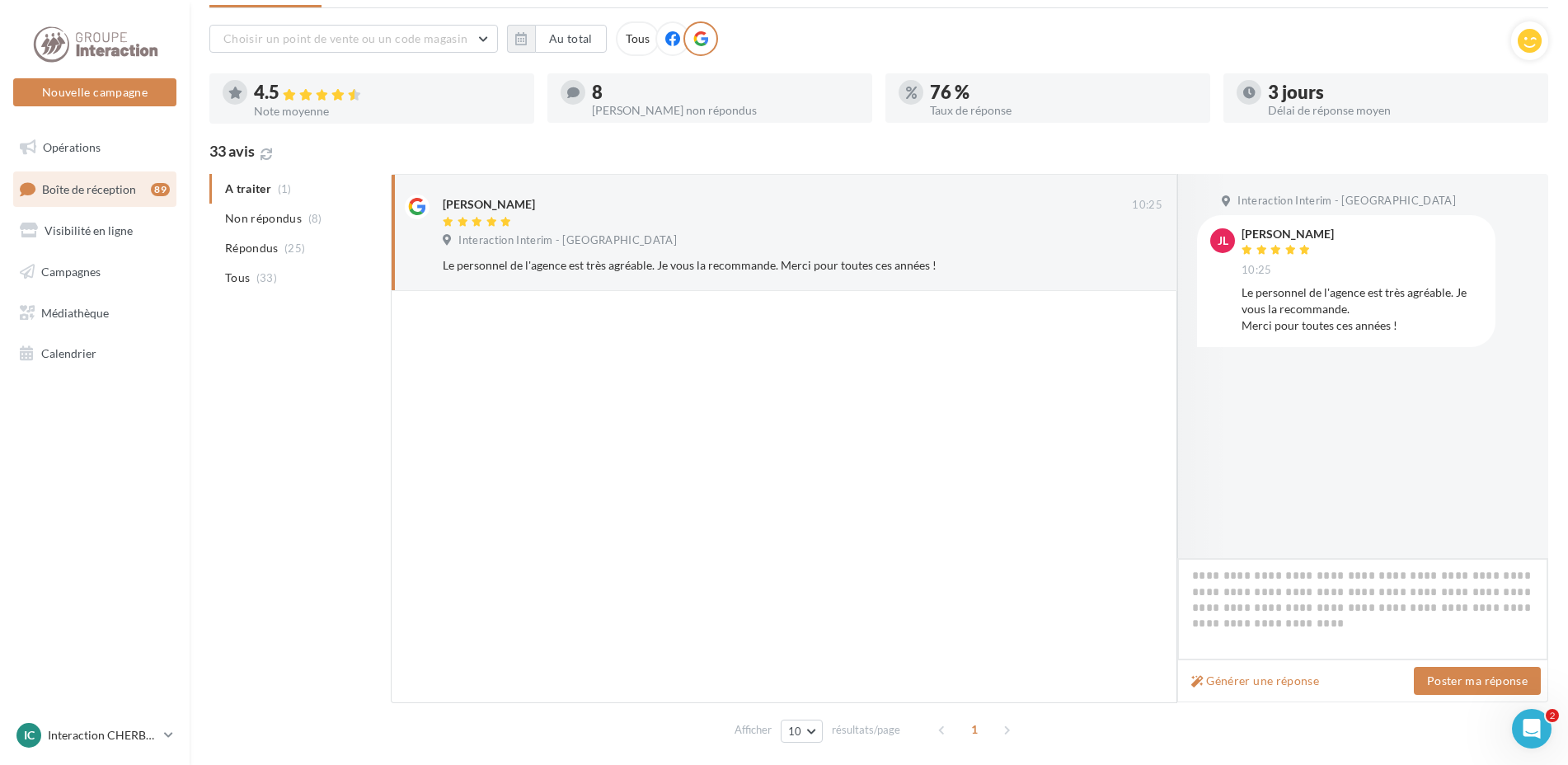 click at bounding box center [1363, 609] 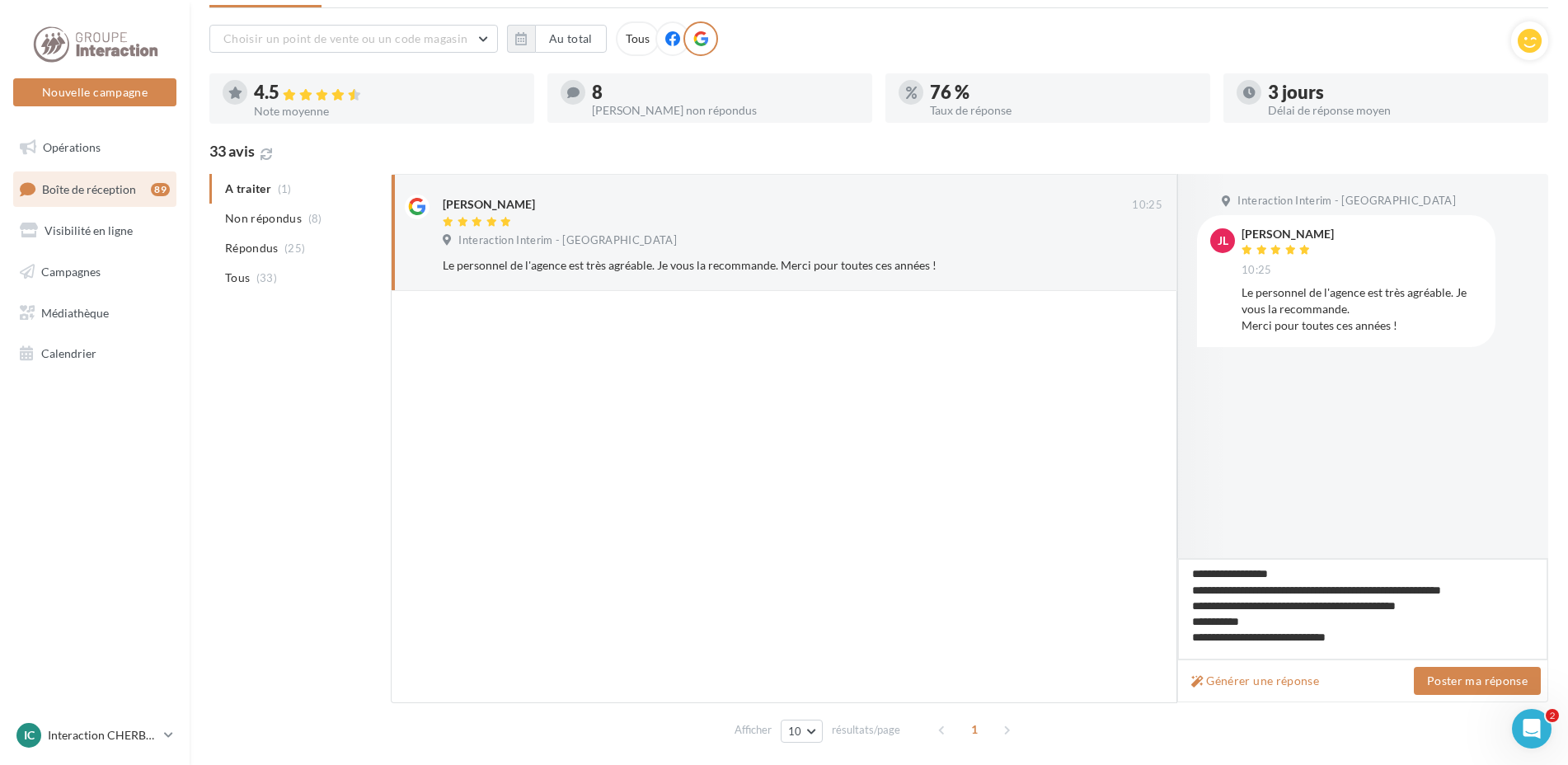 drag, startPoint x: 1362, startPoint y: 645, endPoint x: 1162, endPoint y: 574, distance: 212.22865 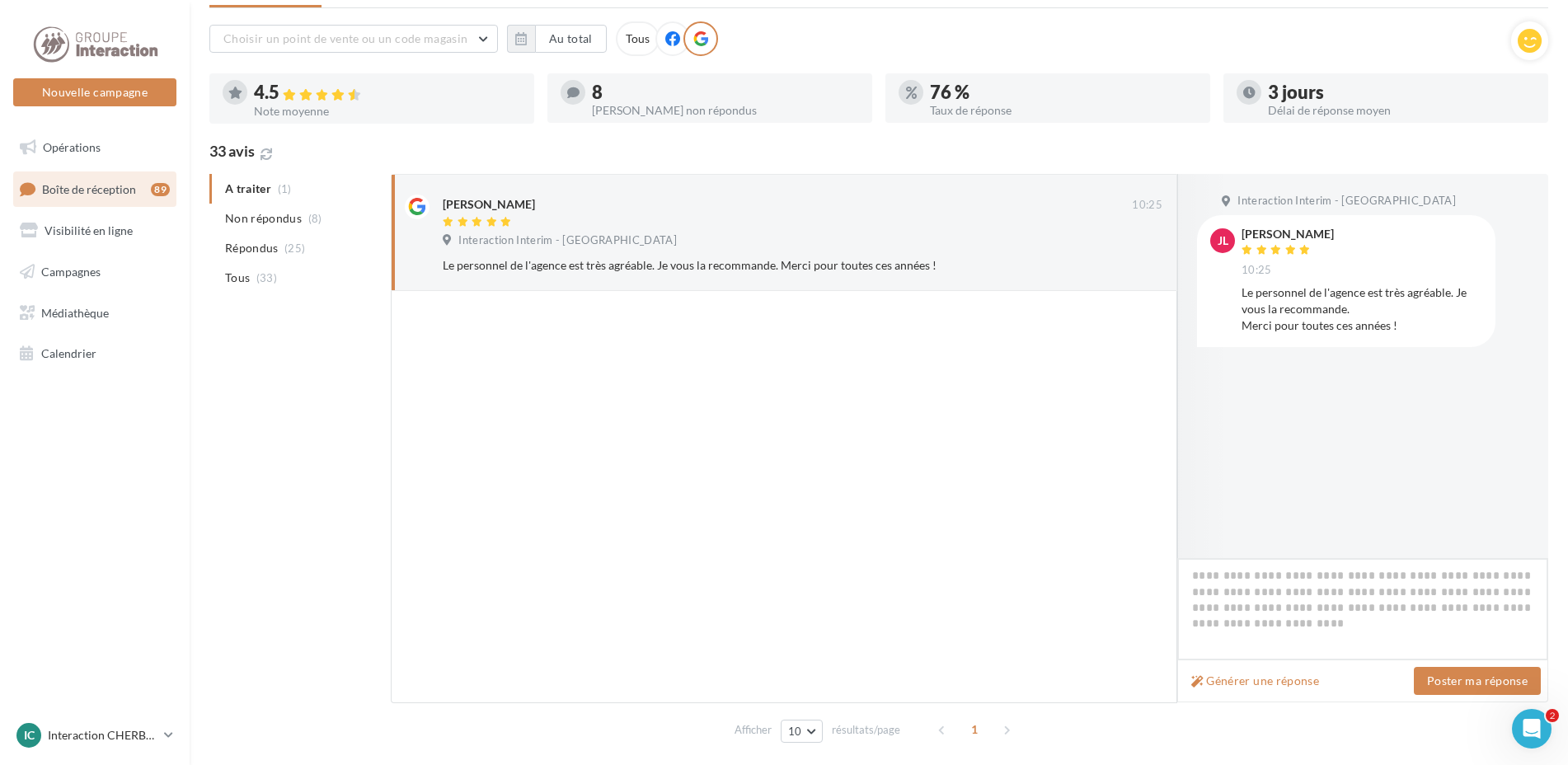 paste on "**********" 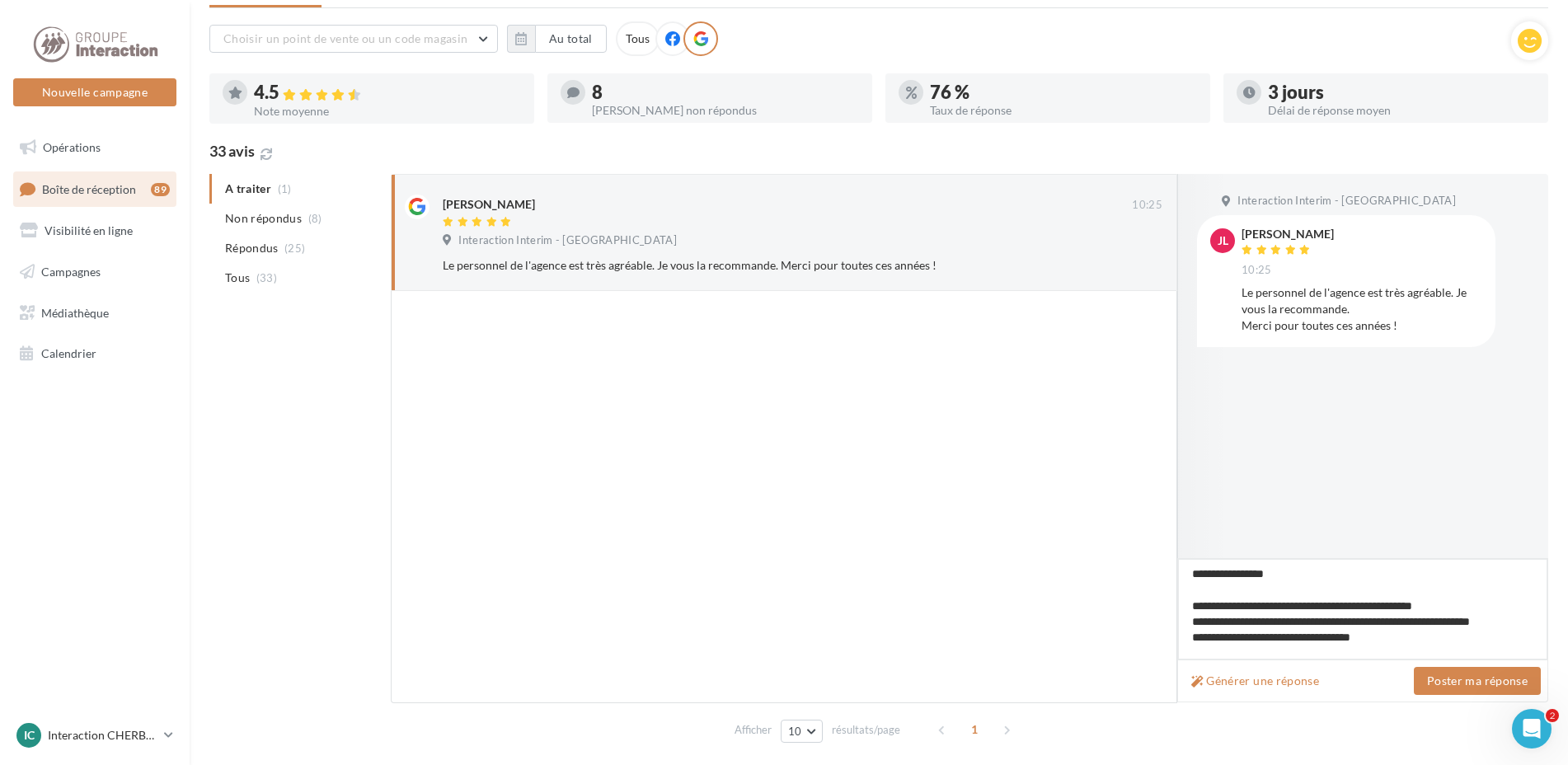scroll, scrollTop: 18, scrollLeft: 0, axis: vertical 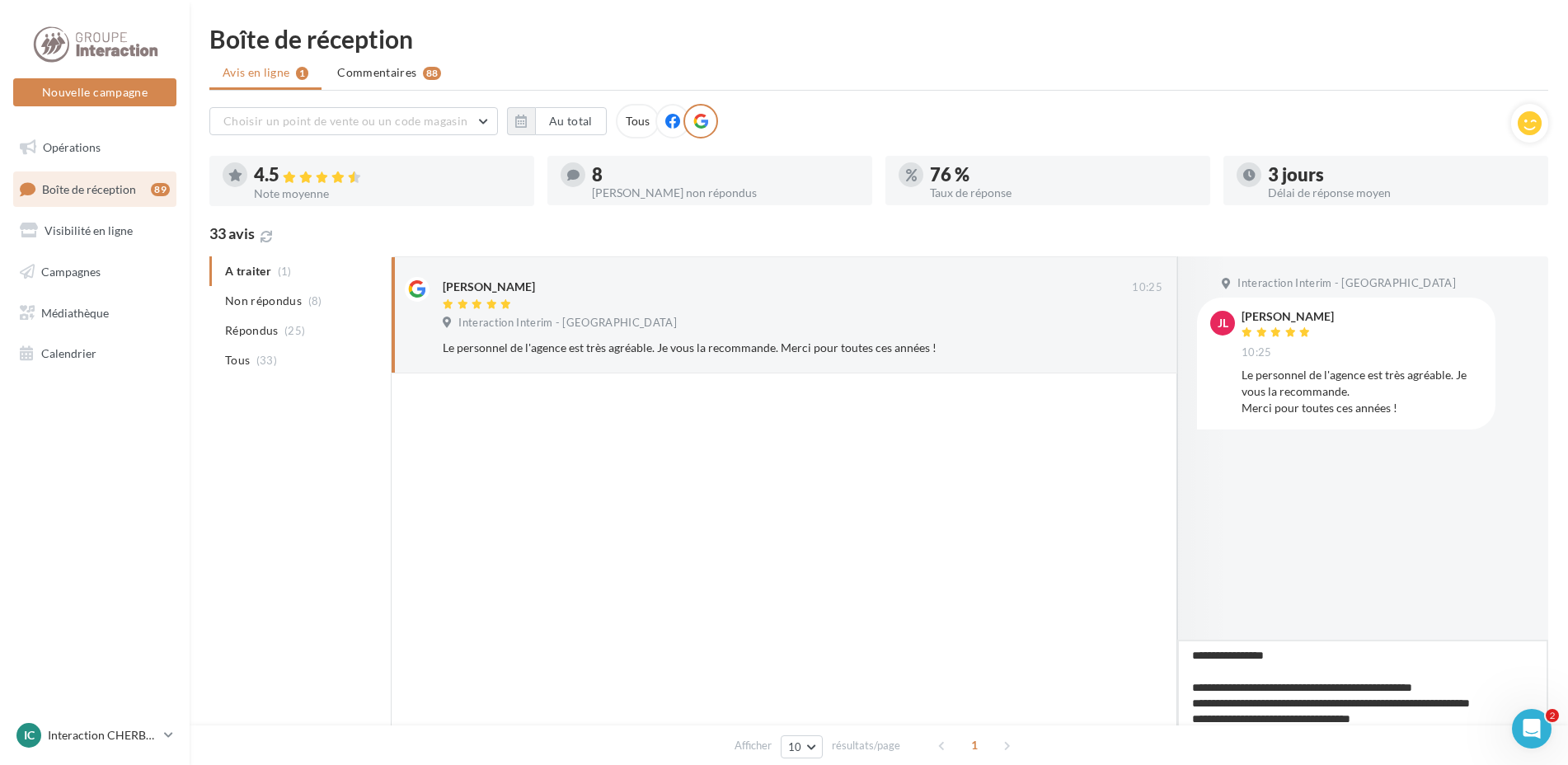 click on "**********" at bounding box center [1363, 691] 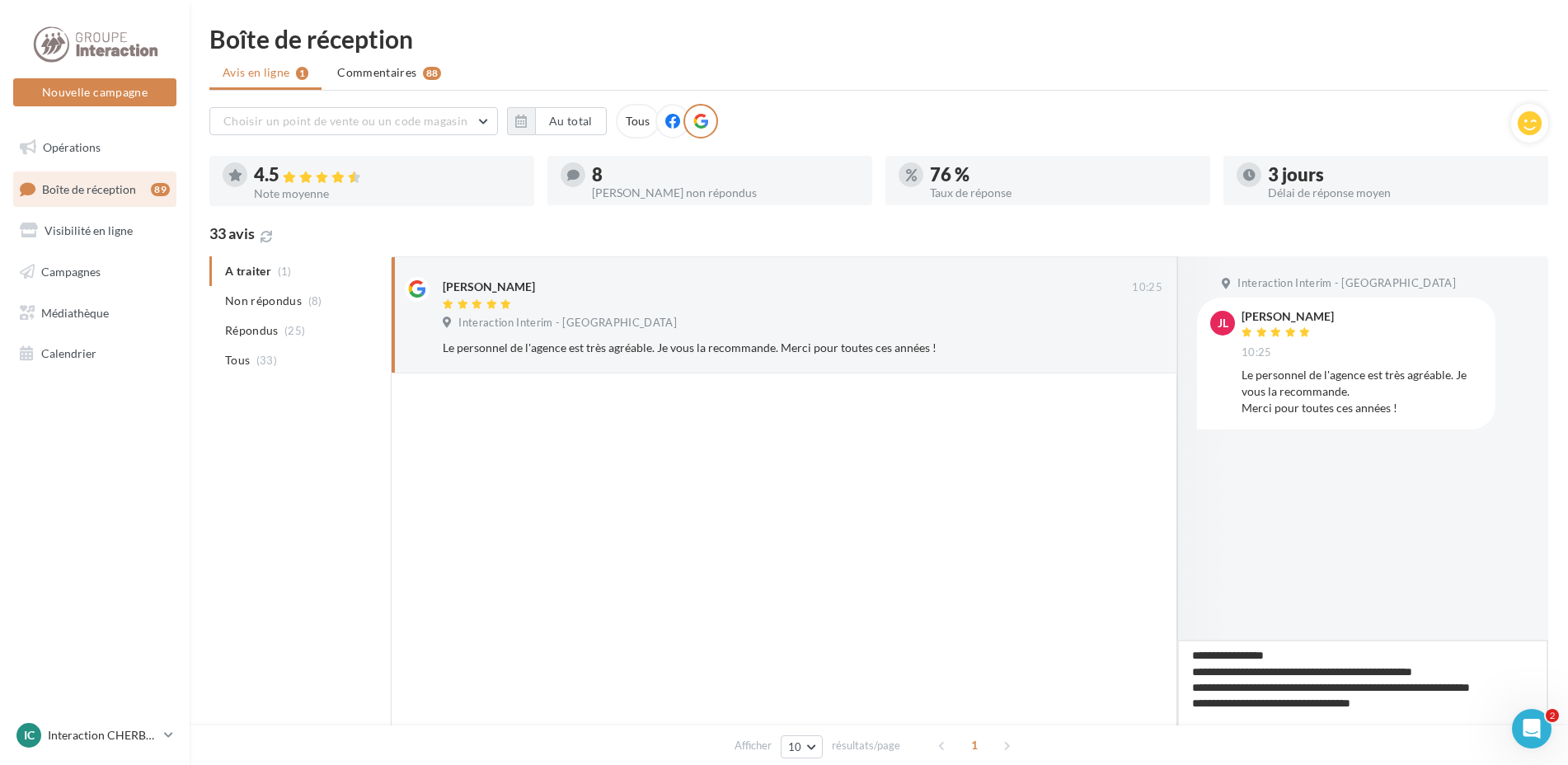 scroll, scrollTop: 10, scrollLeft: 0, axis: vertical 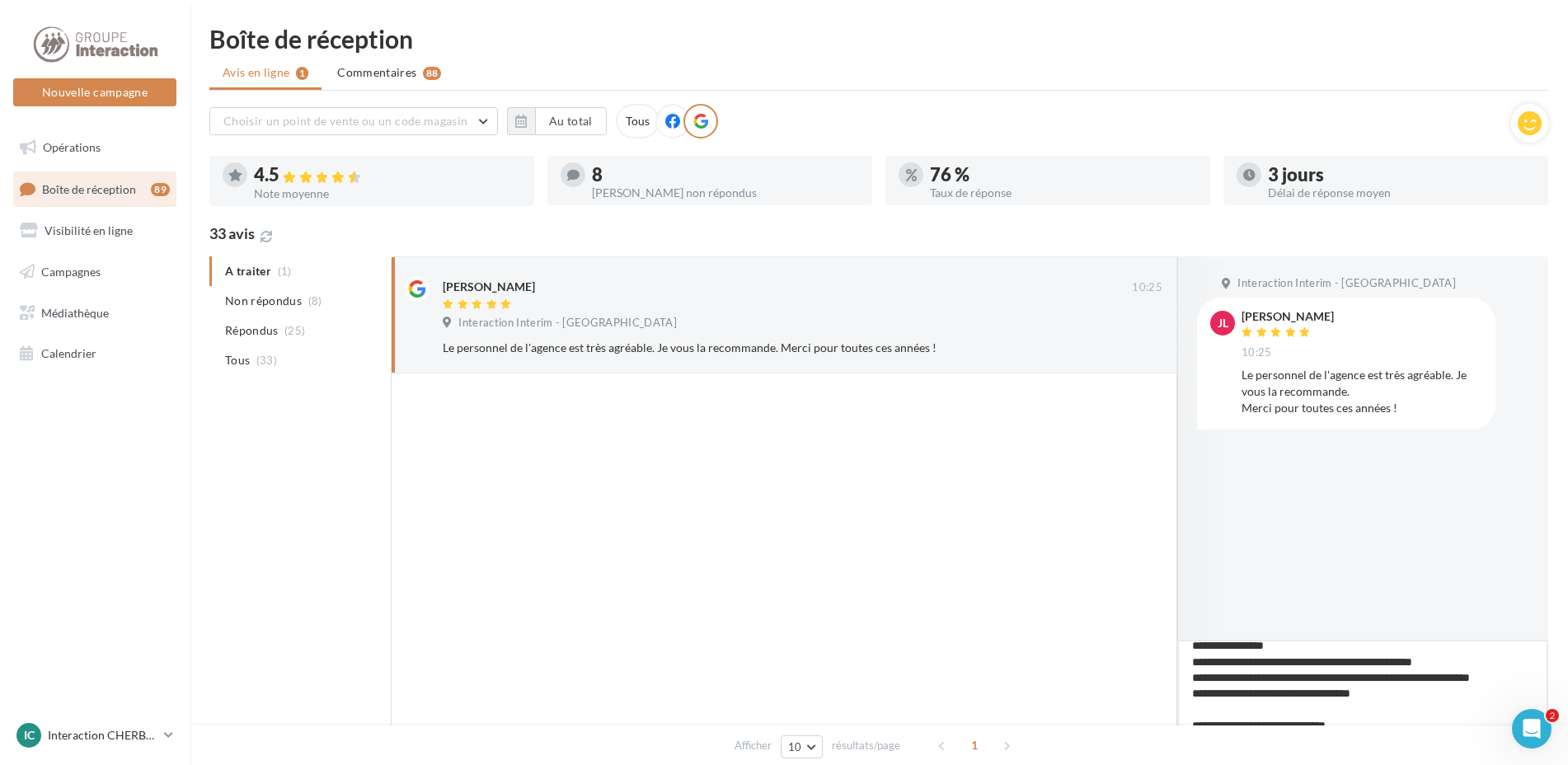 click on "**********" at bounding box center [1363, 691] 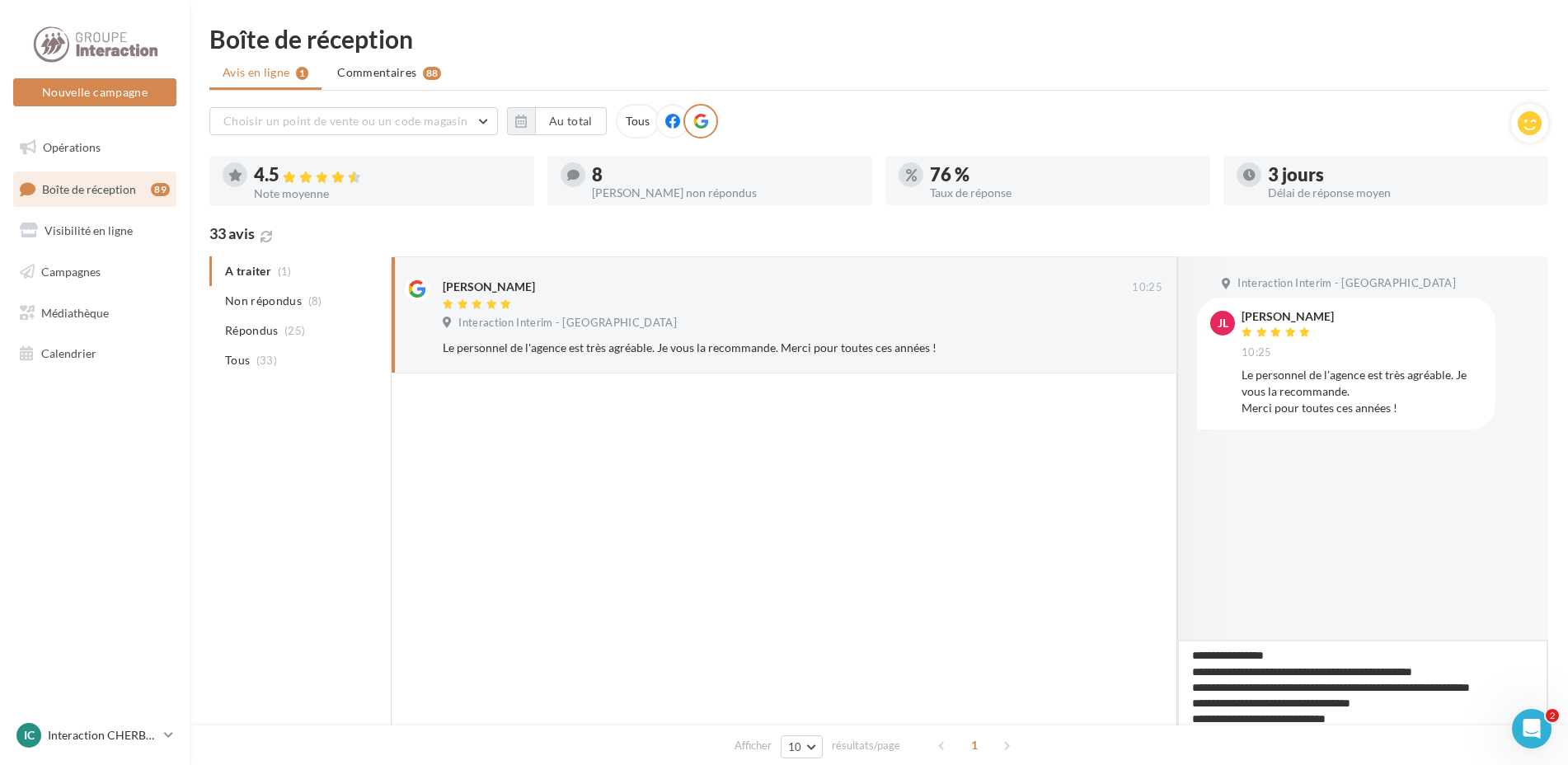 scroll, scrollTop: 0, scrollLeft: 0, axis: both 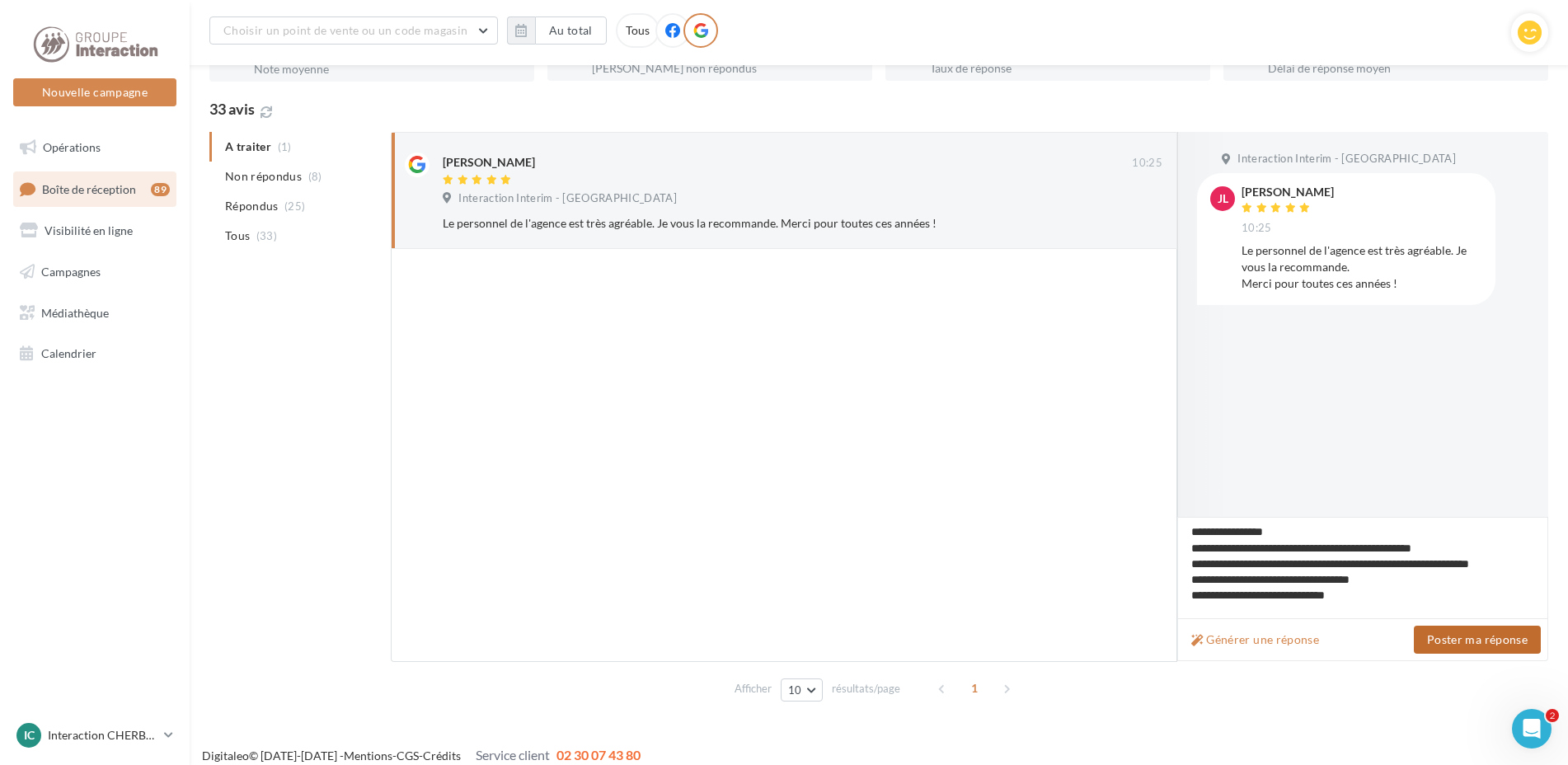 click on "Poster ma réponse" at bounding box center [1477, 640] 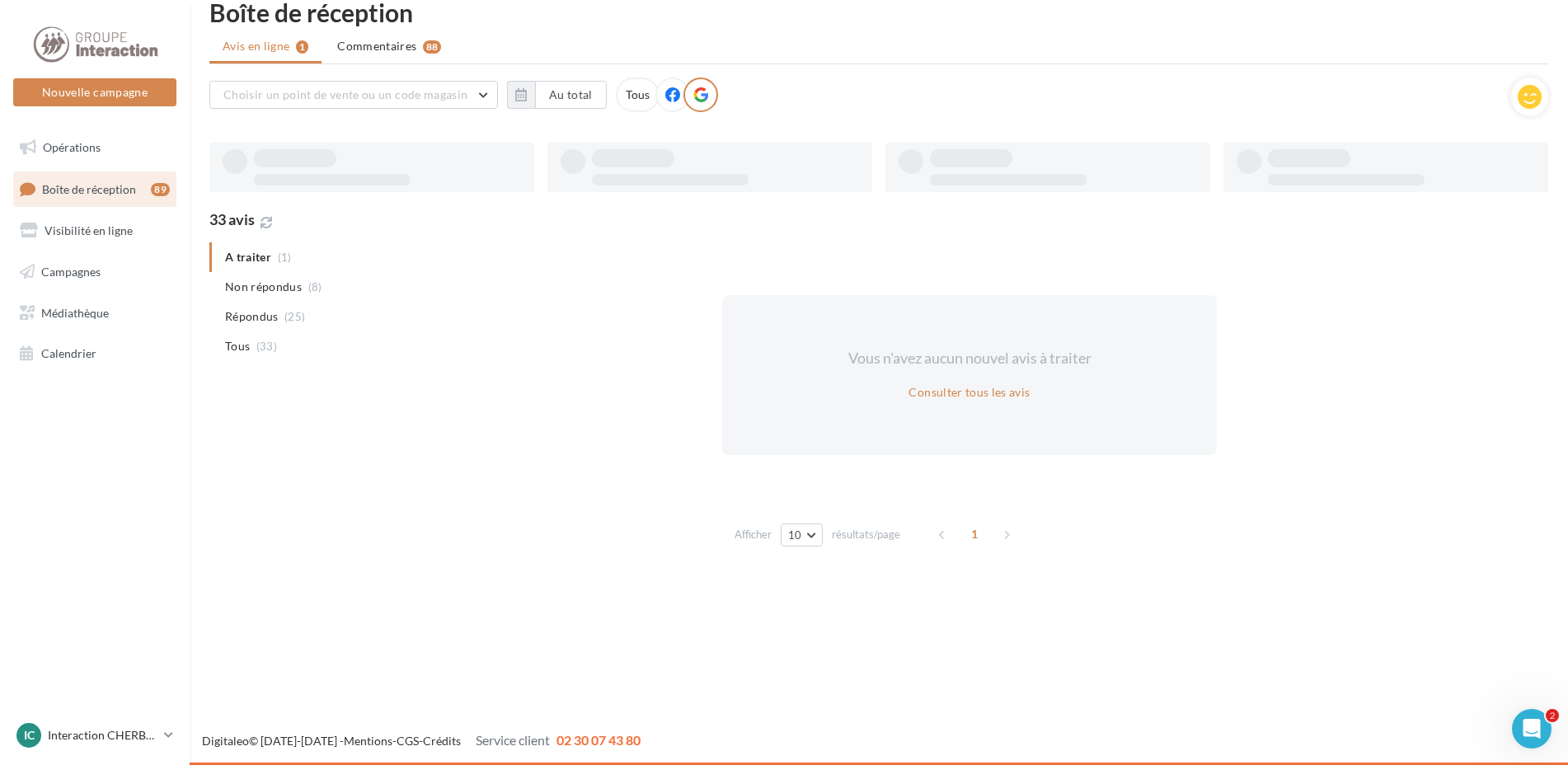 scroll, scrollTop: 26, scrollLeft: 0, axis: vertical 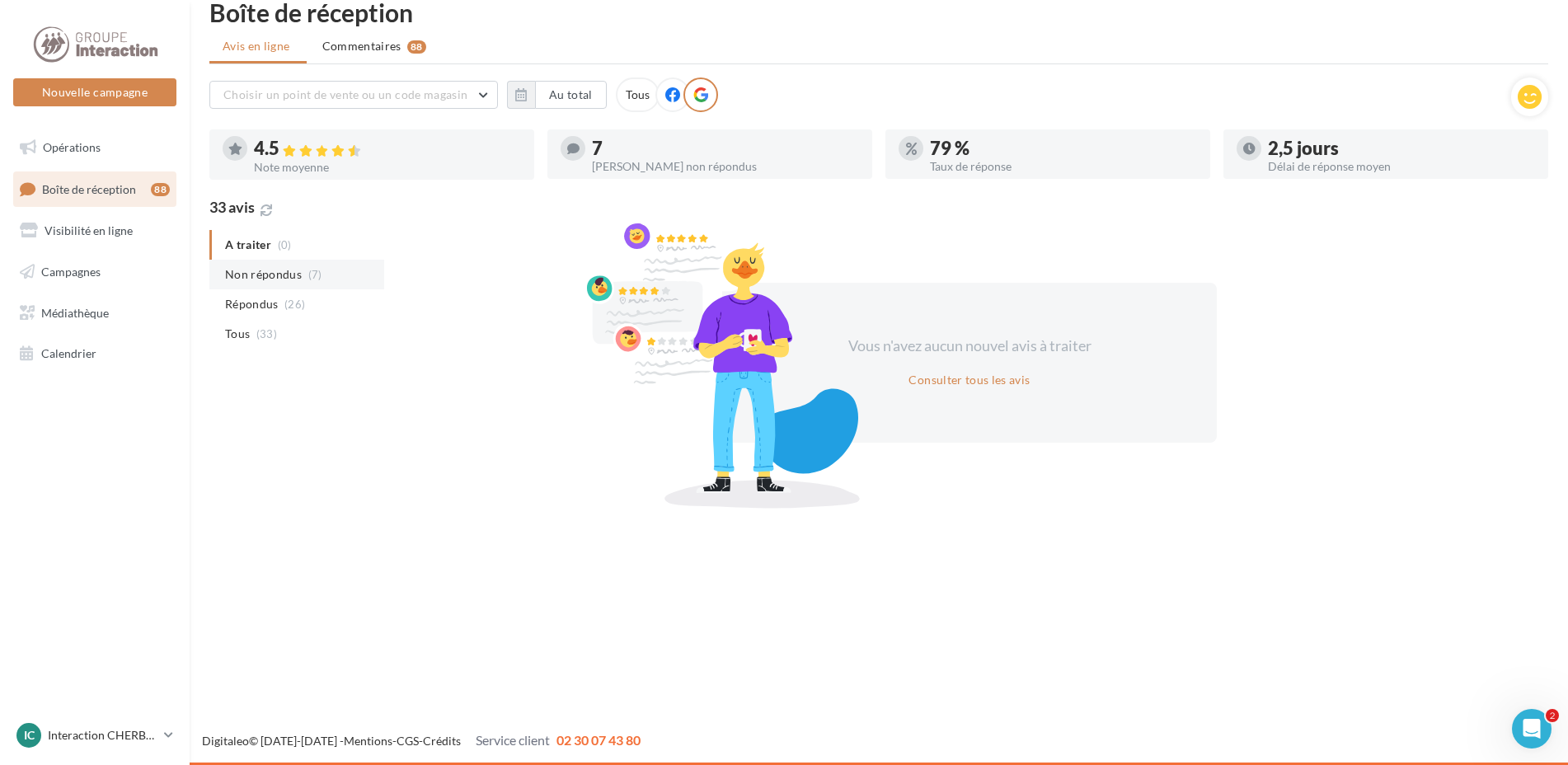 click on "(7)" at bounding box center [315, 275] 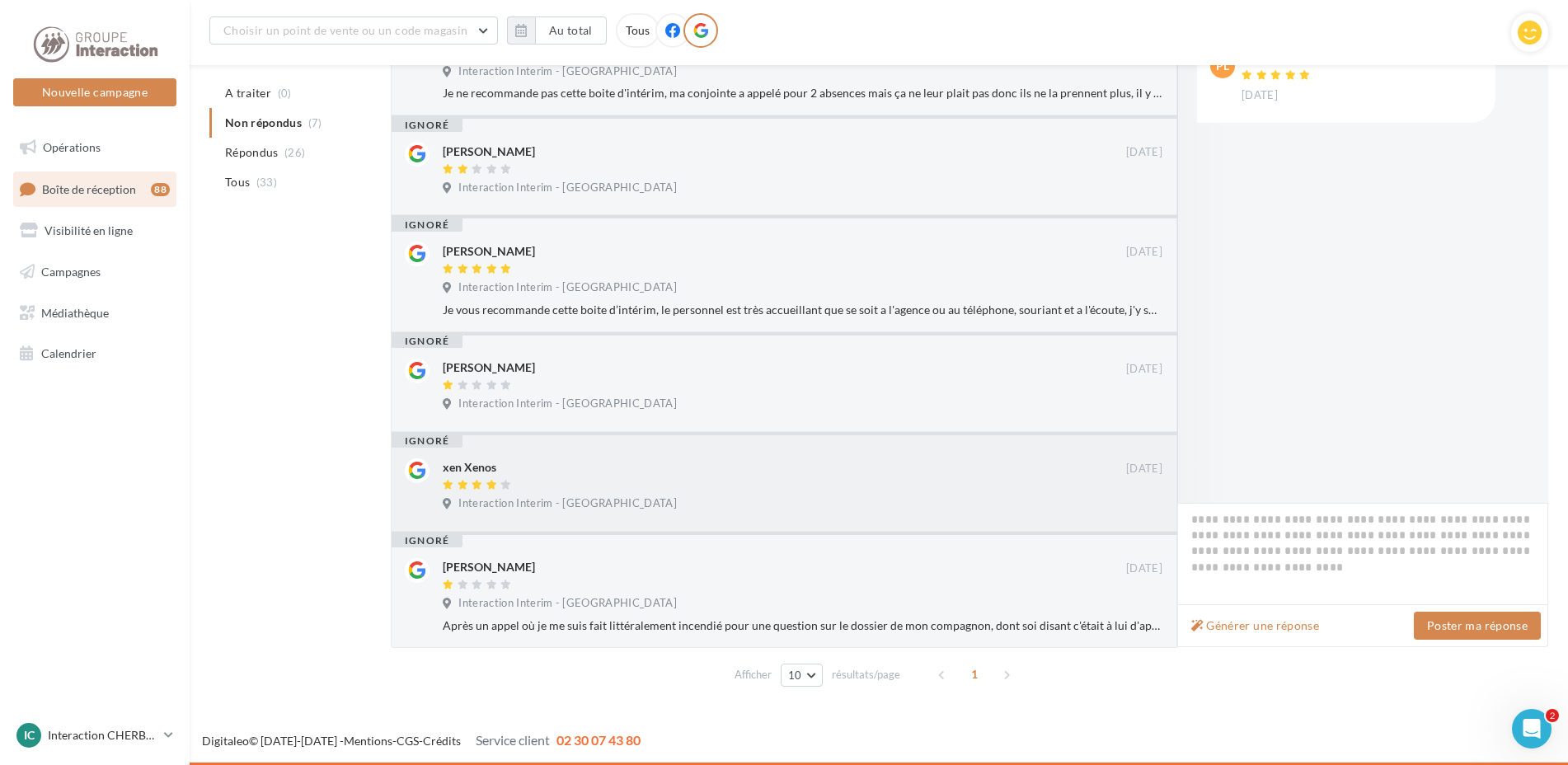 scroll, scrollTop: 206, scrollLeft: 0, axis: vertical 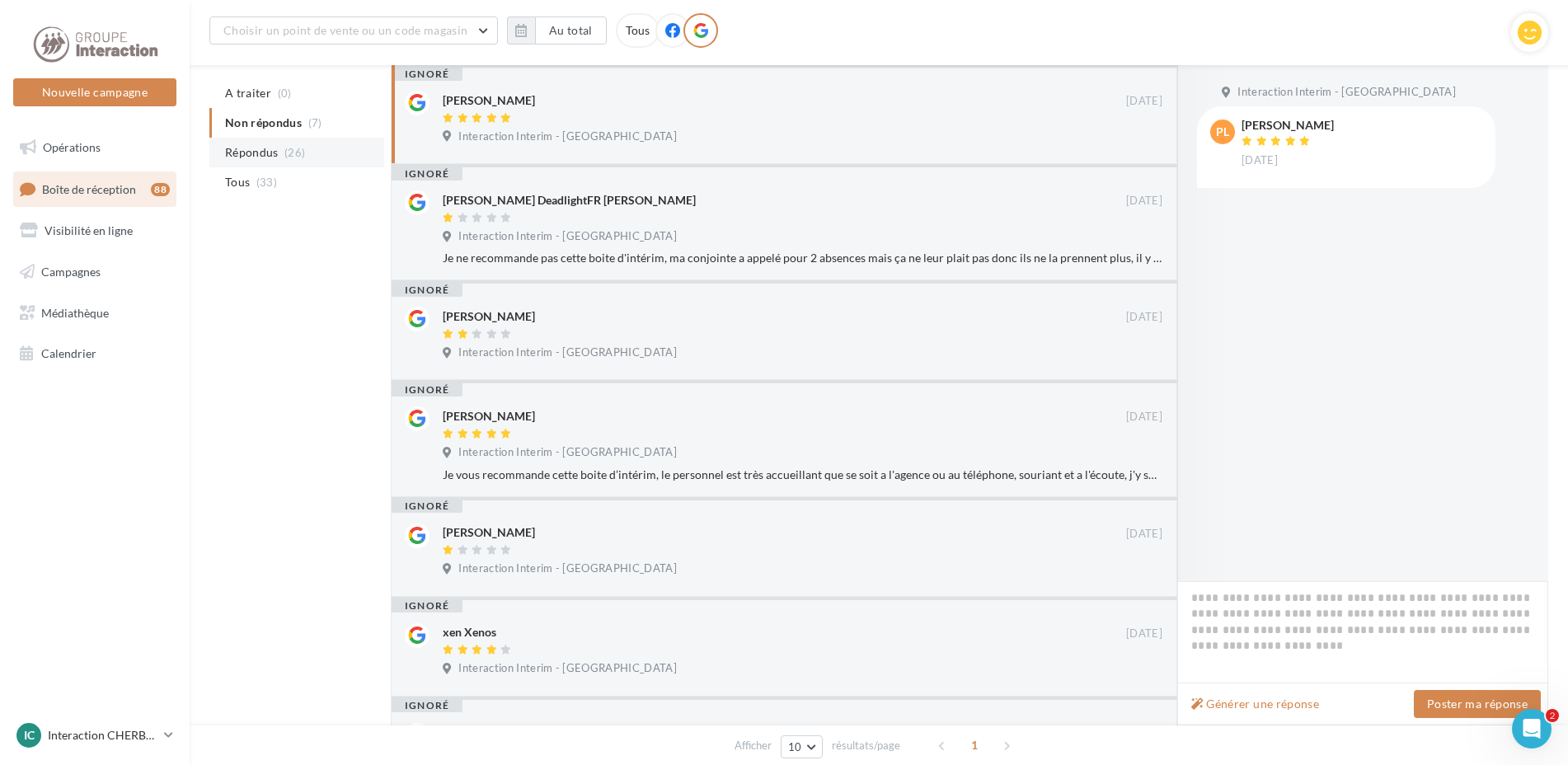 click on "Répondus" at bounding box center [251, 153] 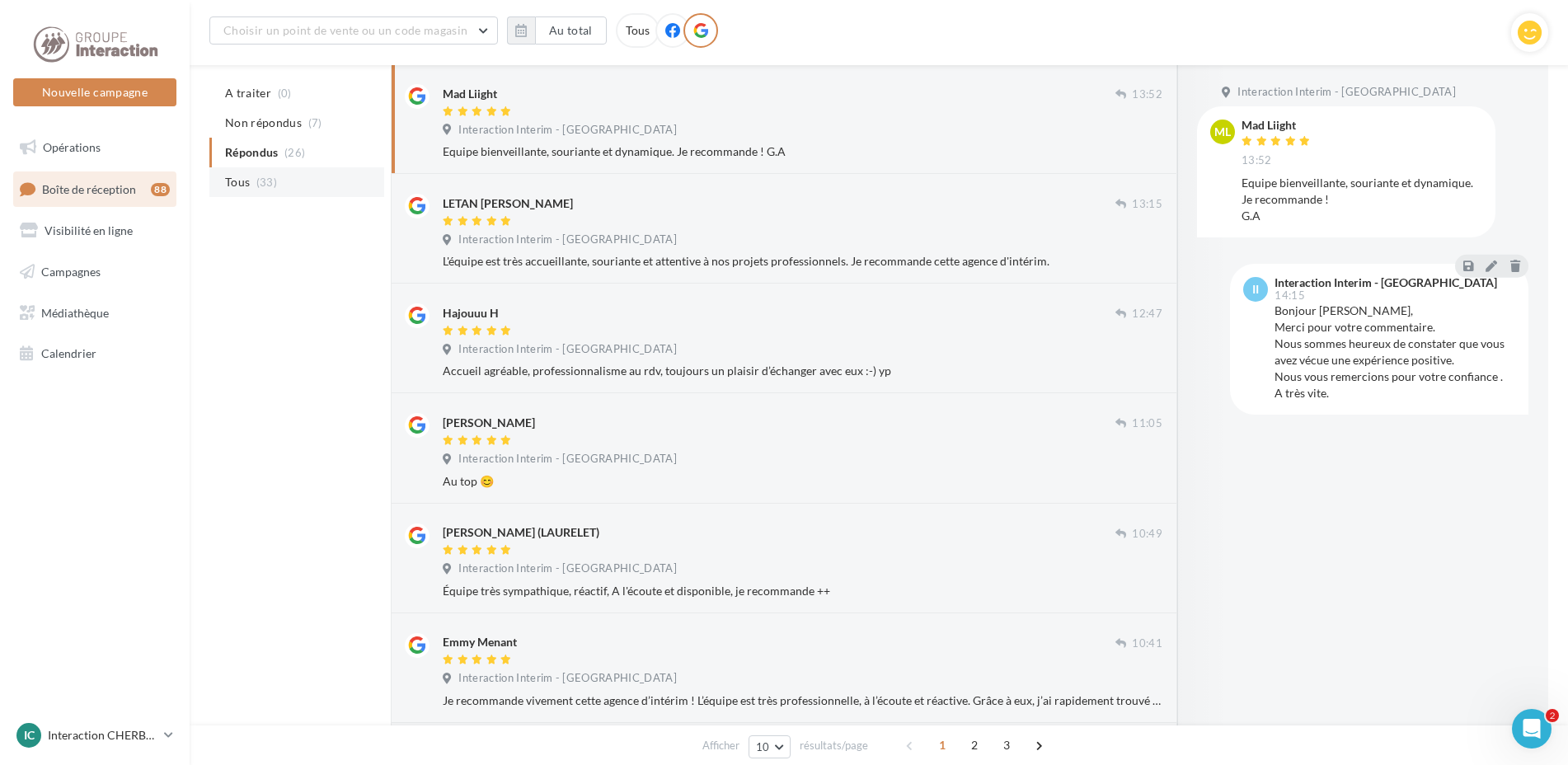 click on "Tous" at bounding box center [237, 182] 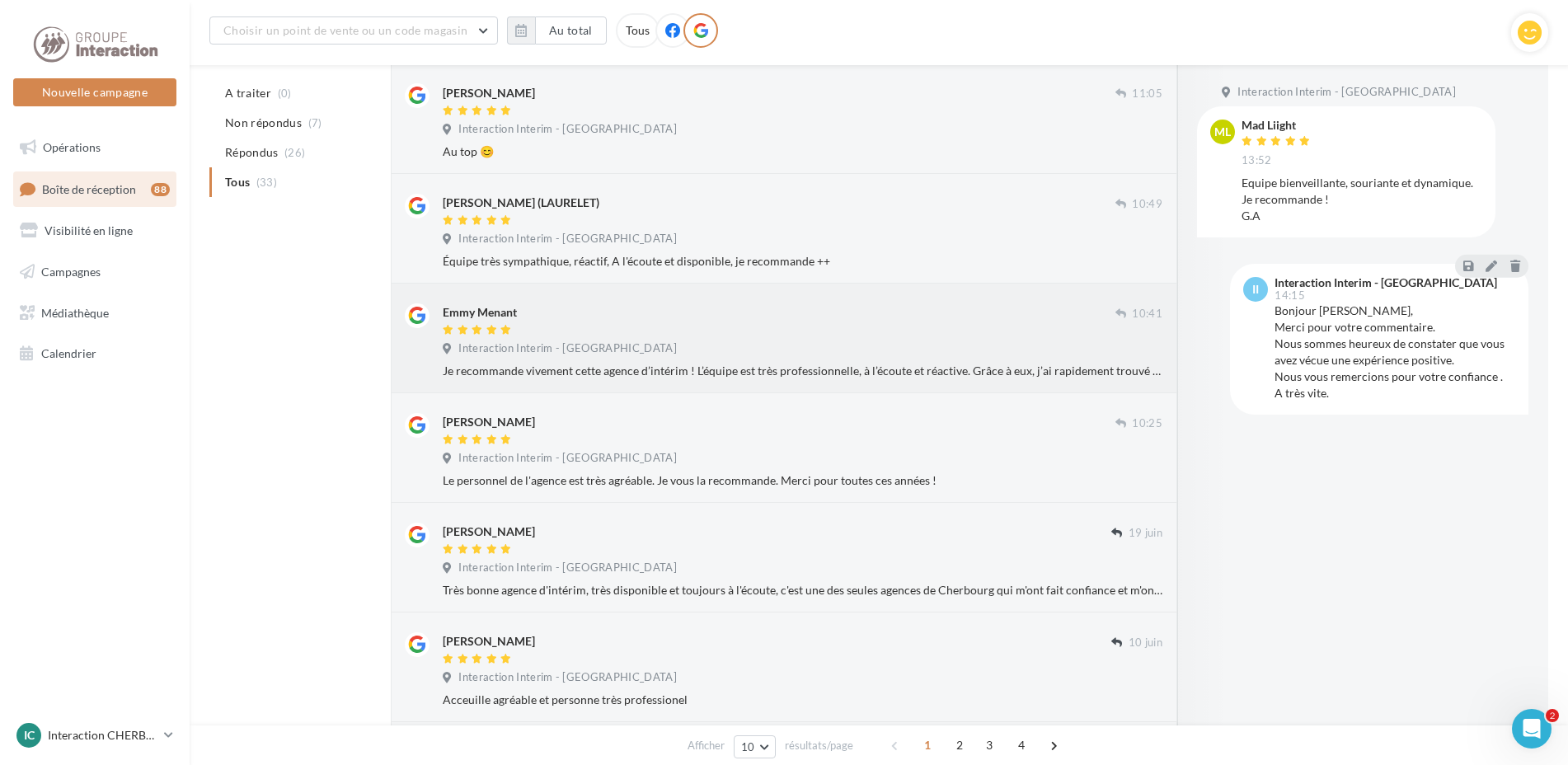 scroll, scrollTop: 720, scrollLeft: 0, axis: vertical 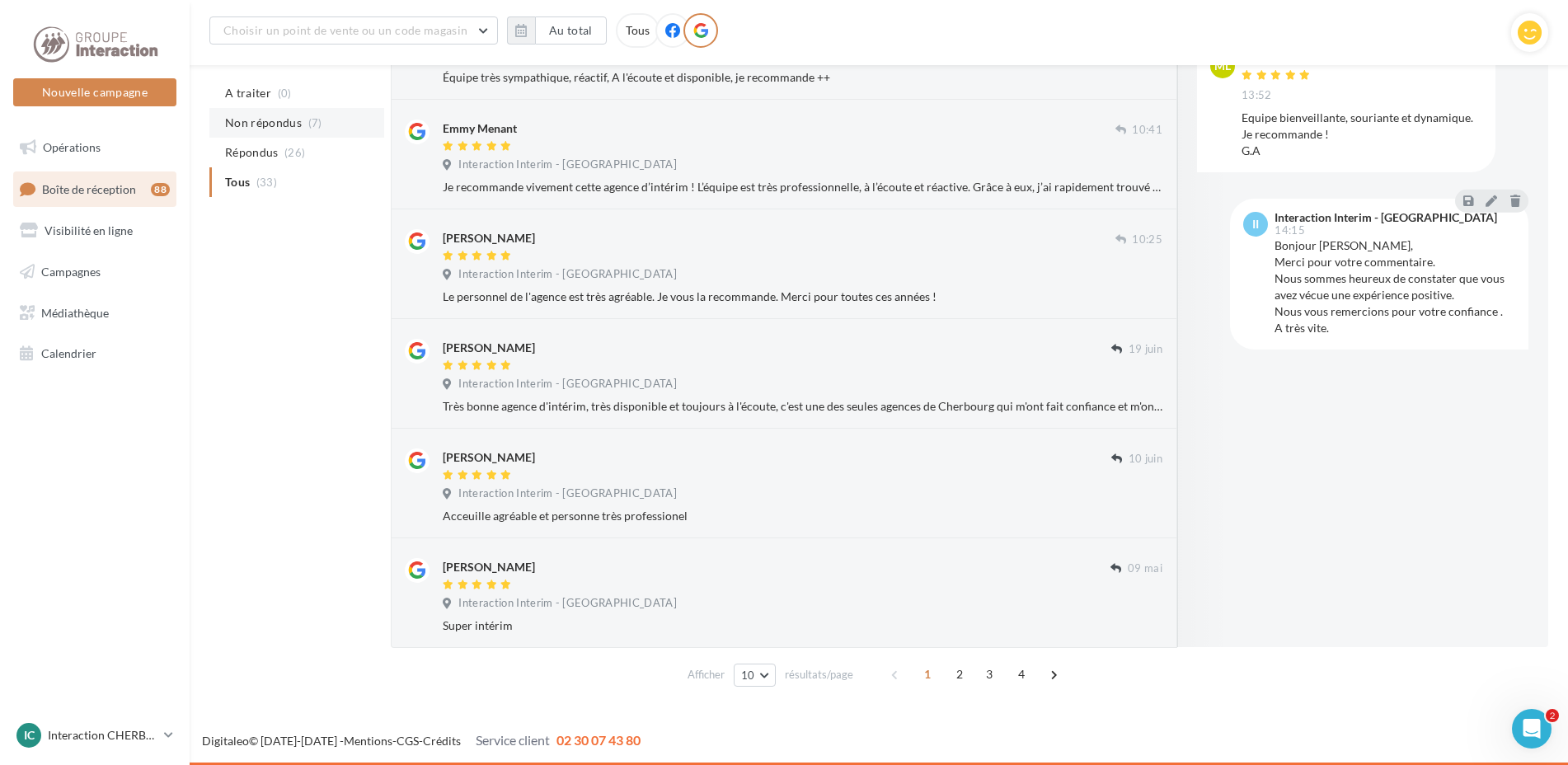 click on "Non répondus" at bounding box center (263, 123) 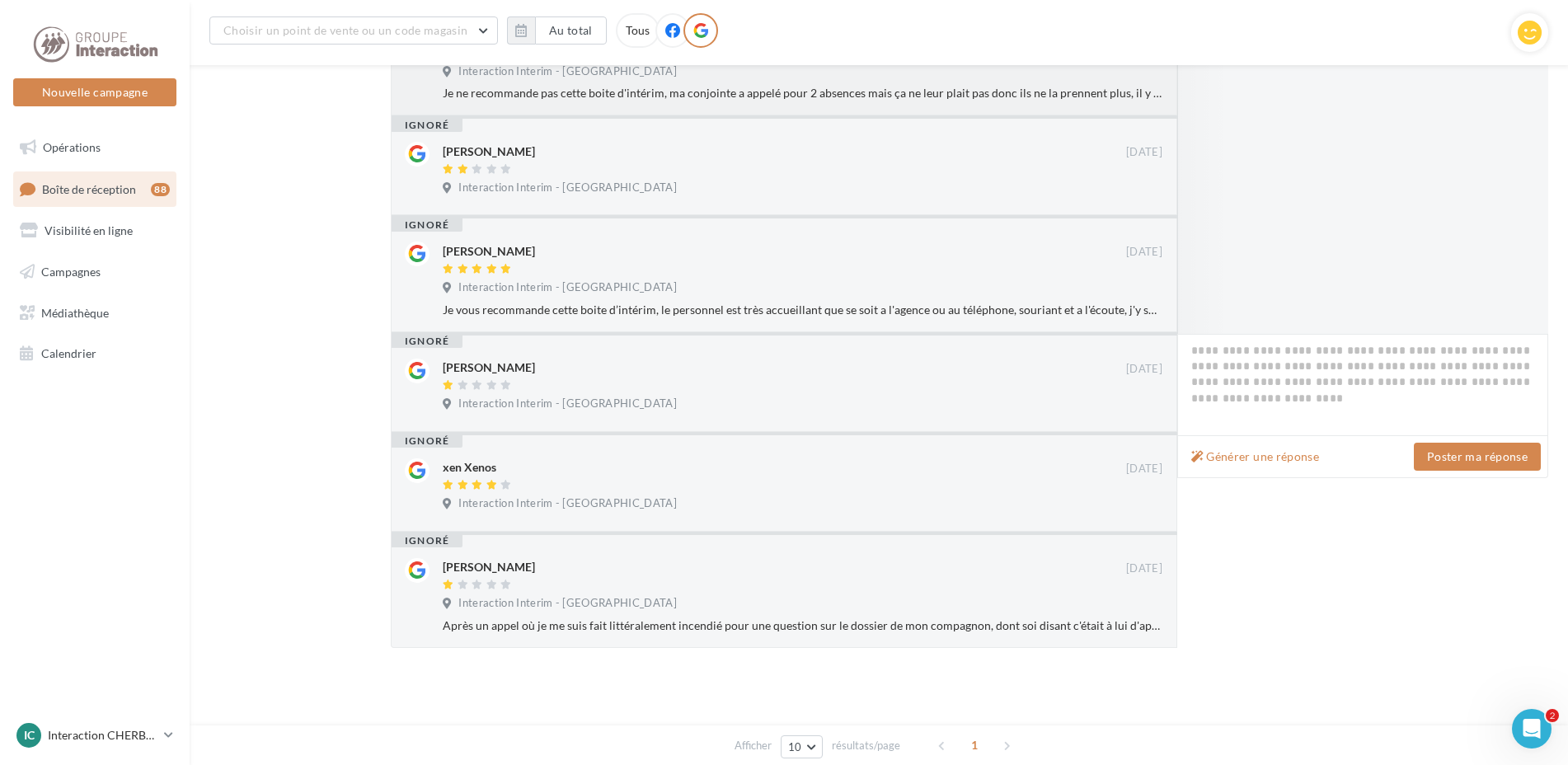 scroll, scrollTop: 124, scrollLeft: 0, axis: vertical 